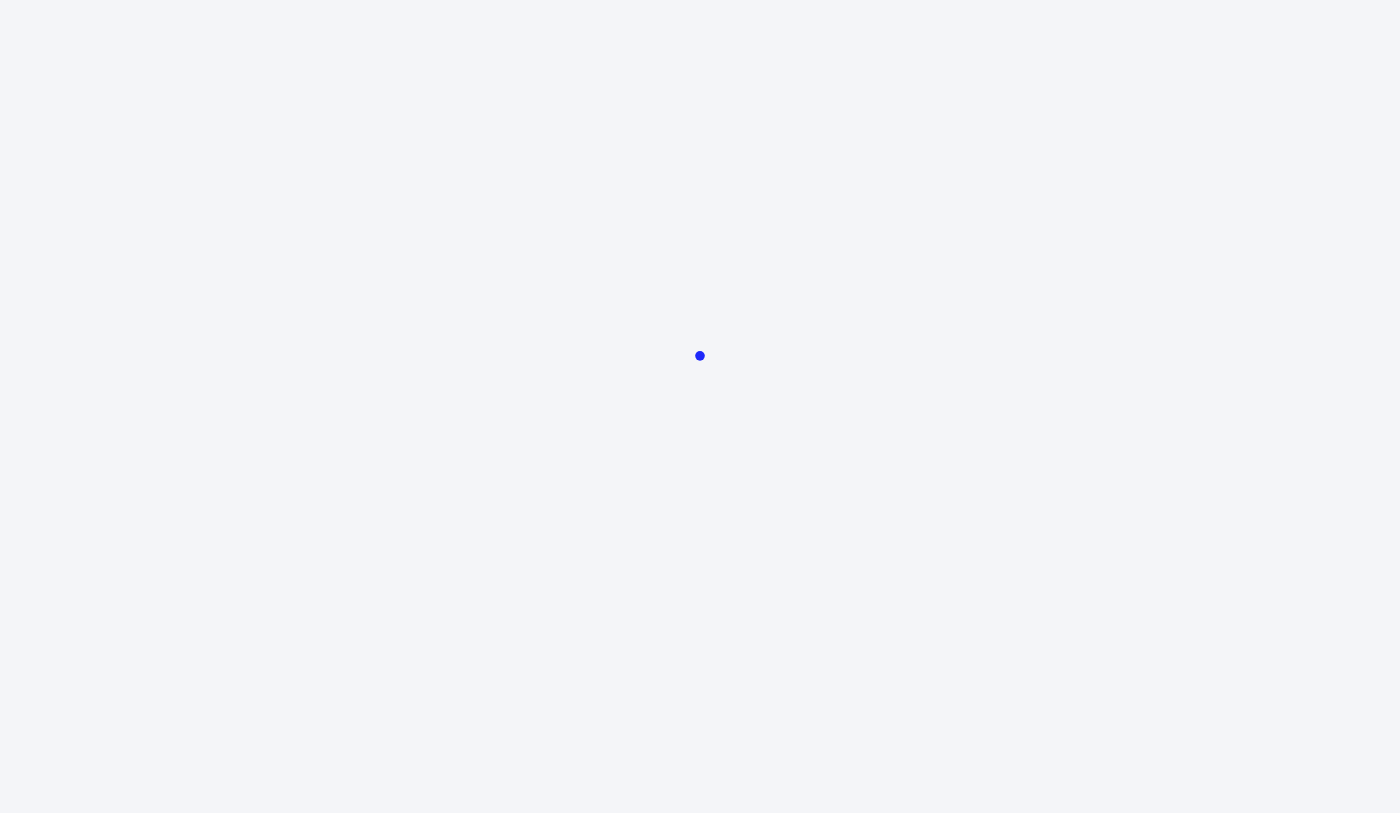 scroll, scrollTop: 0, scrollLeft: 0, axis: both 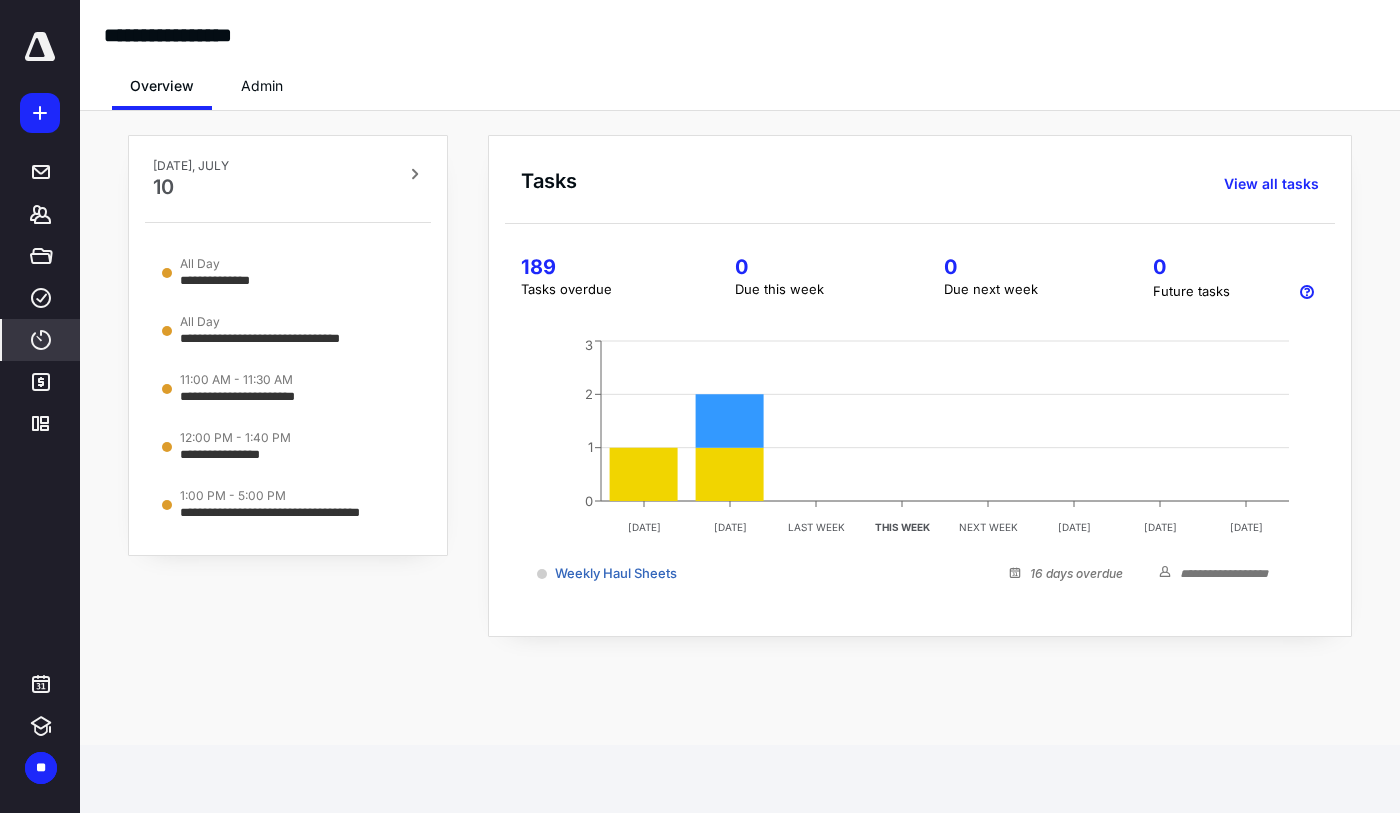 click 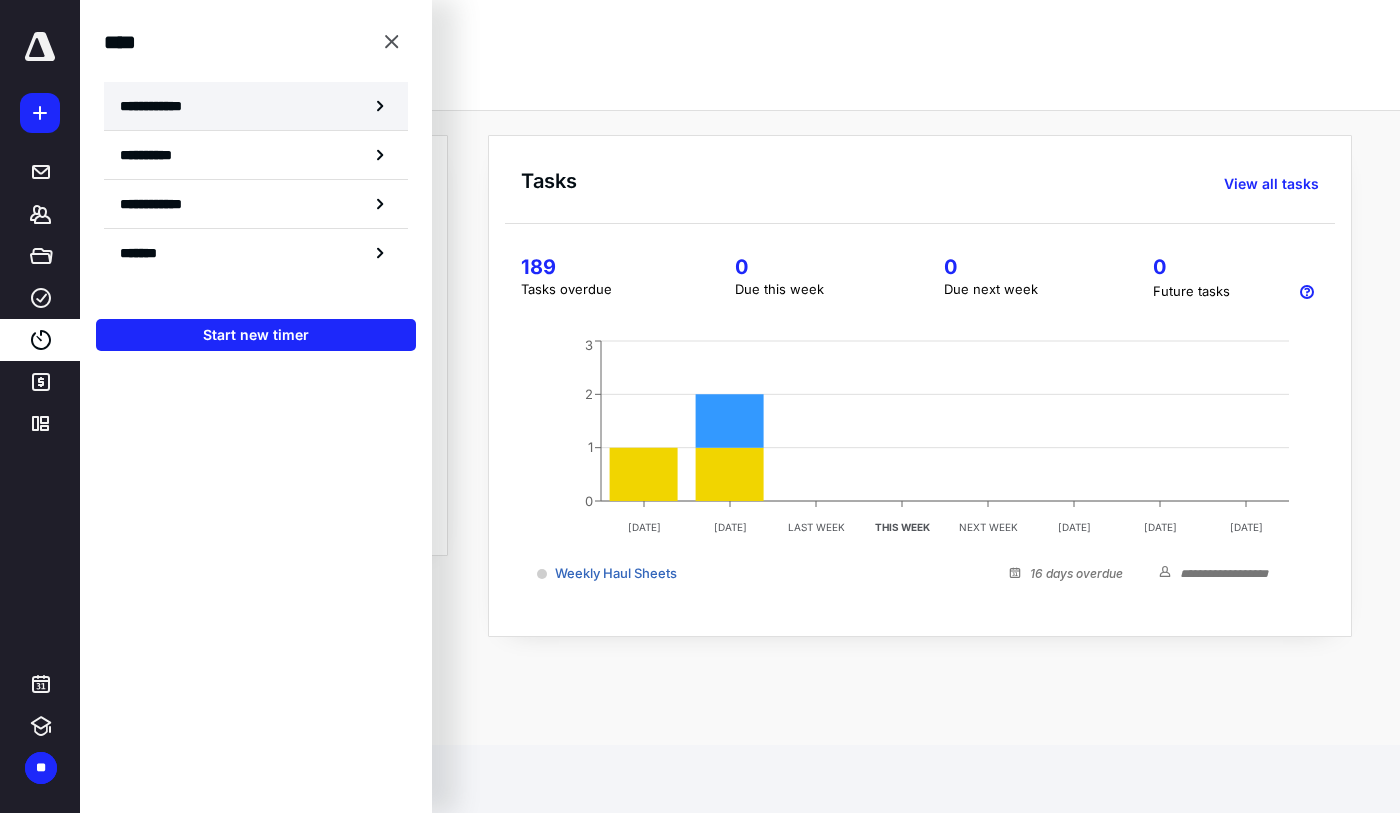click on "**********" at bounding box center (162, 106) 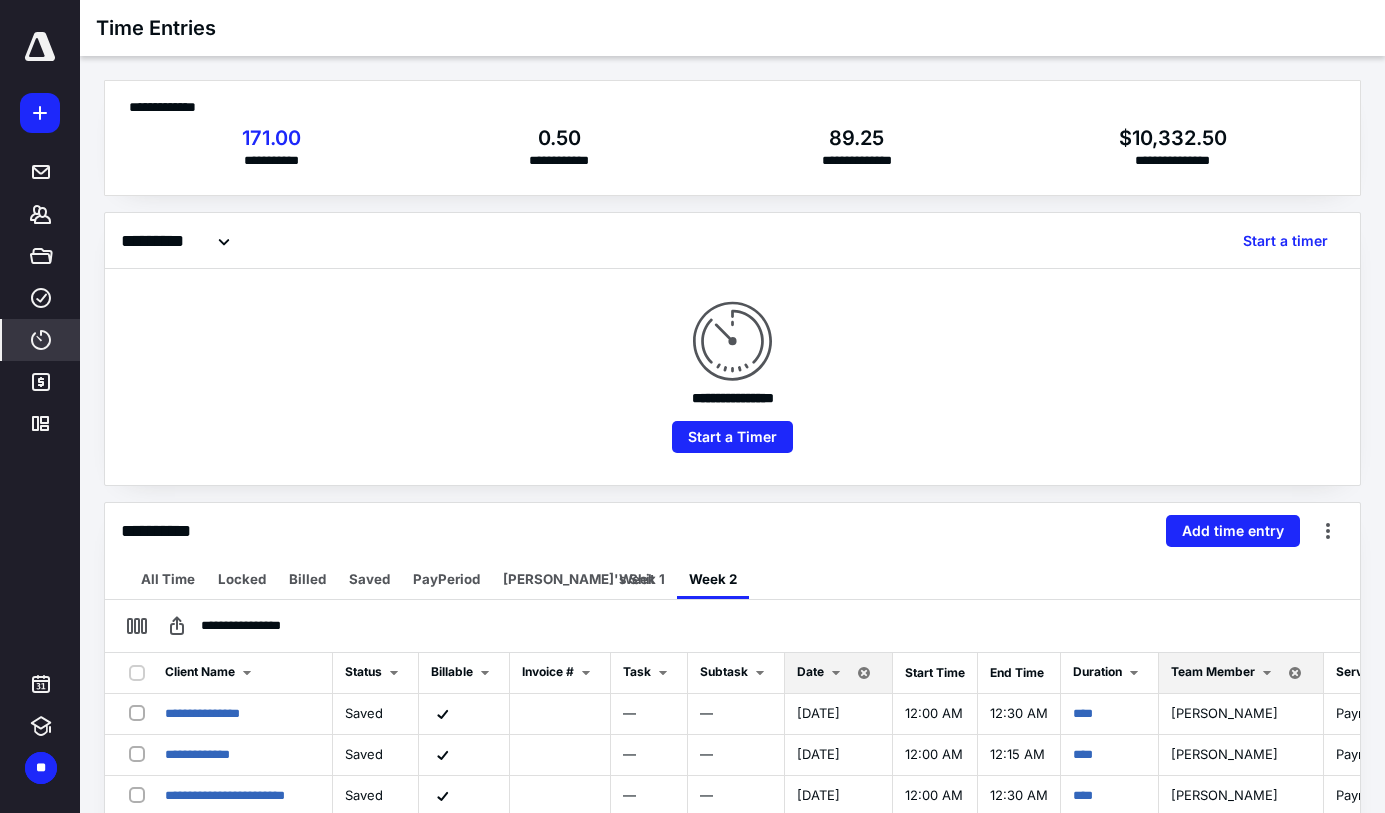 scroll, scrollTop: 300, scrollLeft: 0, axis: vertical 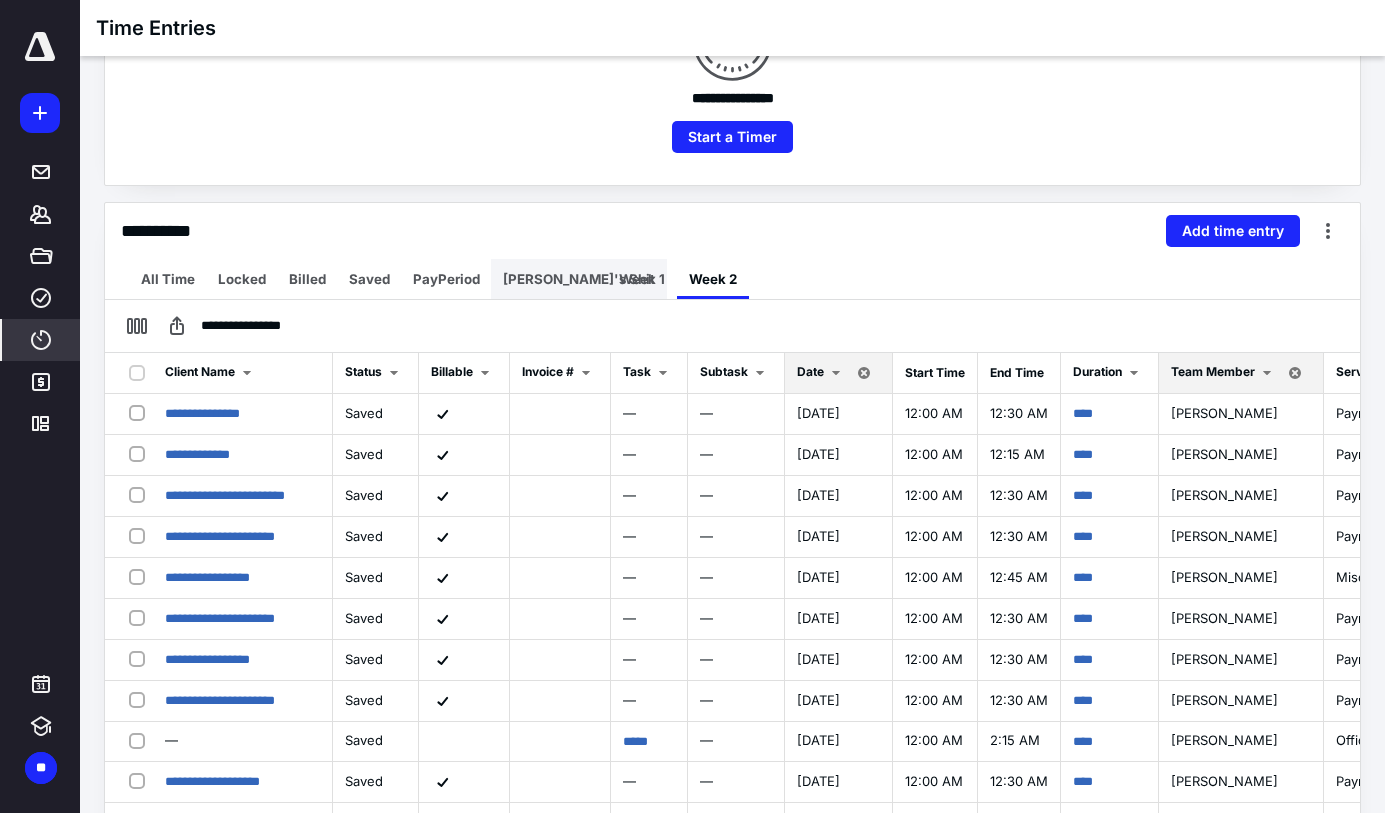click on "[PERSON_NAME]'s Shit" at bounding box center (579, 279) 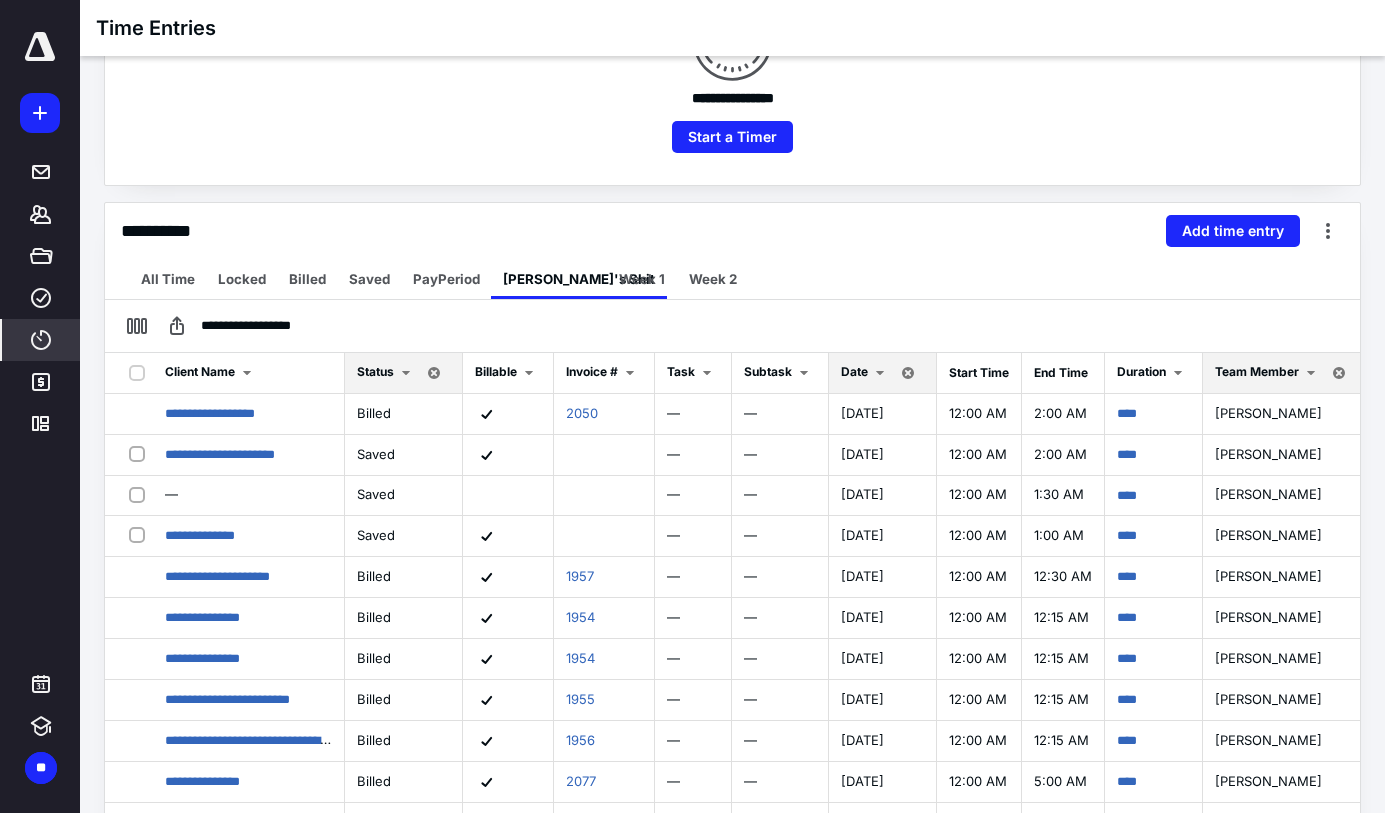 click at bounding box center (880, 373) 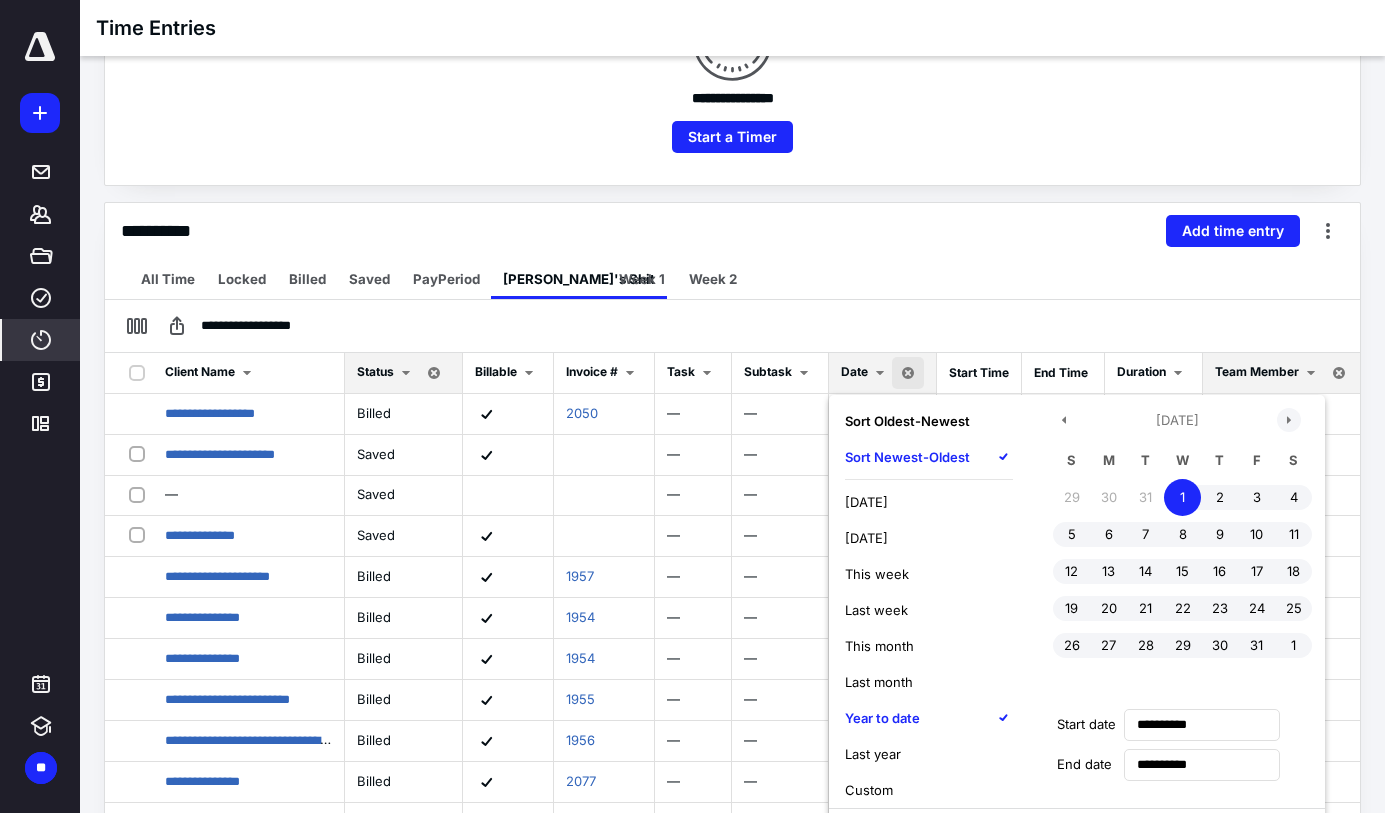 click at bounding box center [1289, 420] 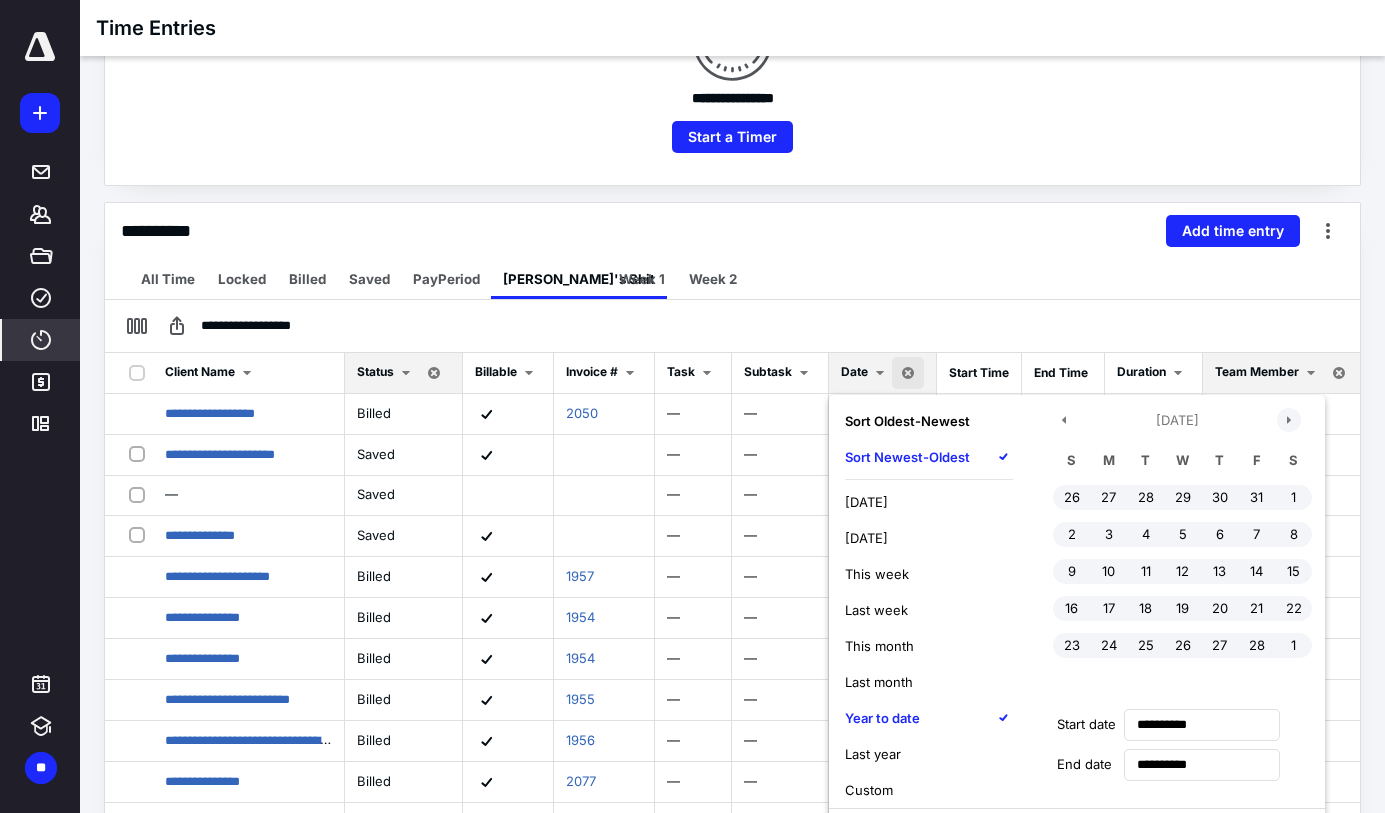 click at bounding box center [1289, 420] 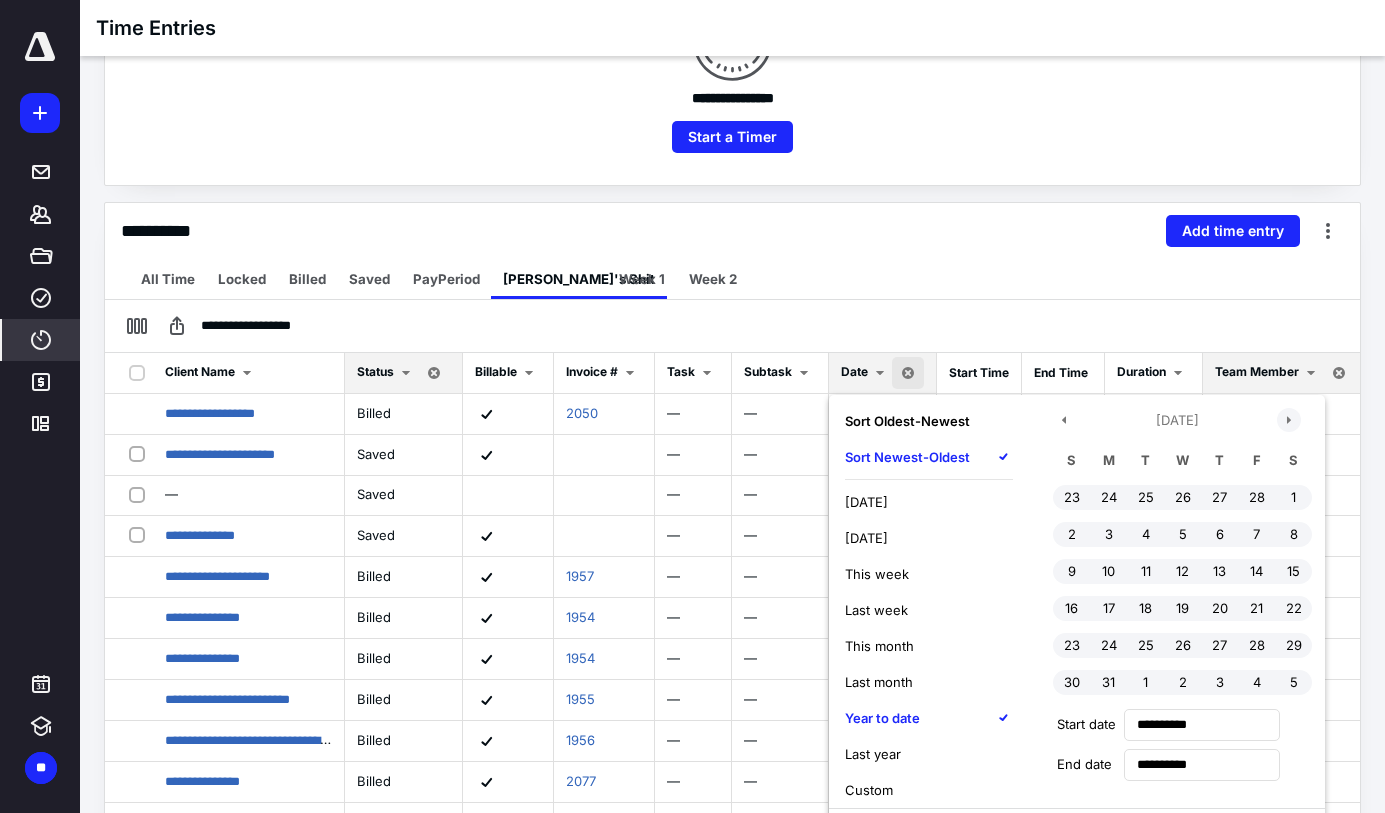click at bounding box center [1289, 420] 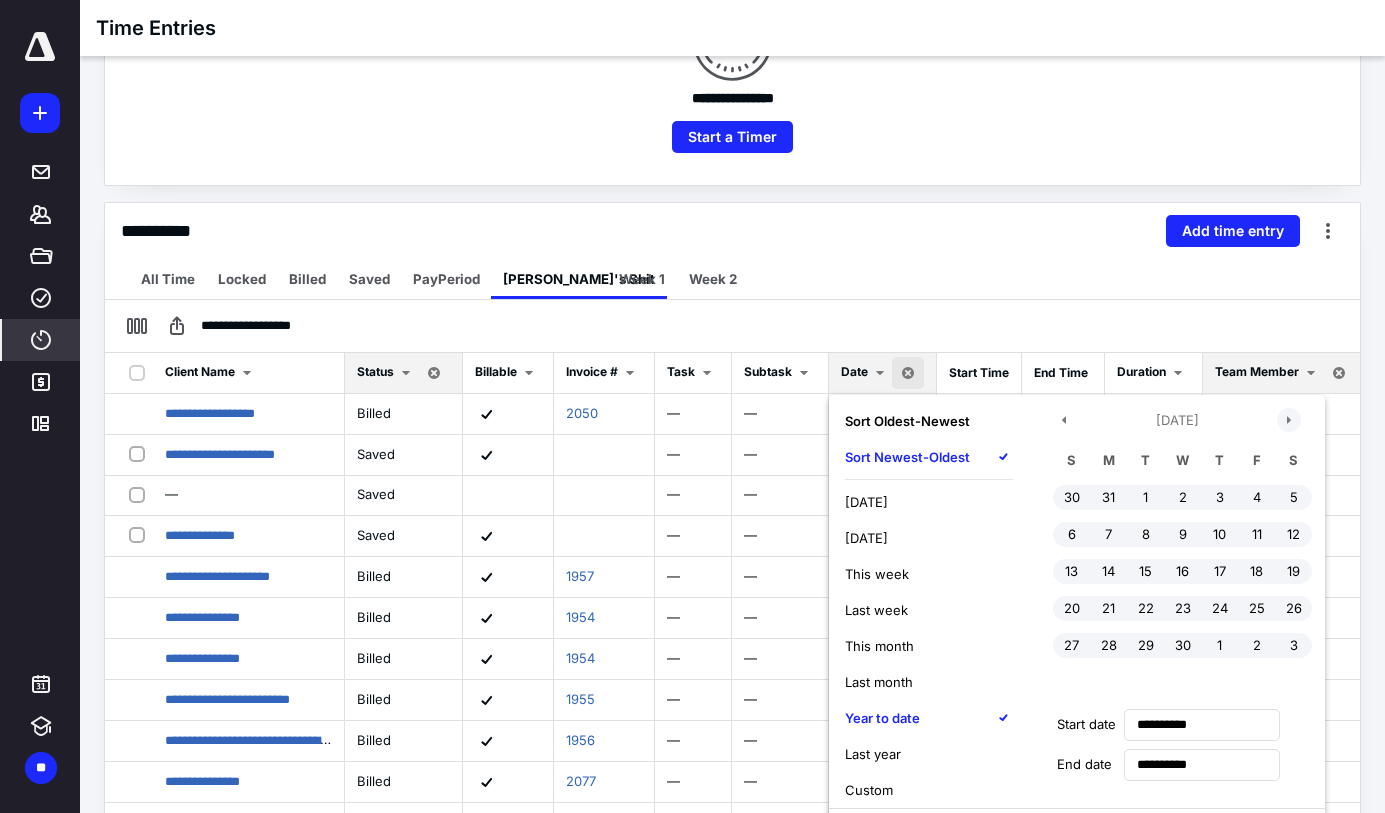 click at bounding box center [1289, 420] 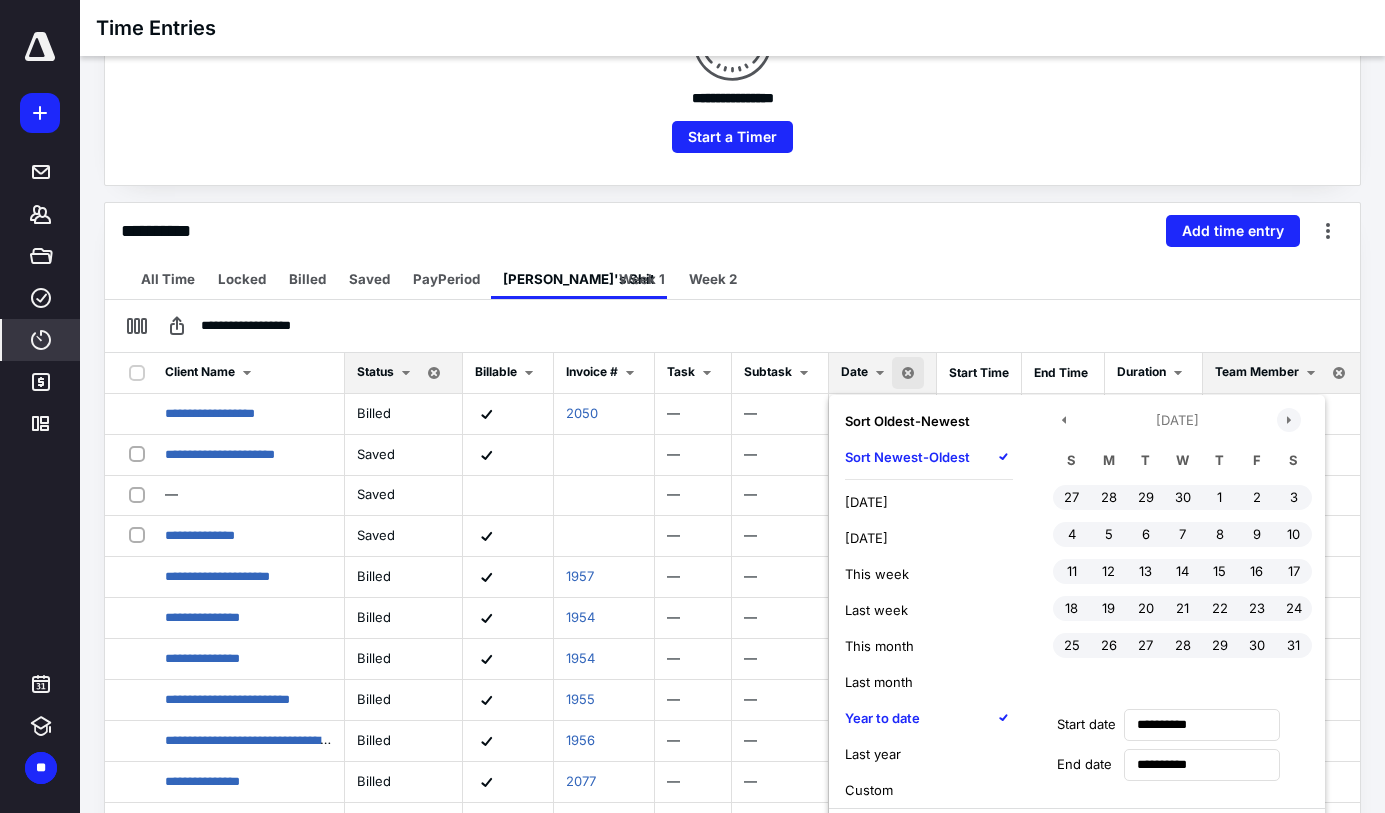 click at bounding box center (1289, 420) 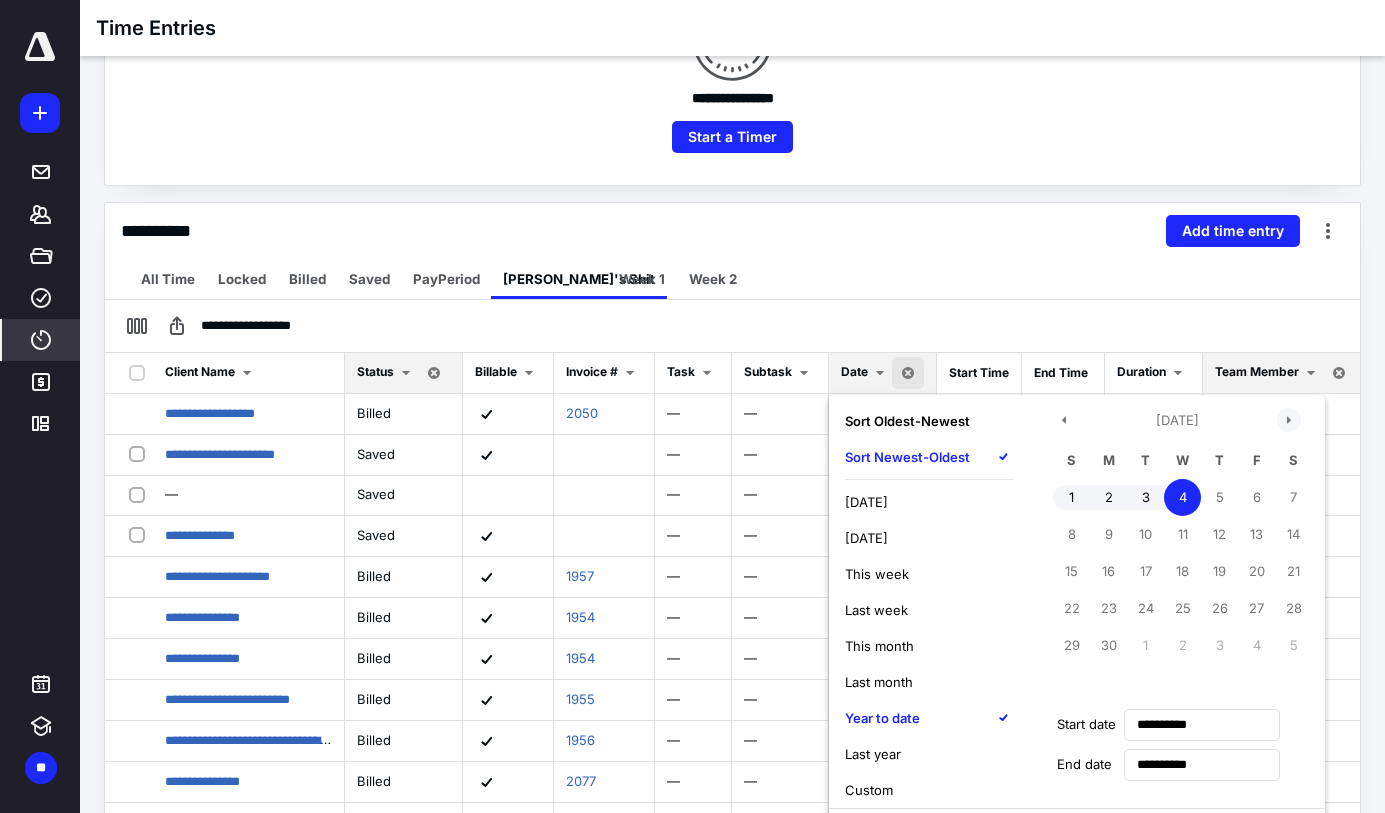 click at bounding box center [1289, 420] 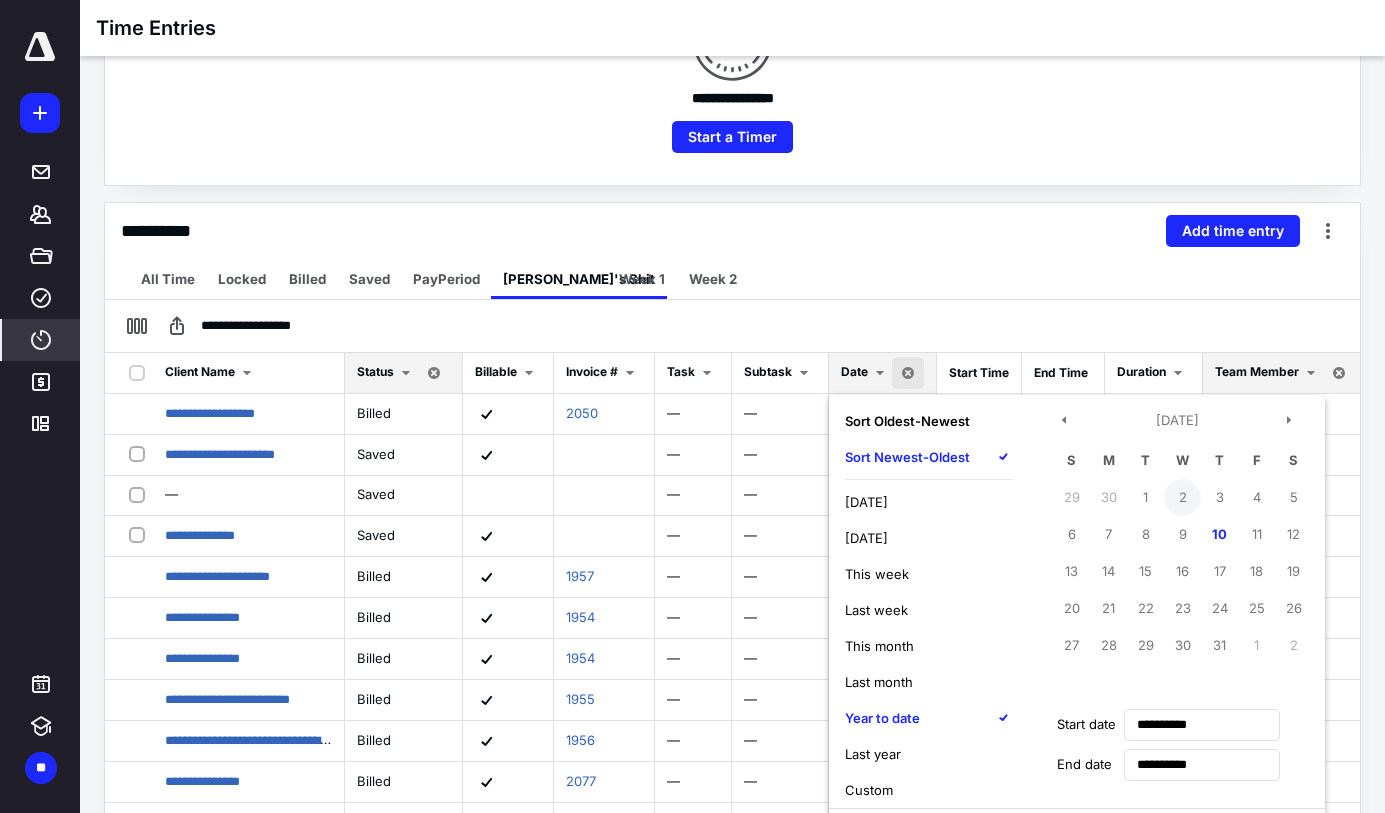 click on "2" at bounding box center (1182, 497) 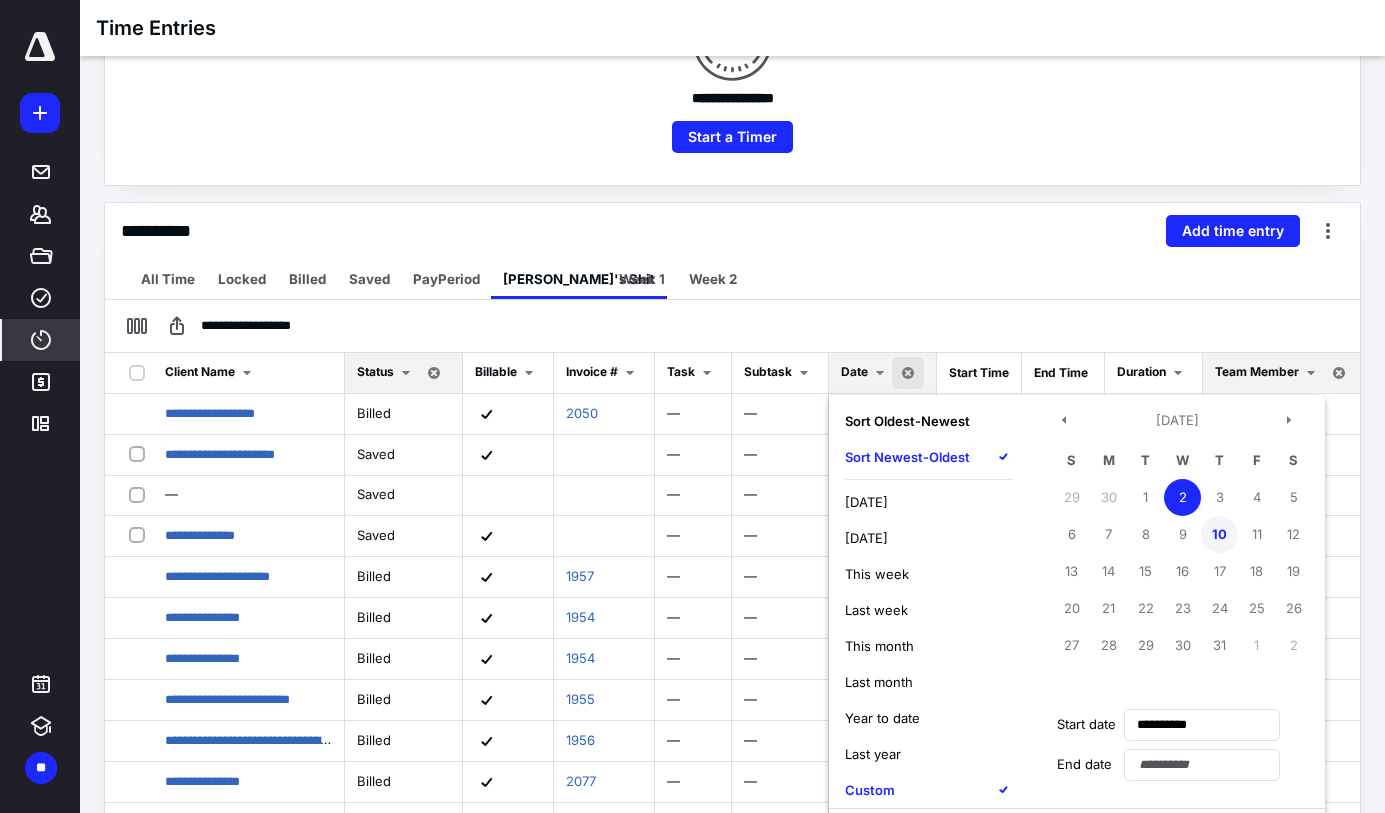 click on "10" at bounding box center (1219, 534) 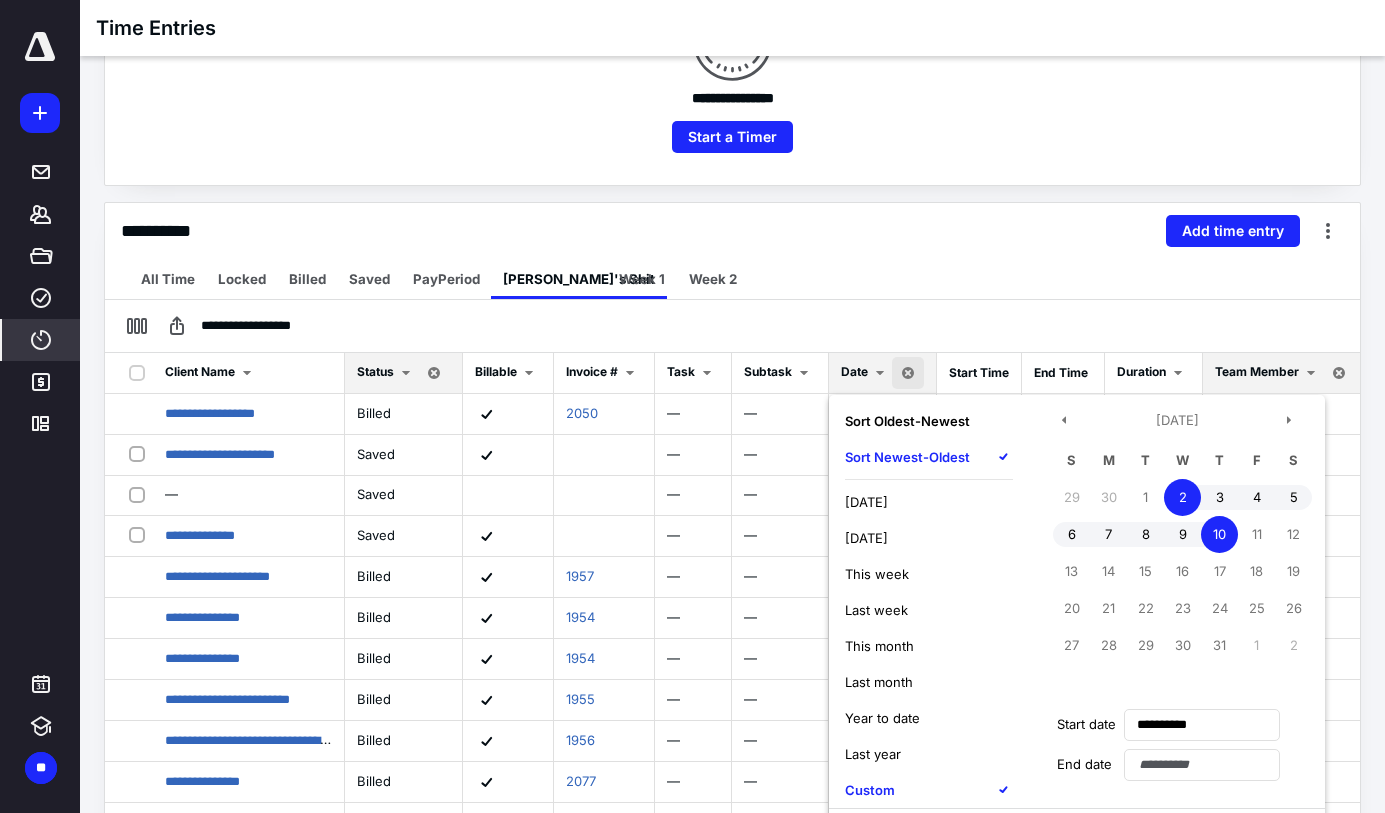 type on "**********" 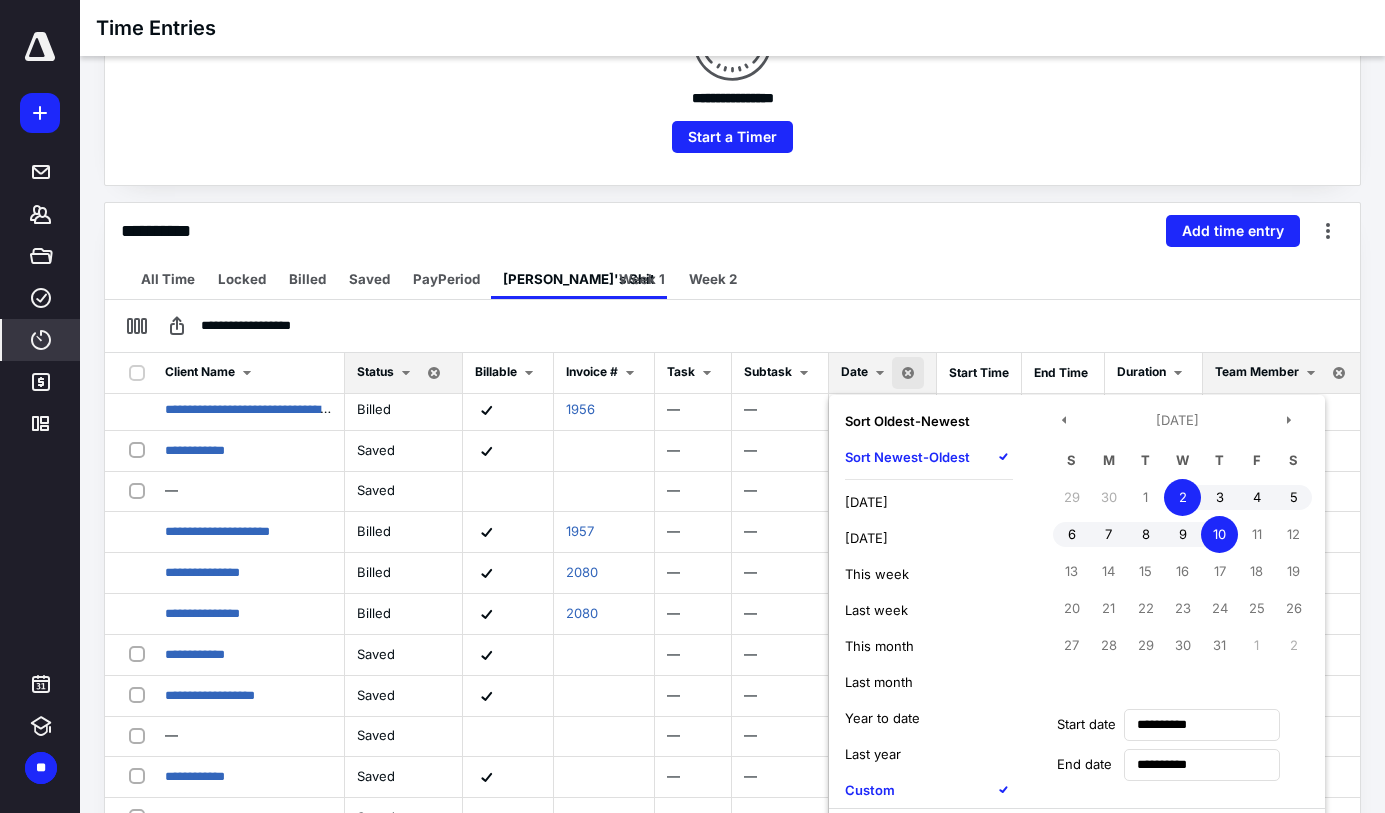 scroll, scrollTop: 1000, scrollLeft: 0, axis: vertical 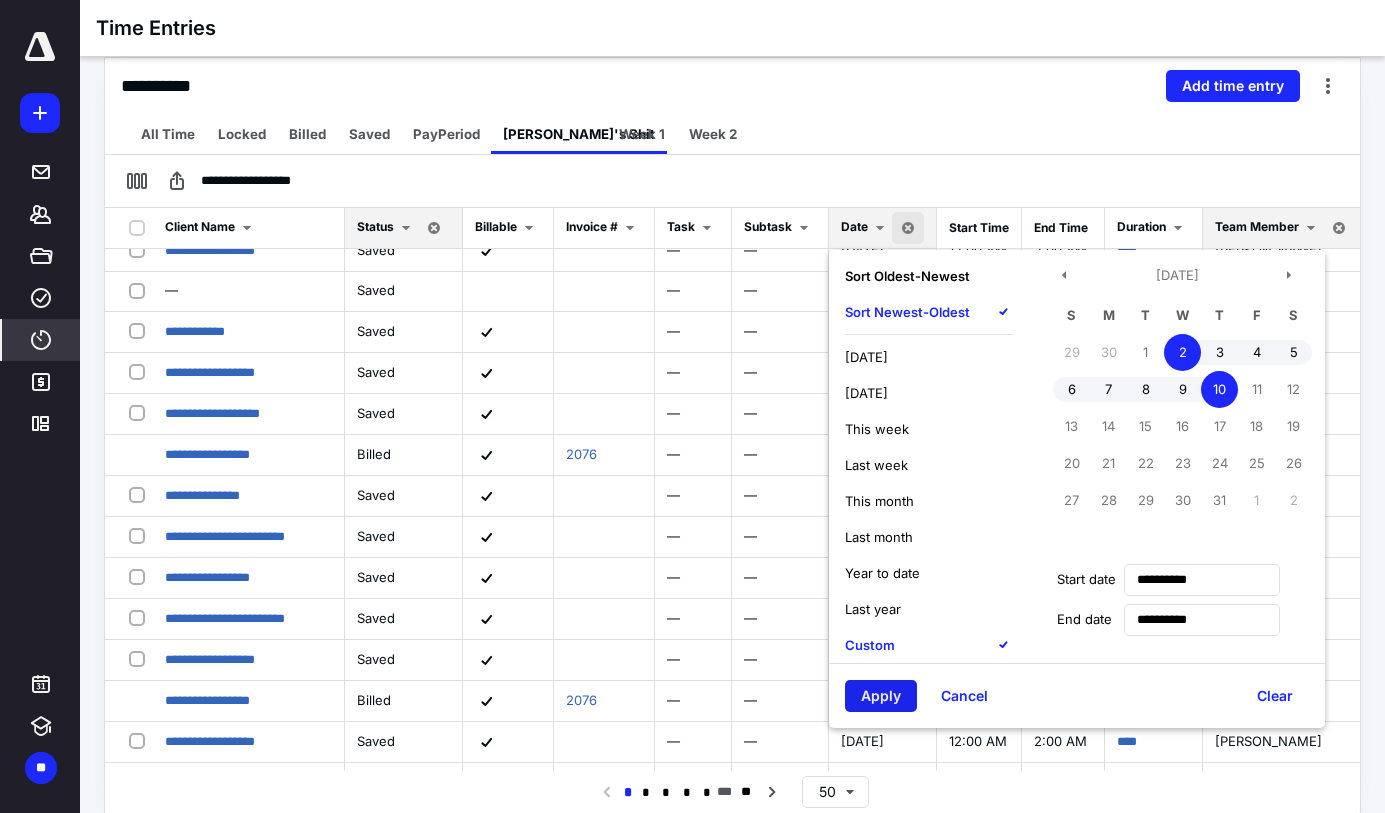 click on "Apply" at bounding box center (881, 696) 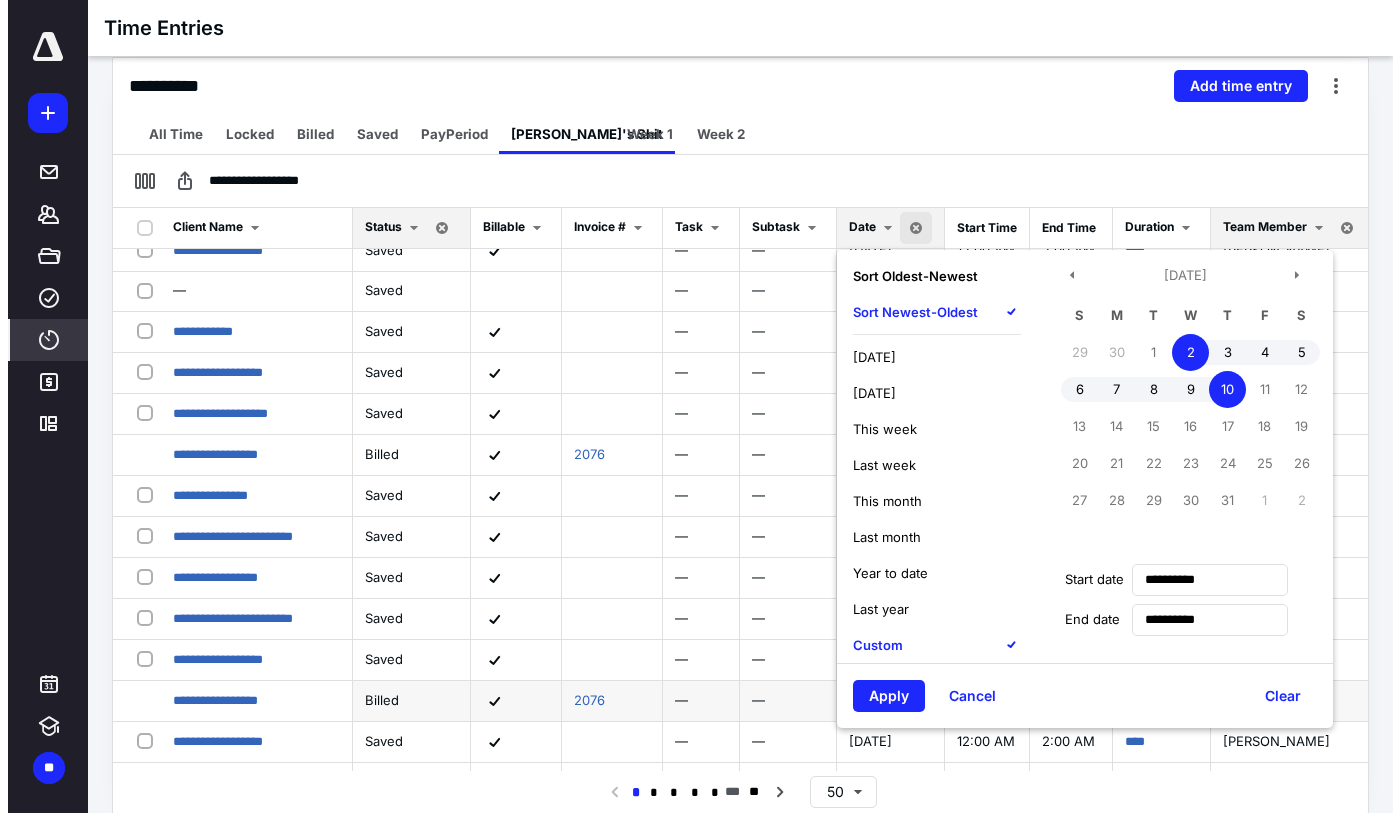 scroll, scrollTop: 0, scrollLeft: 0, axis: both 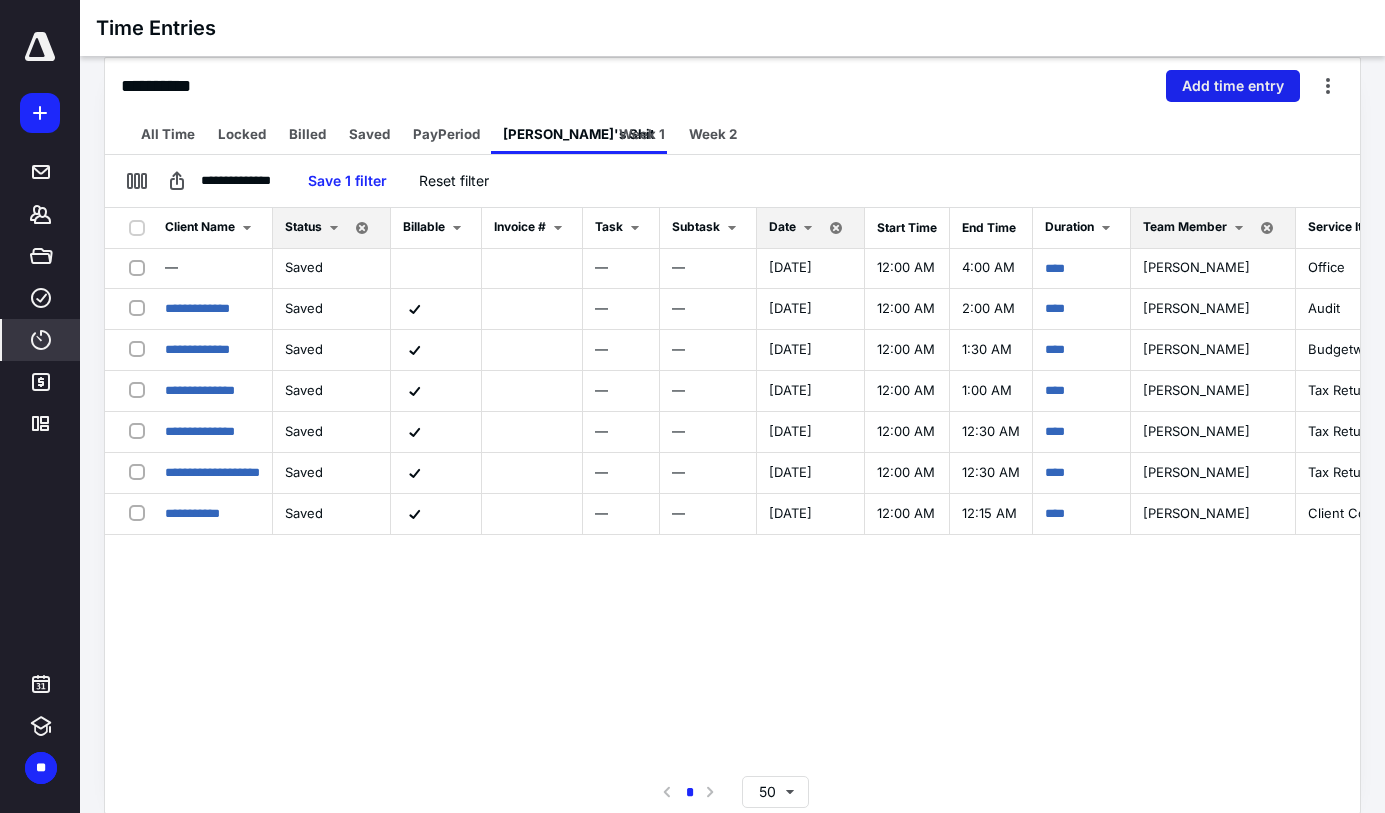 click on "Add time entry" at bounding box center [1233, 86] 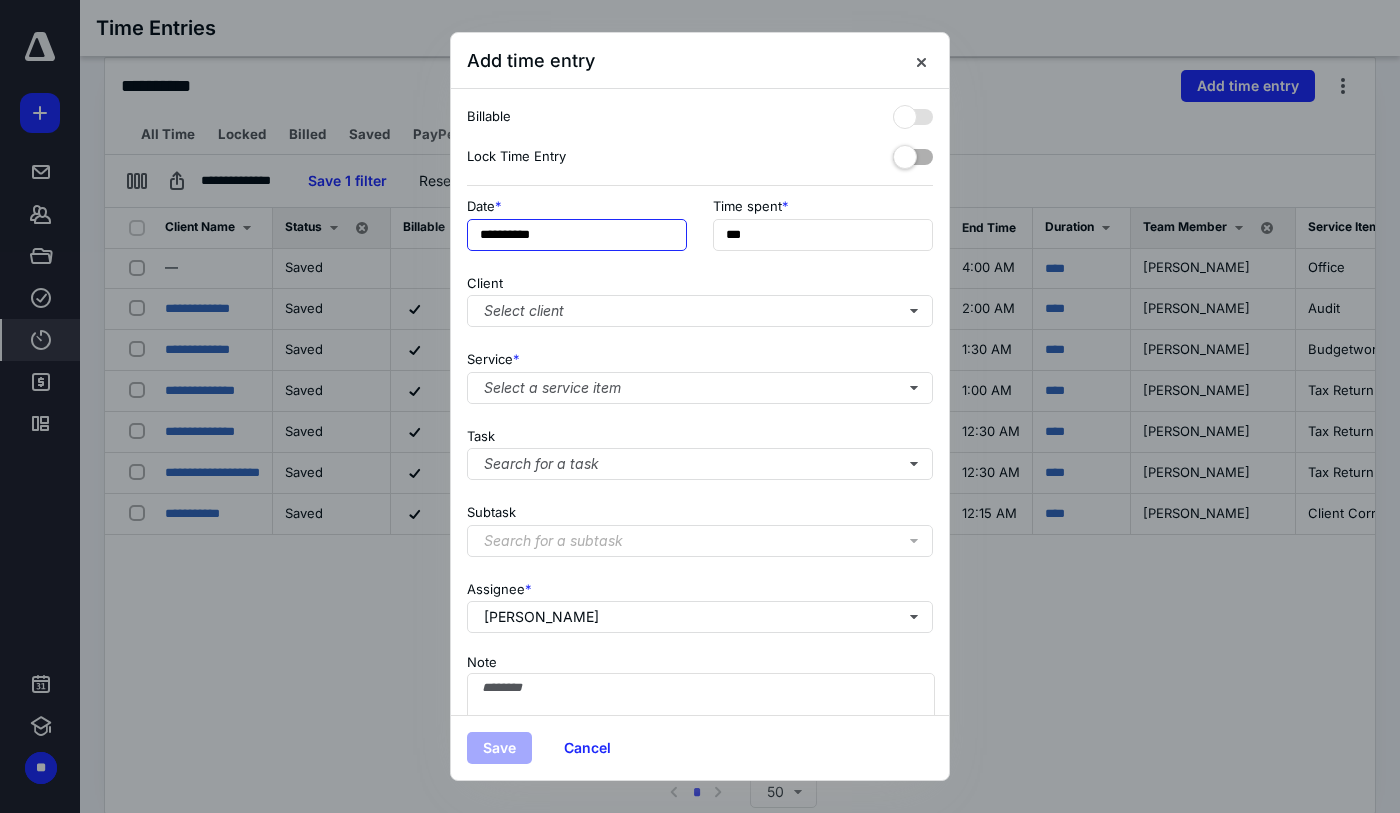 click on "**********" at bounding box center (577, 235) 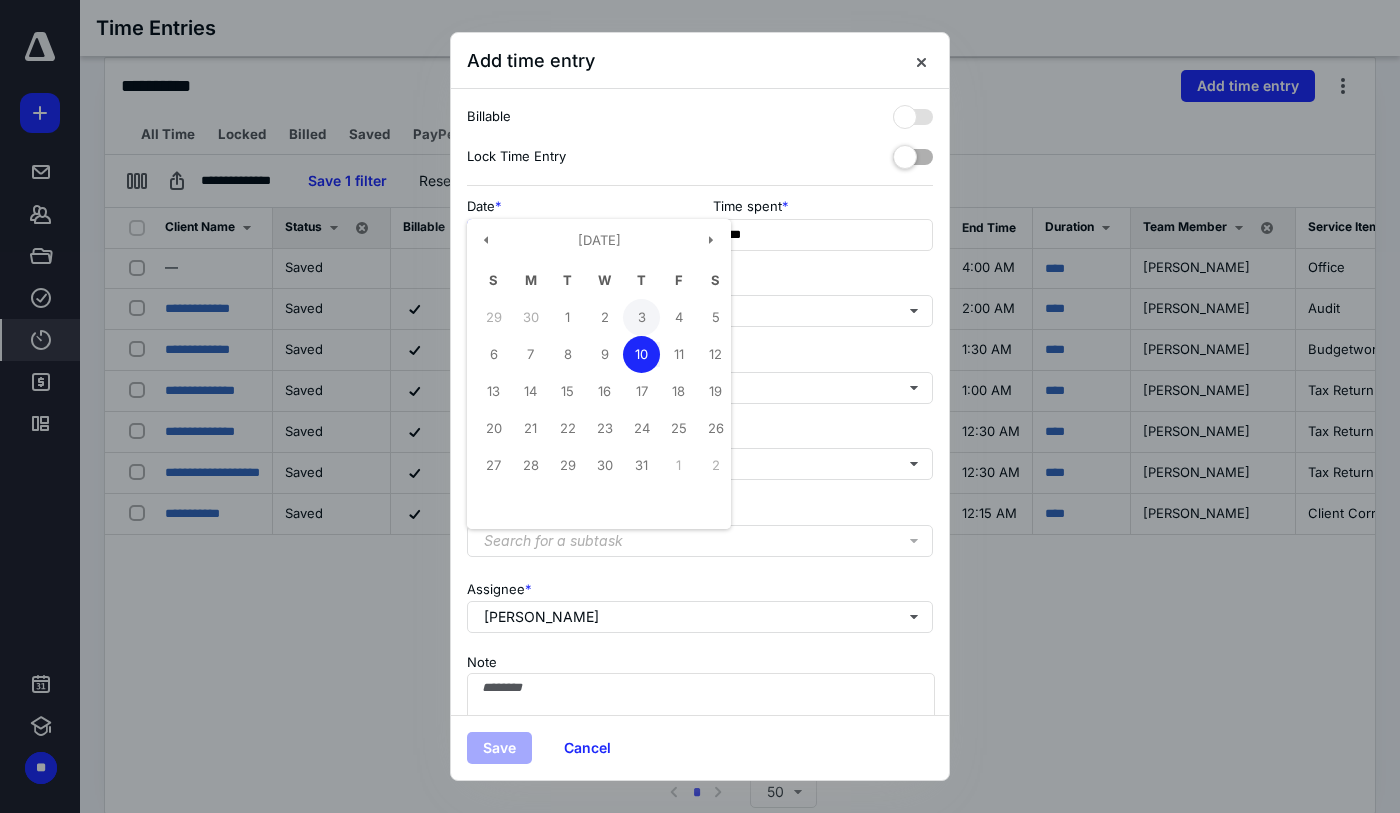 click on "3" at bounding box center [641, 317] 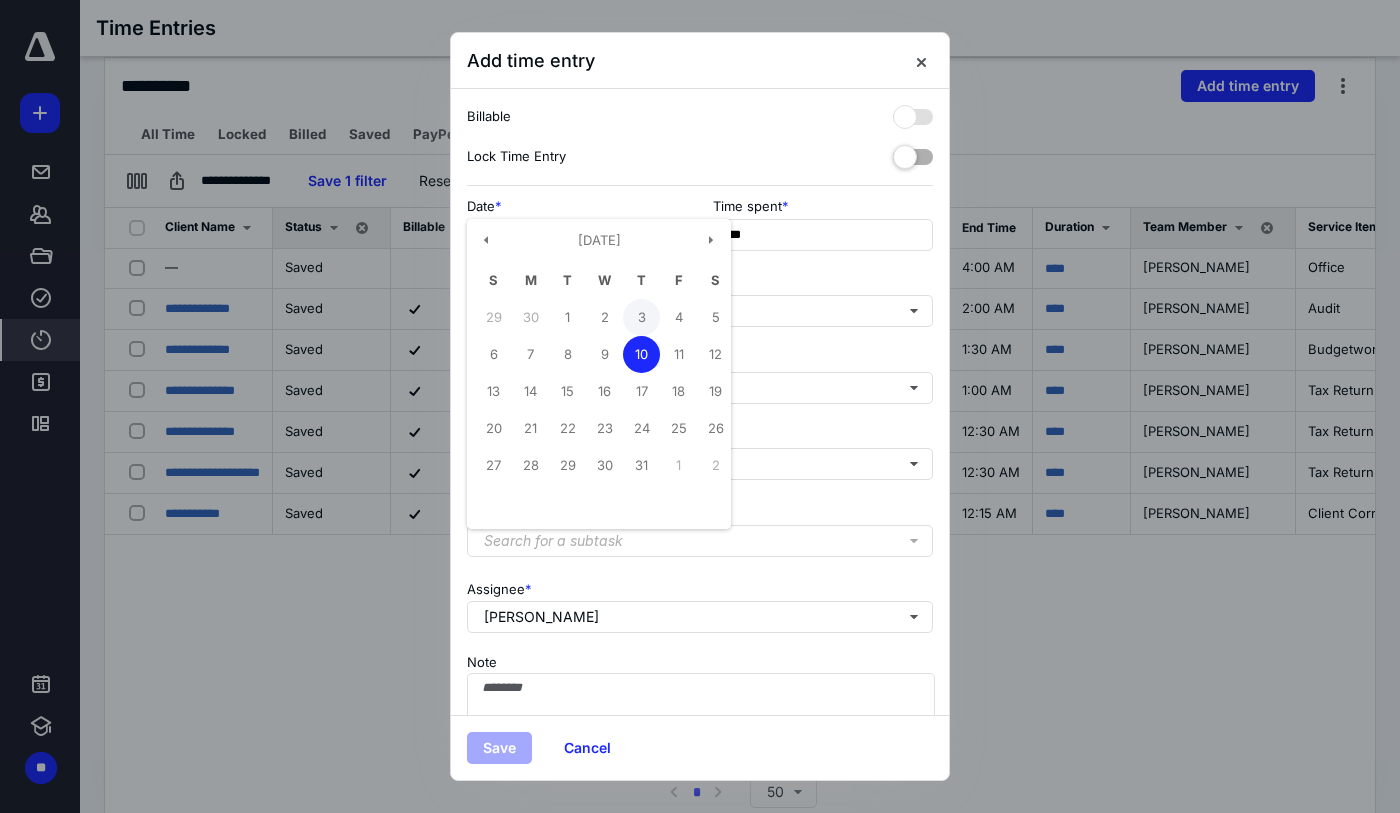 type on "**********" 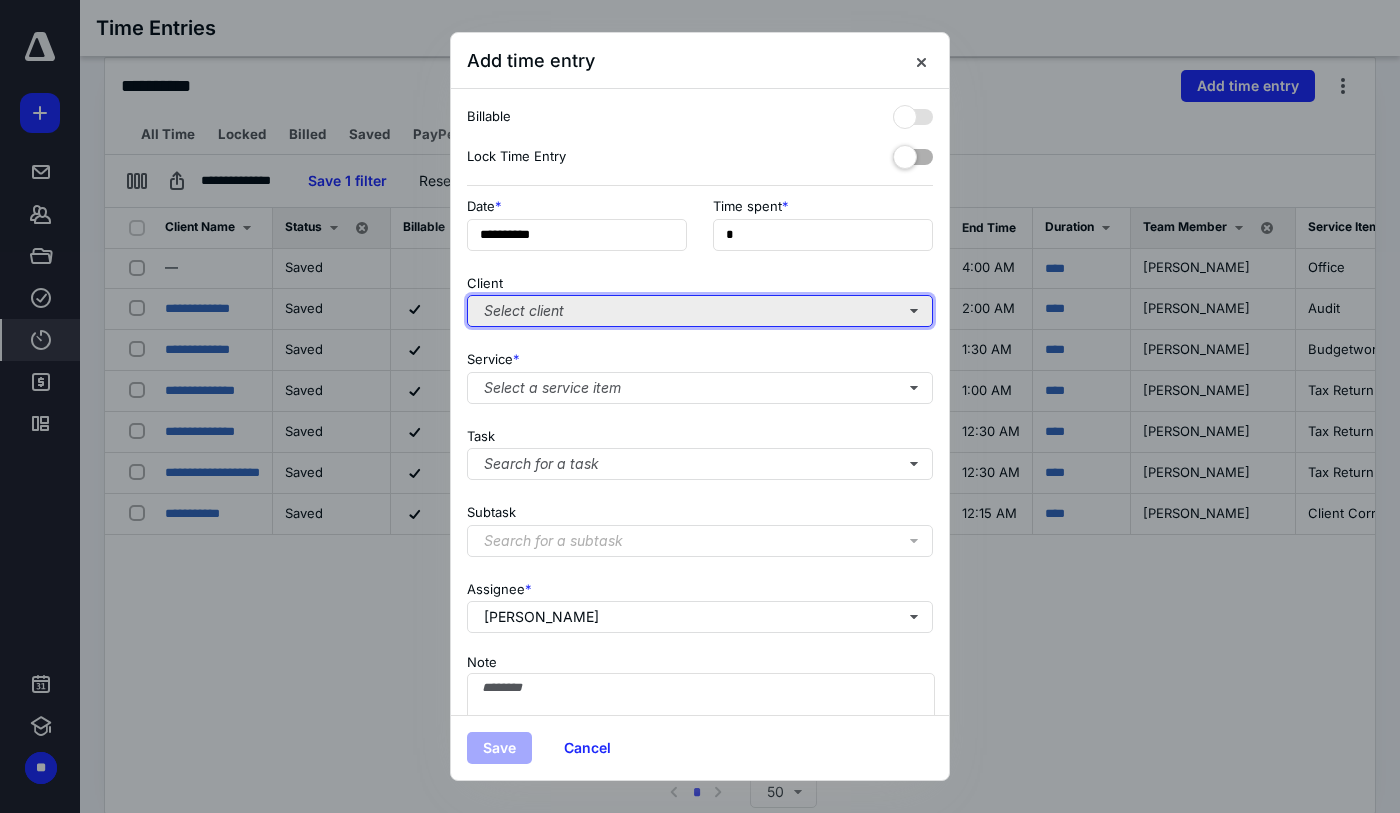 type on "**" 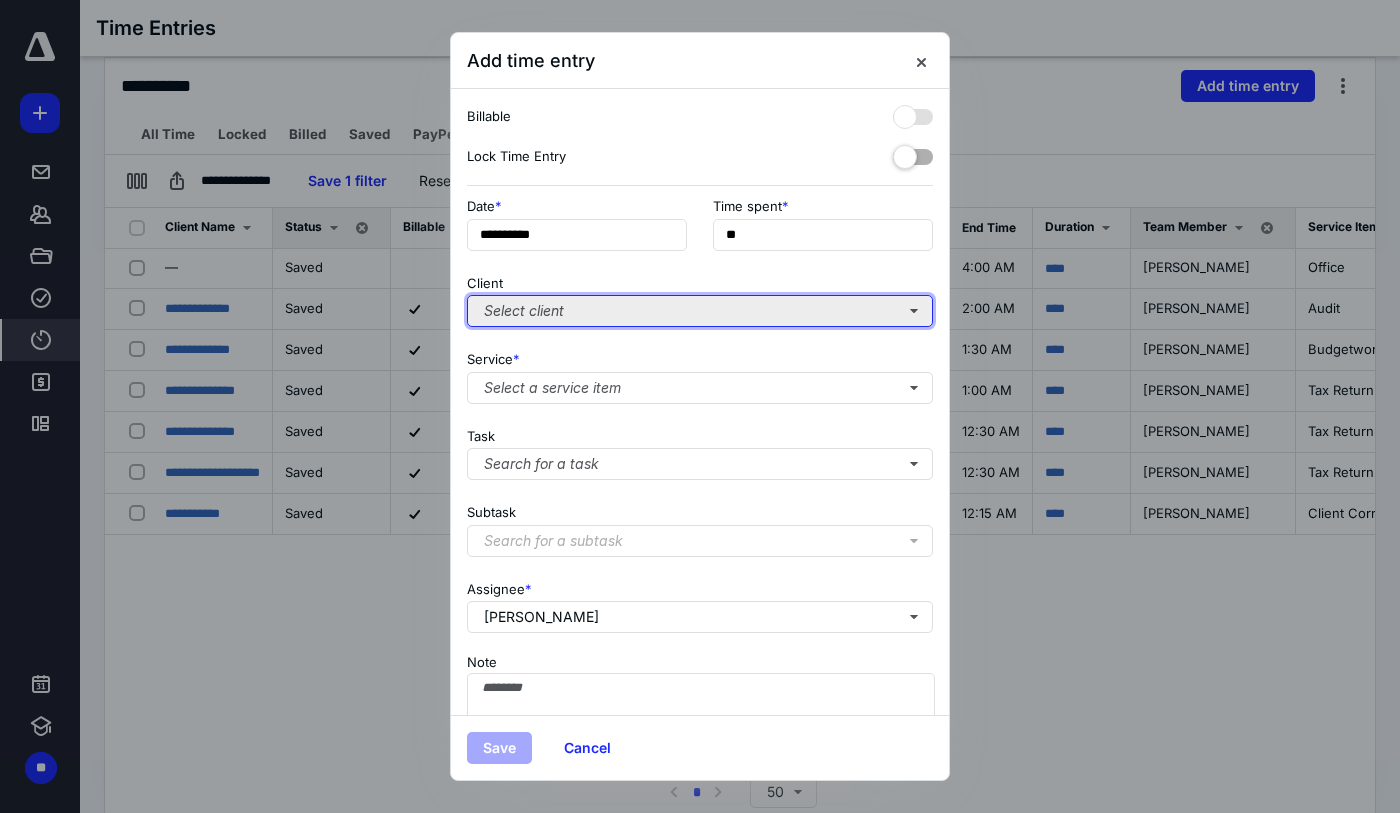 type 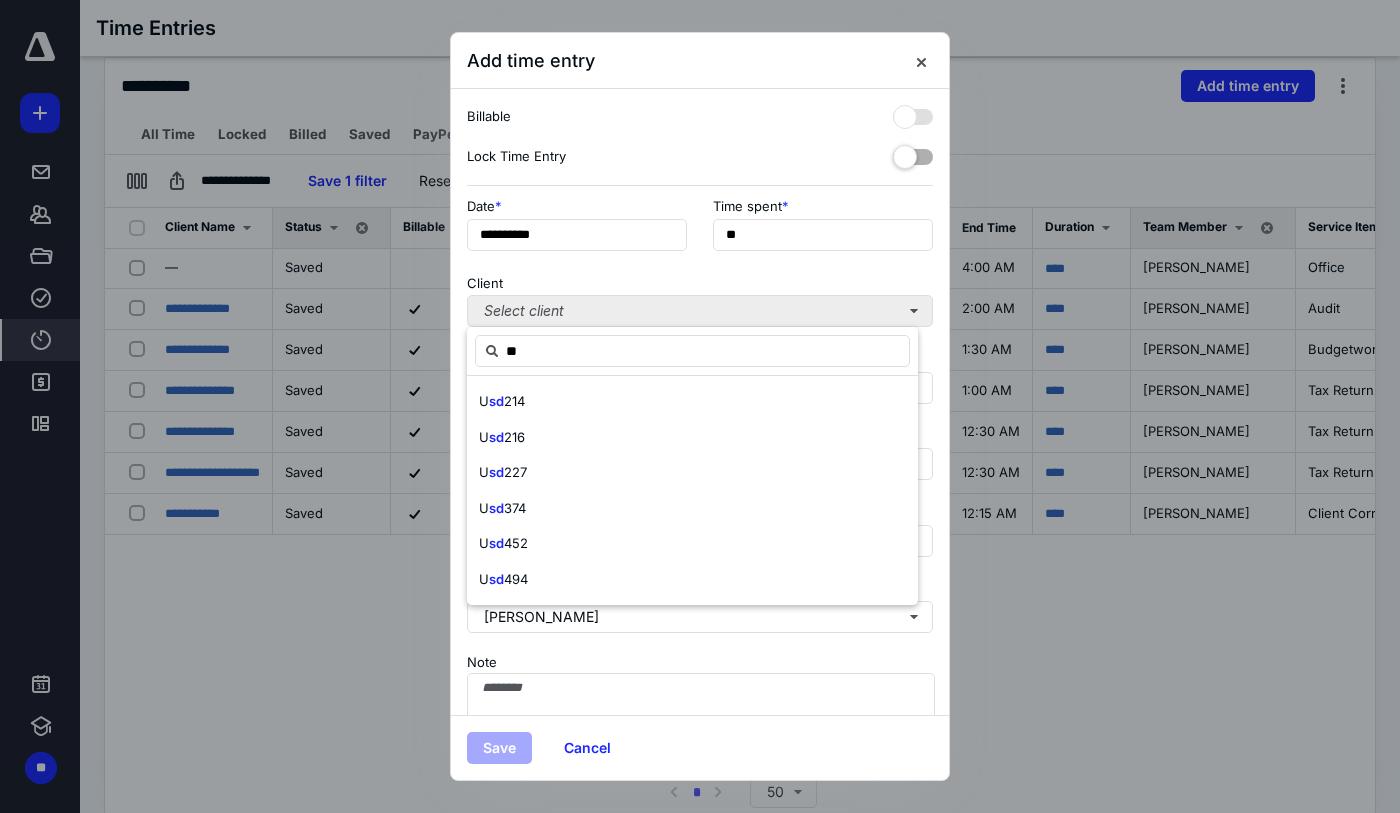 type on "*" 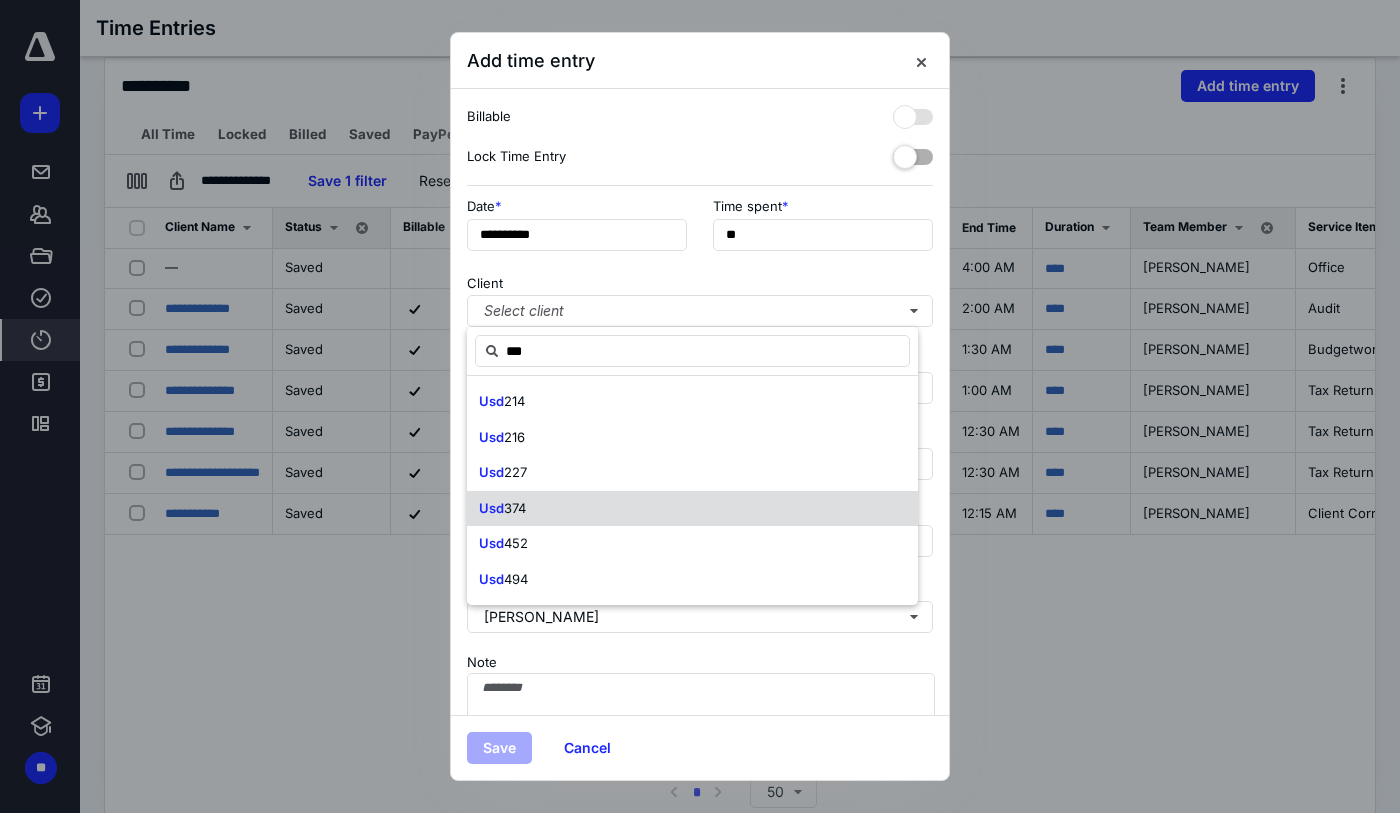 click on "Usd  374" at bounding box center [692, 509] 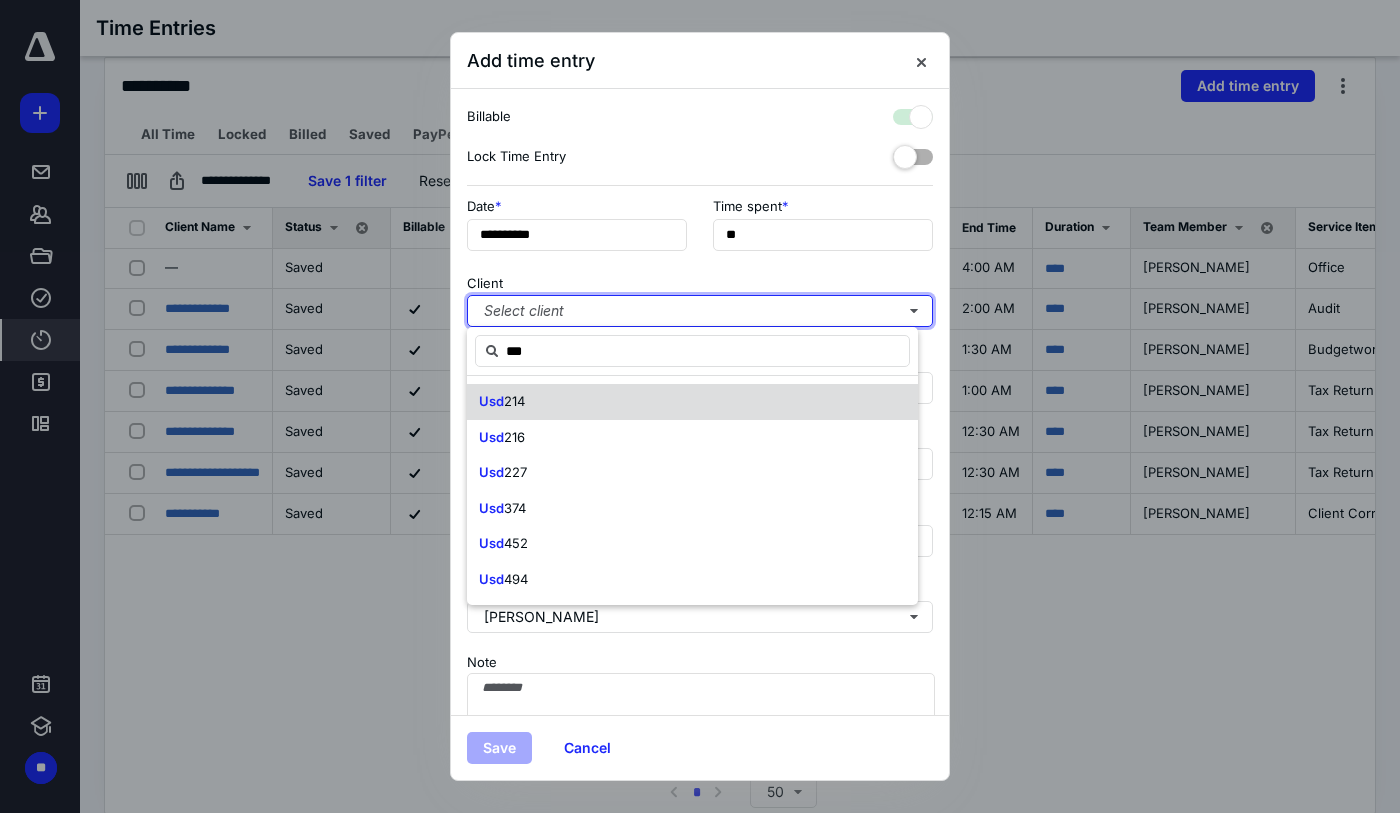 checkbox on "true" 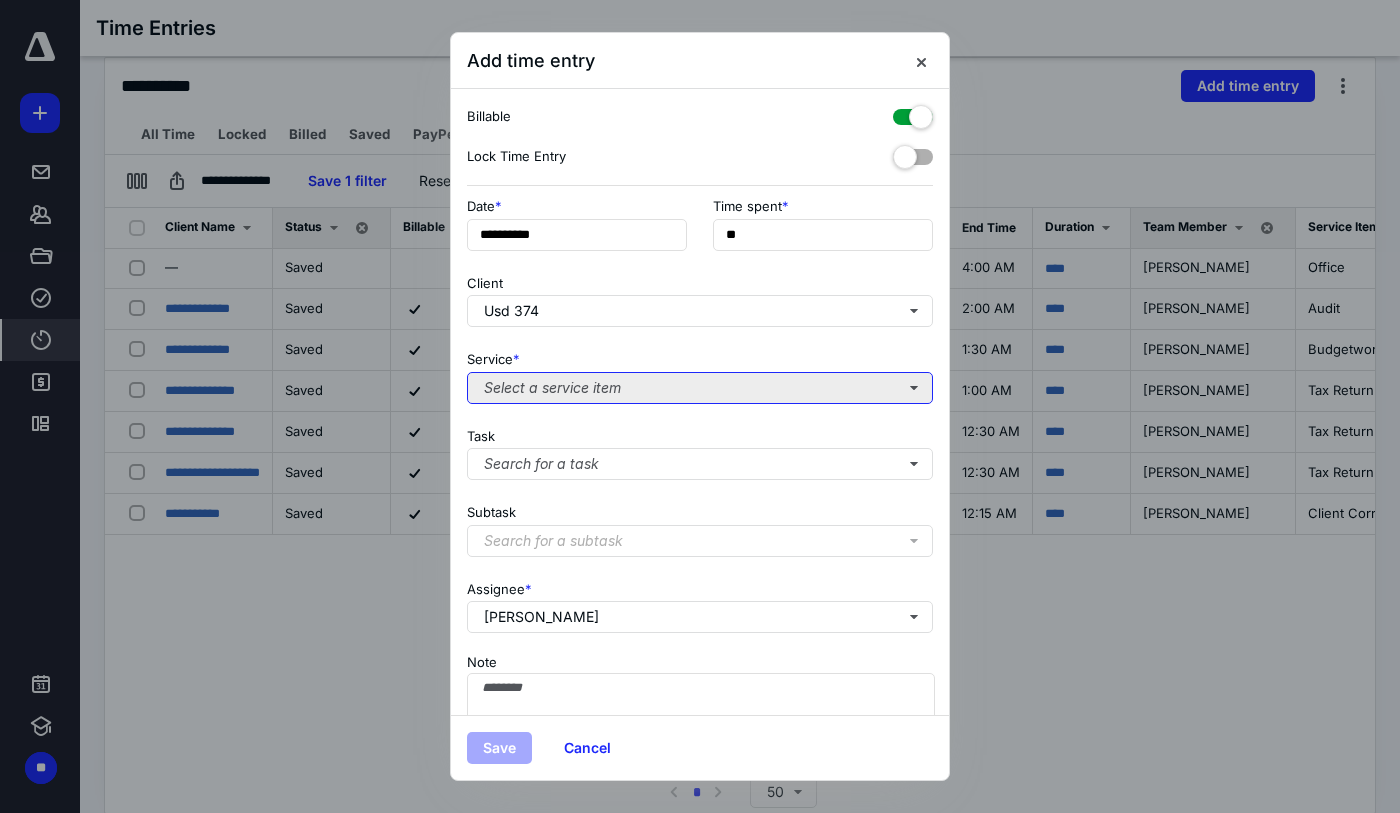 click on "Select a service item" at bounding box center (700, 388) 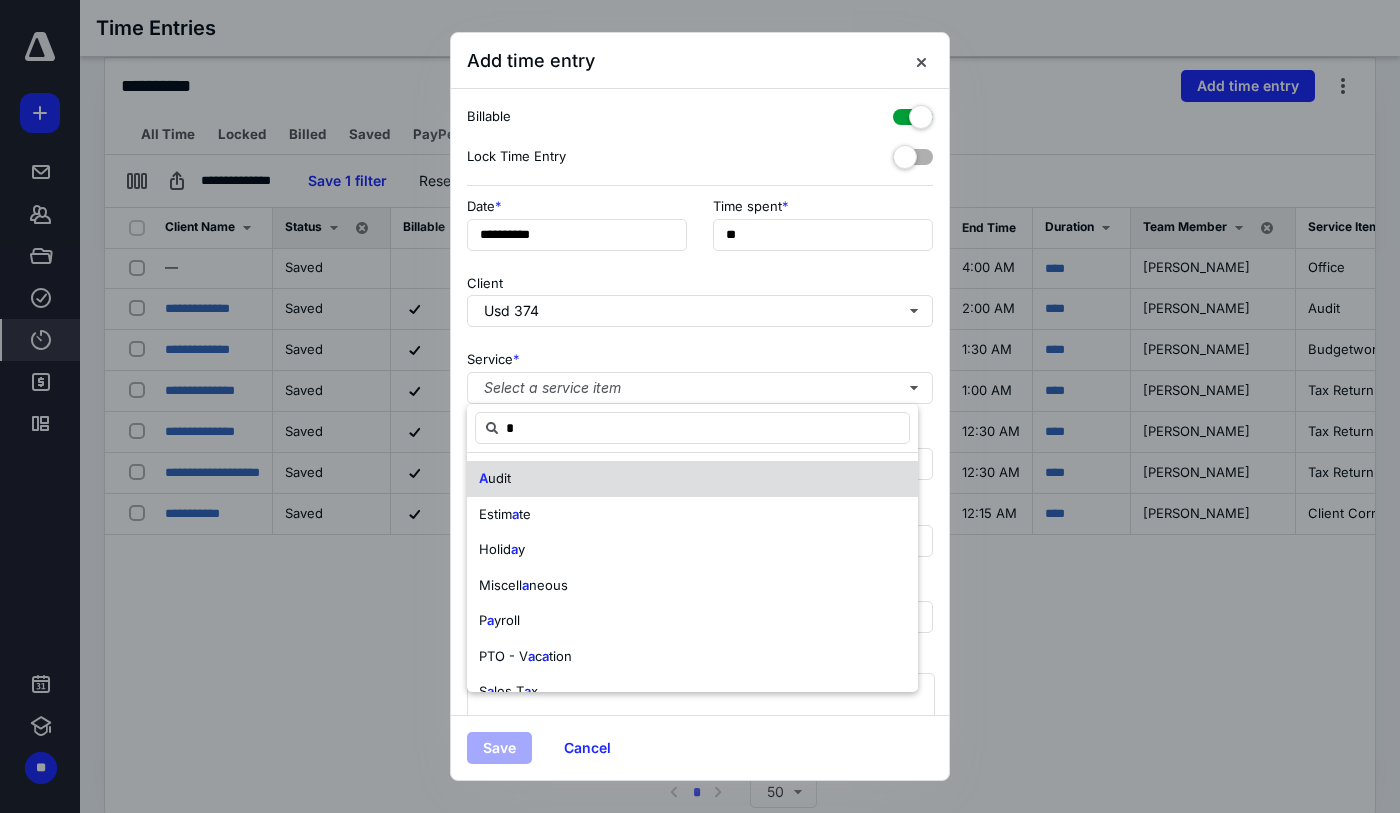 click on "A [PERSON_NAME]" at bounding box center (692, 479) 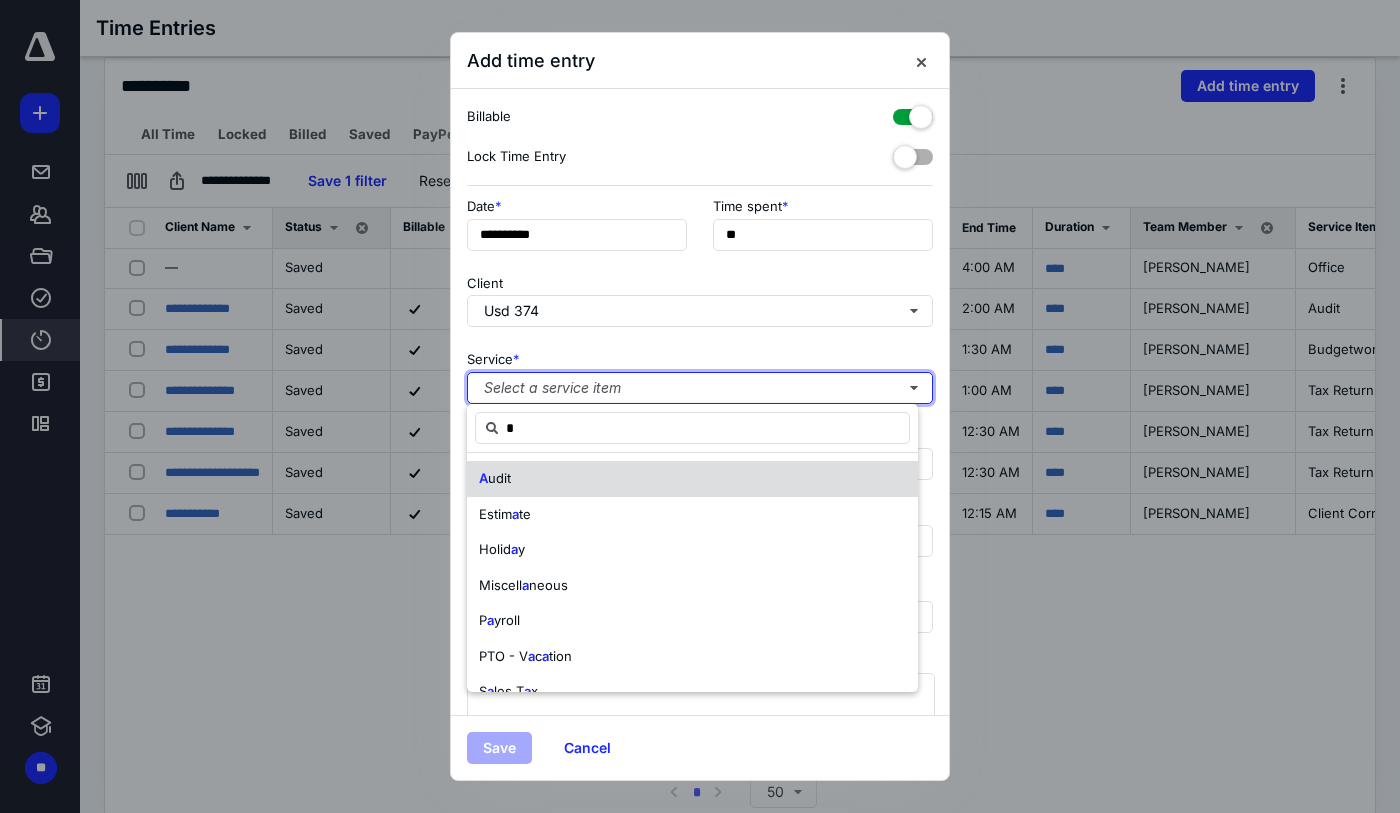 type 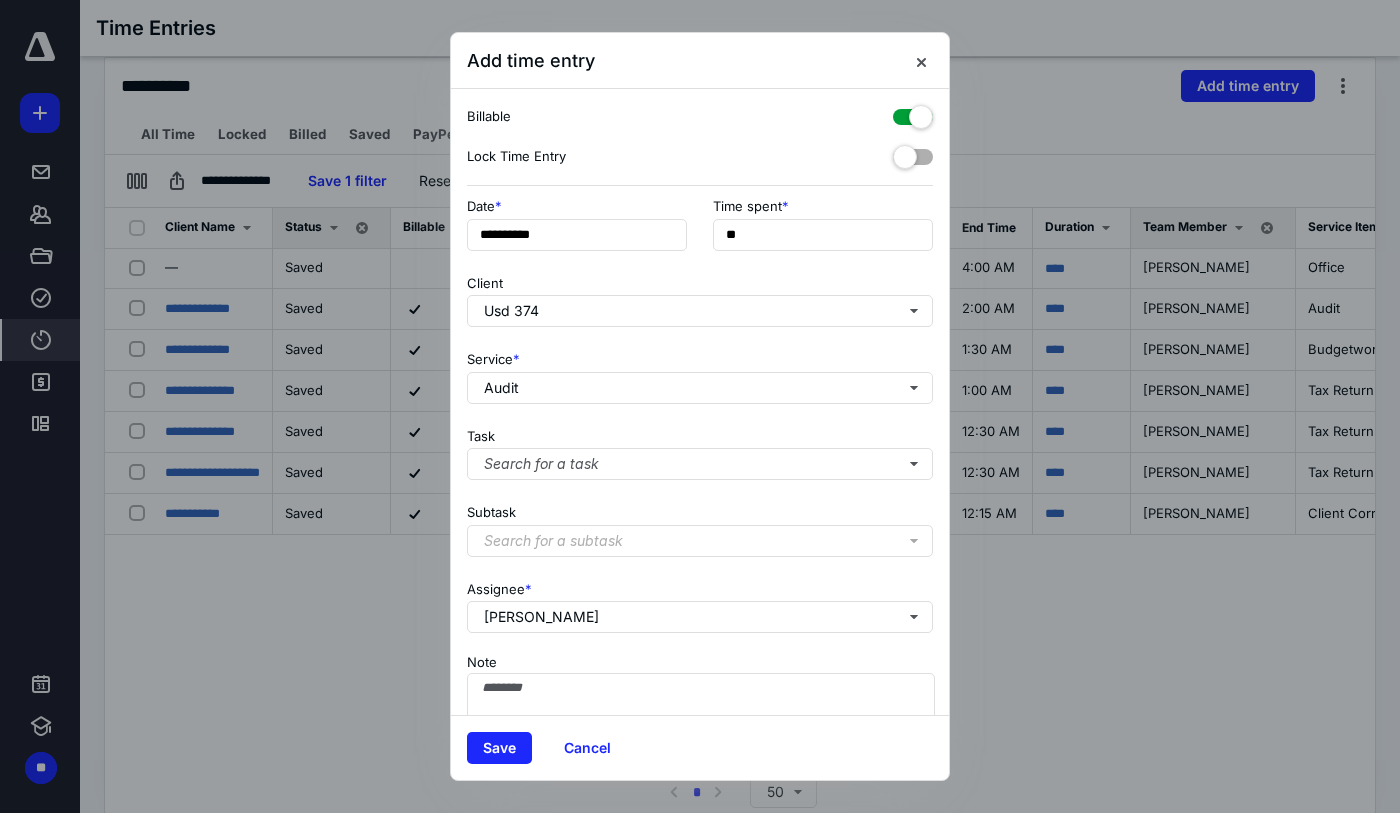 drag, startPoint x: 497, startPoint y: 758, endPoint x: 821, endPoint y: 549, distance: 385.56064 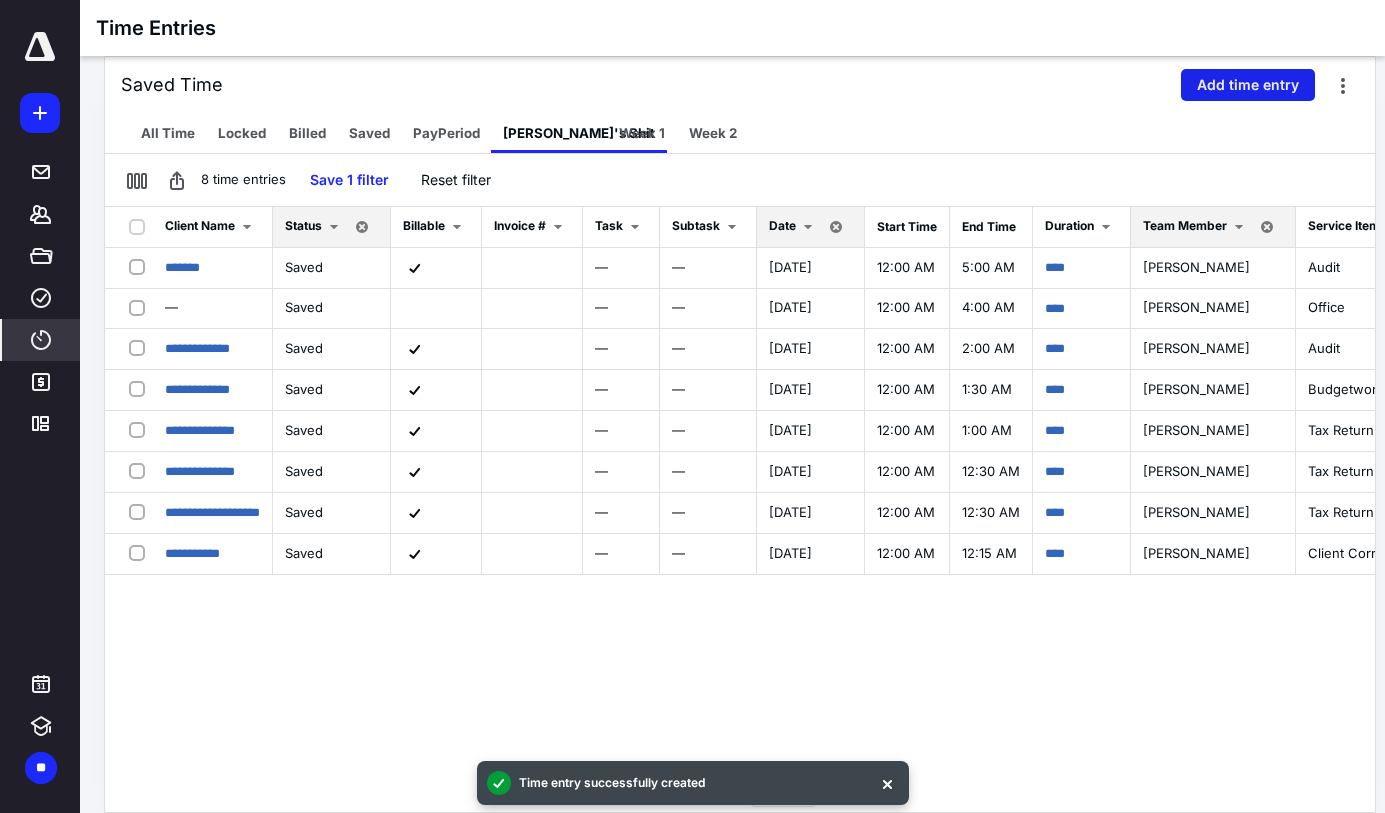 click on "Add time entry" at bounding box center [1248, 85] 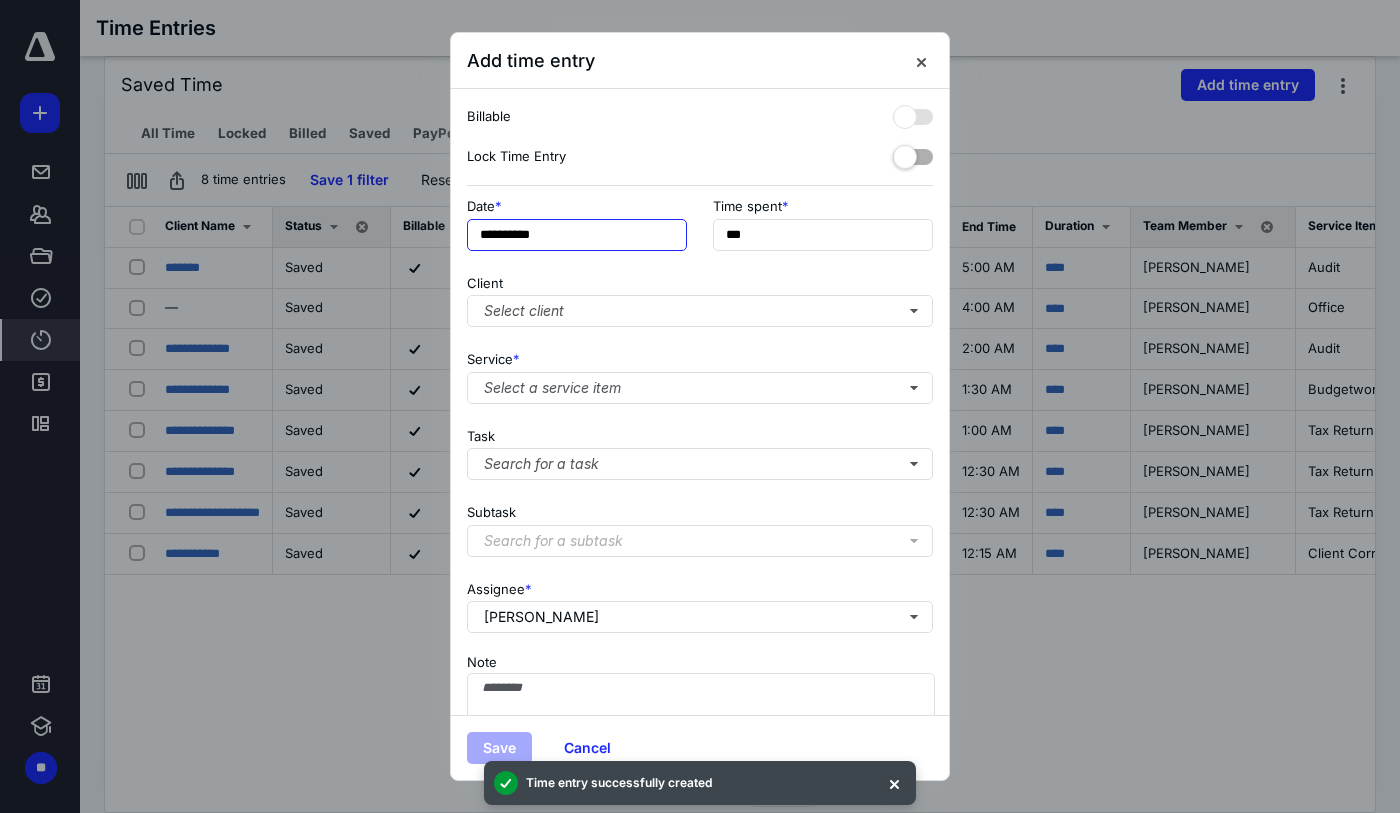 click on "**********" at bounding box center [577, 235] 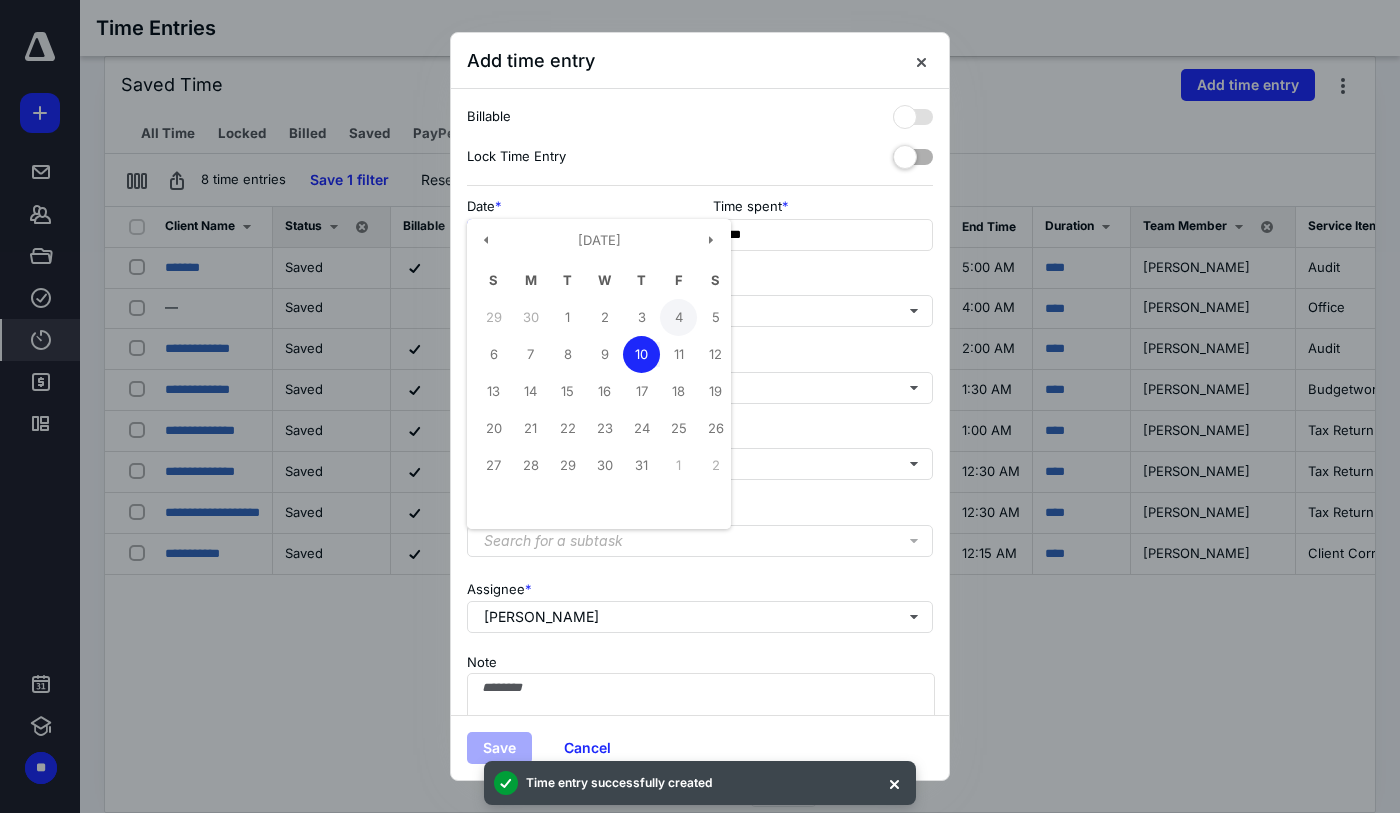 click on "4" at bounding box center [678, 317] 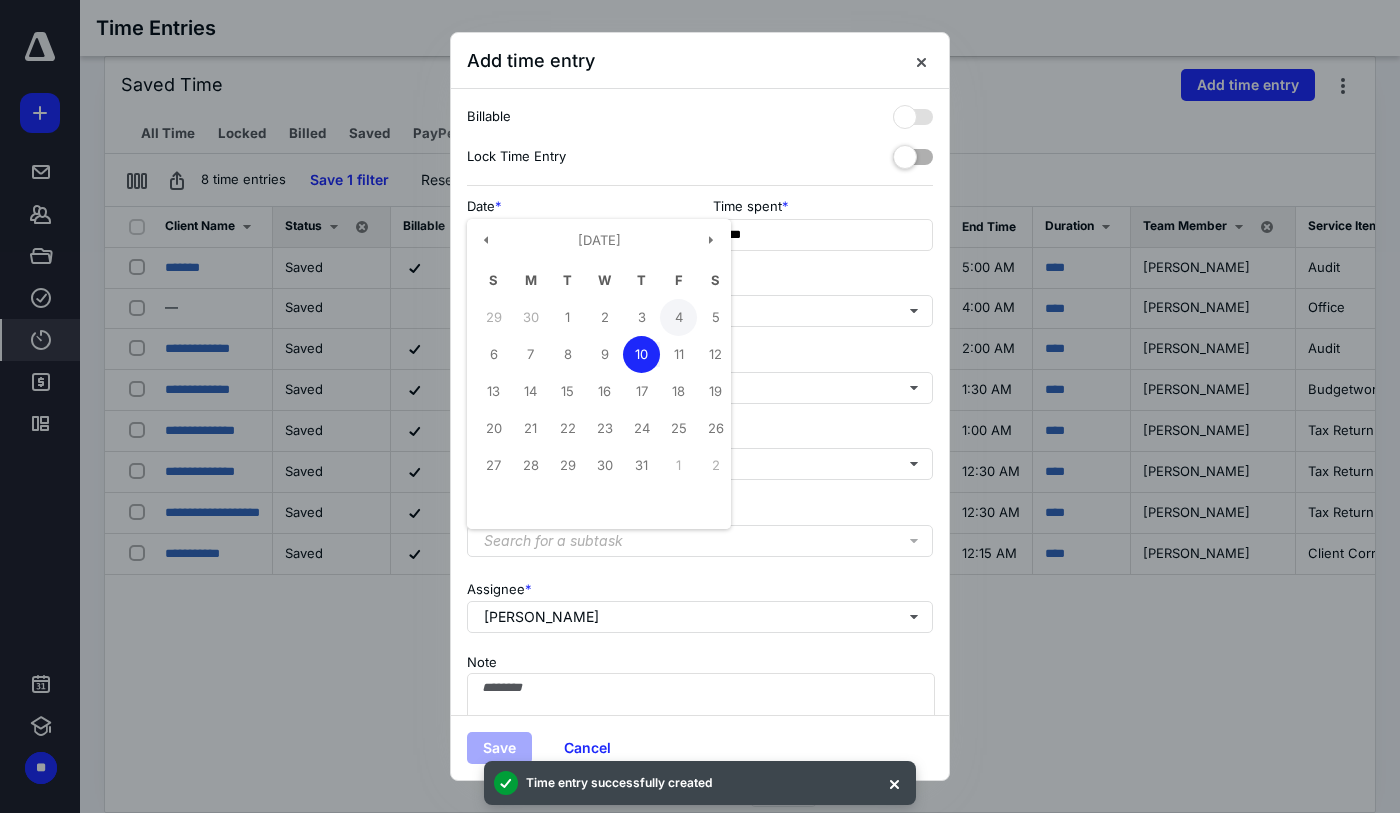 type on "**********" 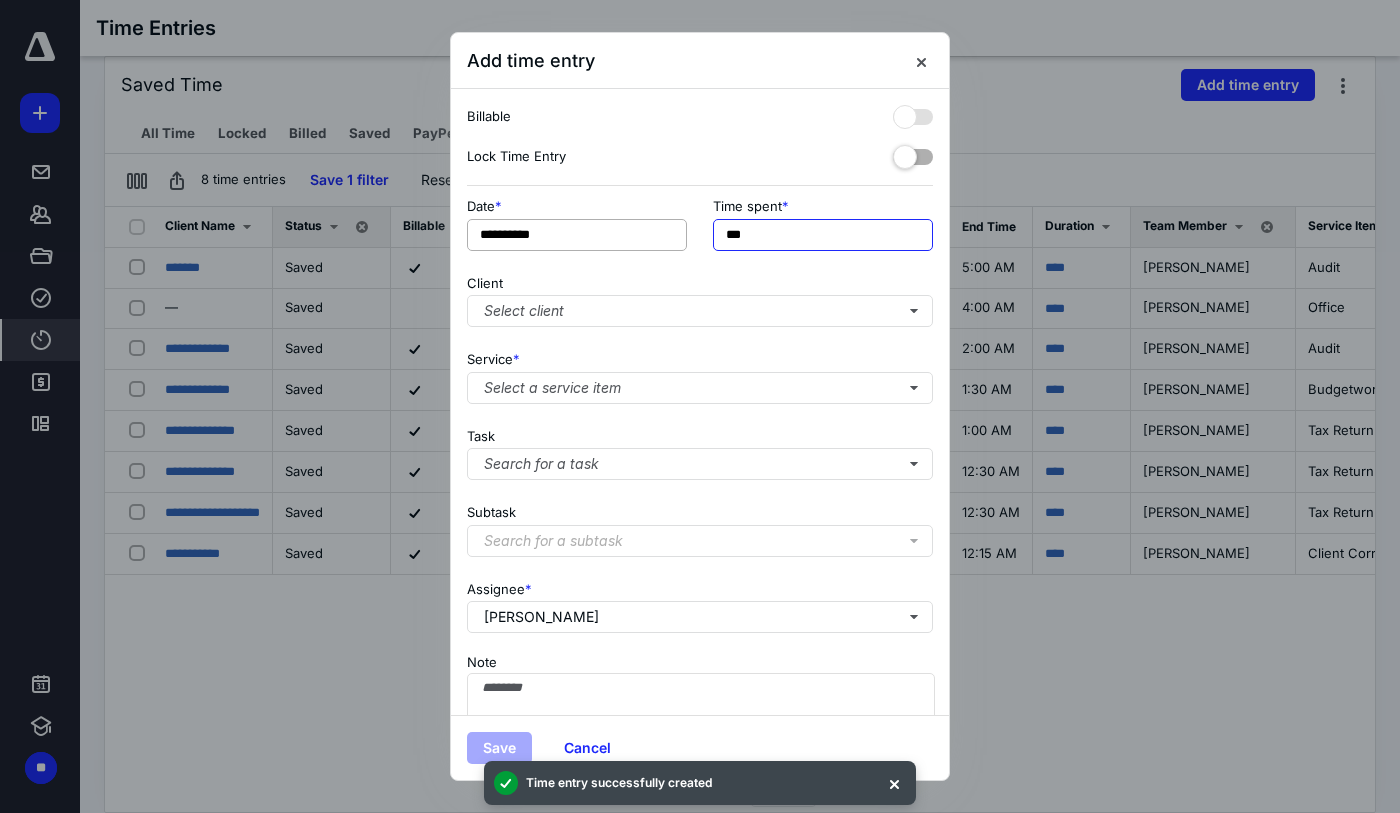 drag, startPoint x: 786, startPoint y: 223, endPoint x: 675, endPoint y: 228, distance: 111.11256 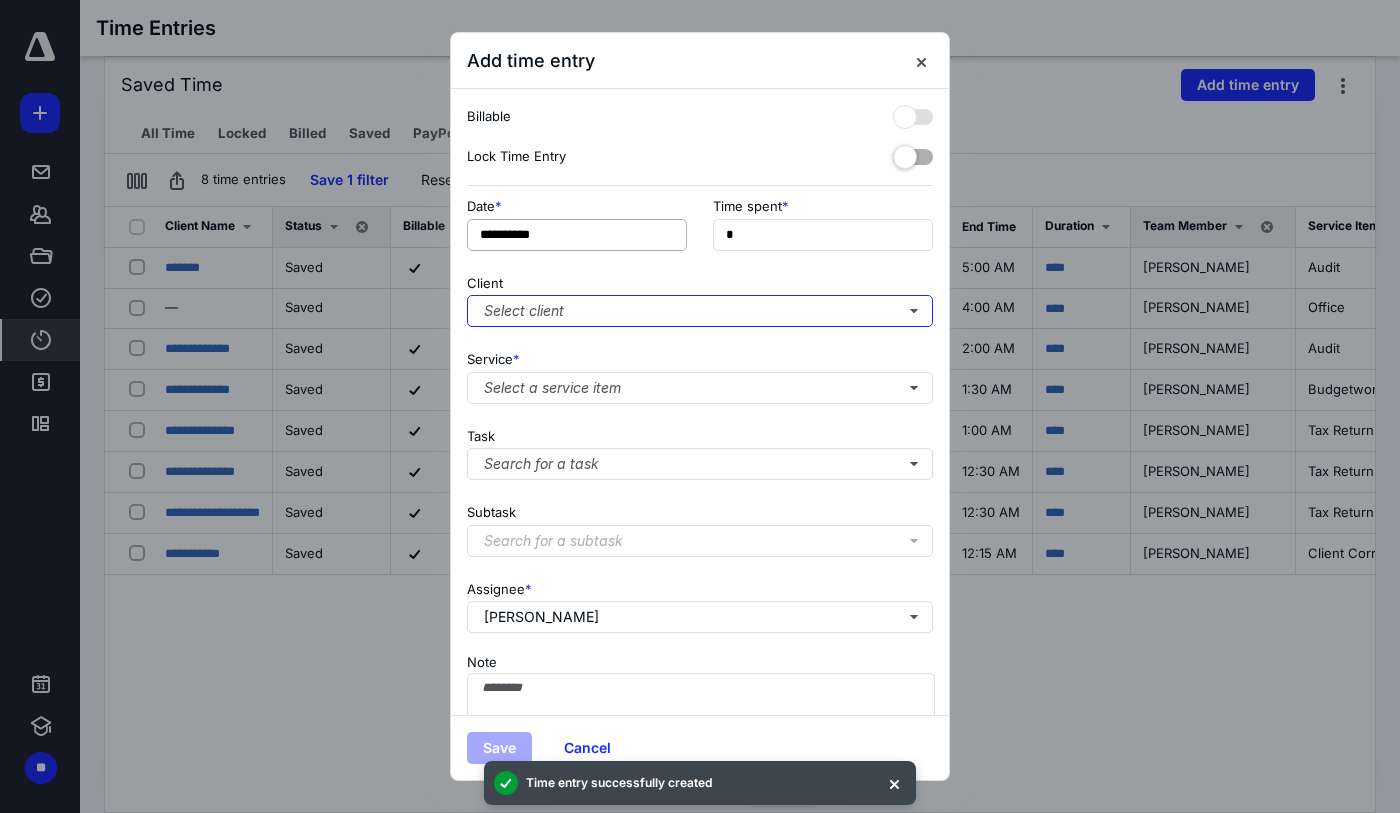 type on "**" 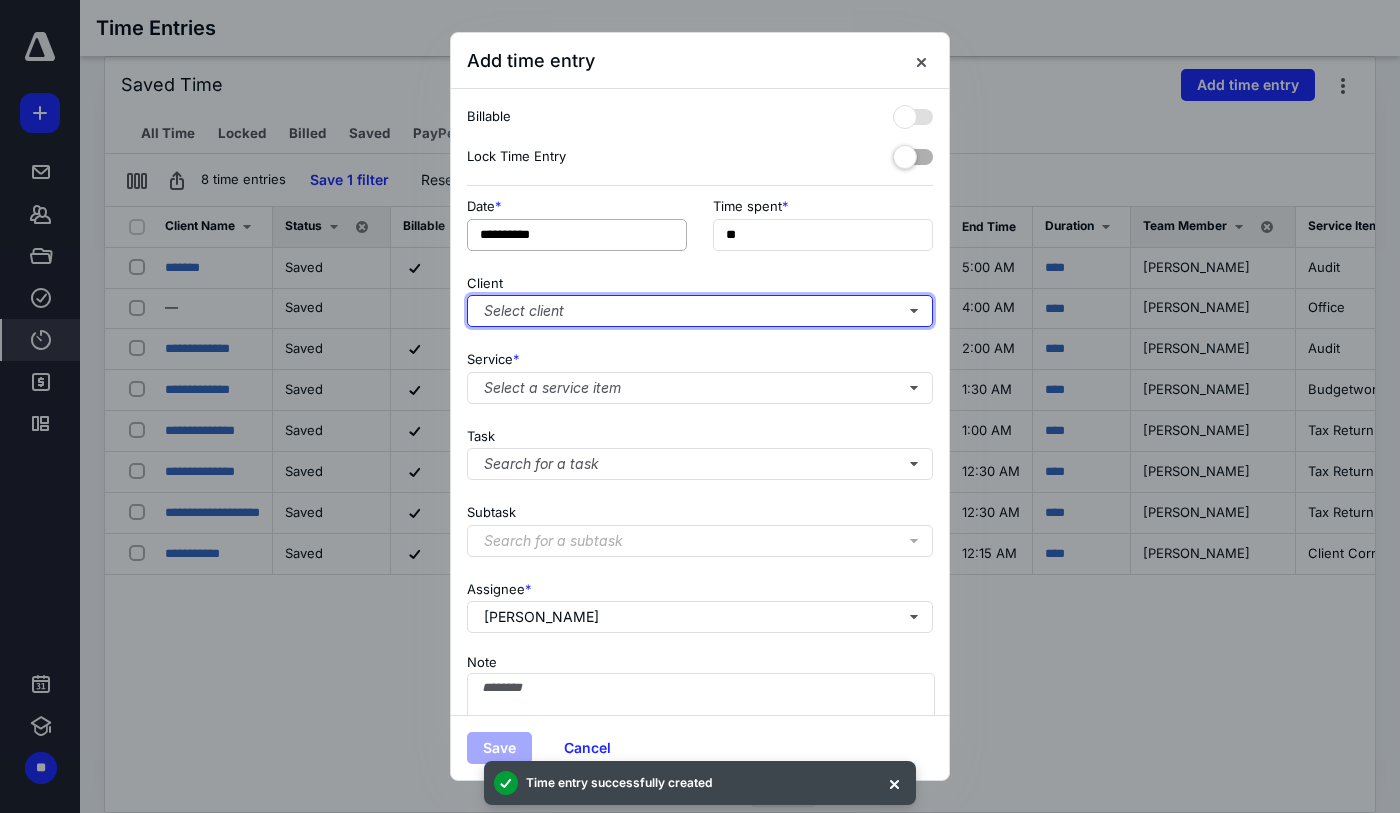 type 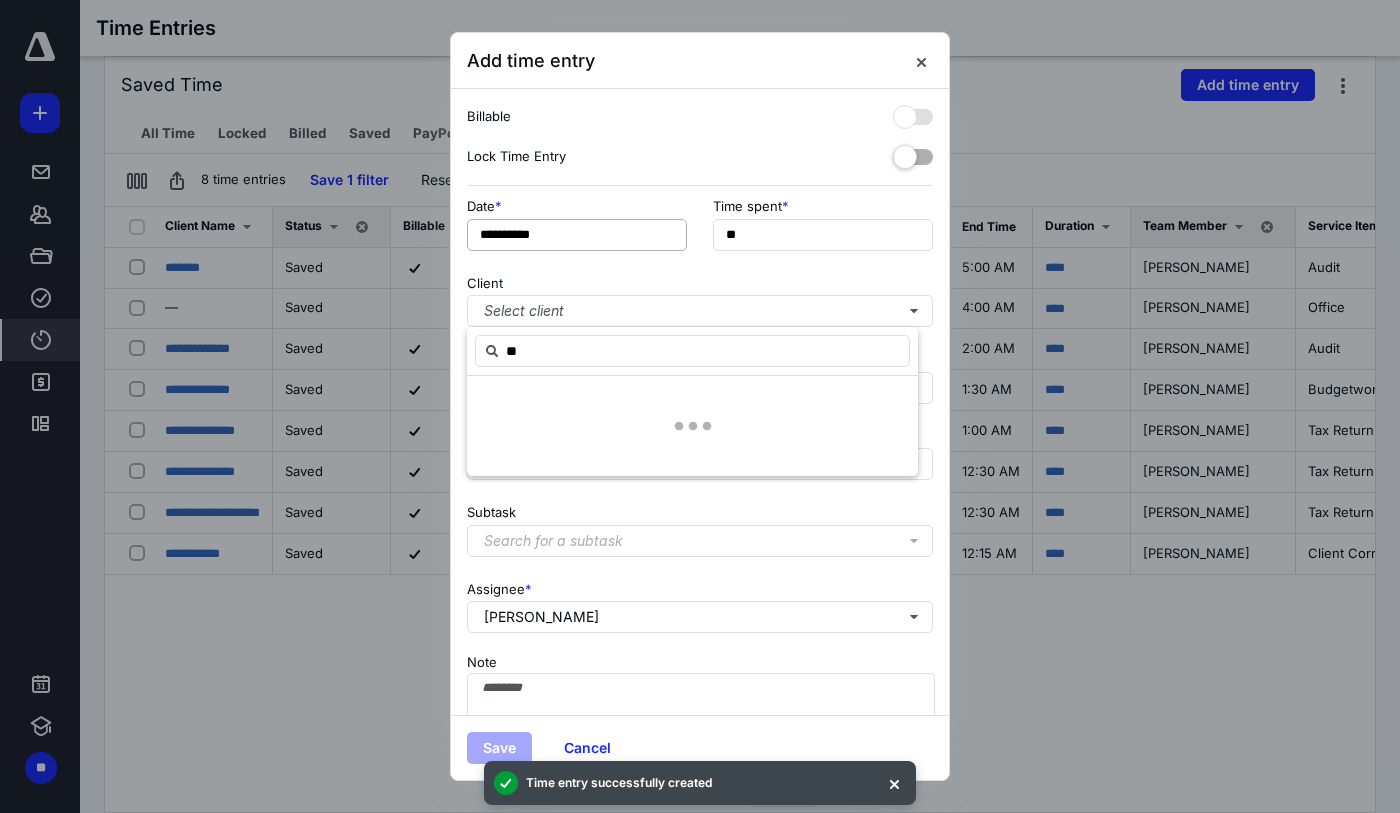 type on "*" 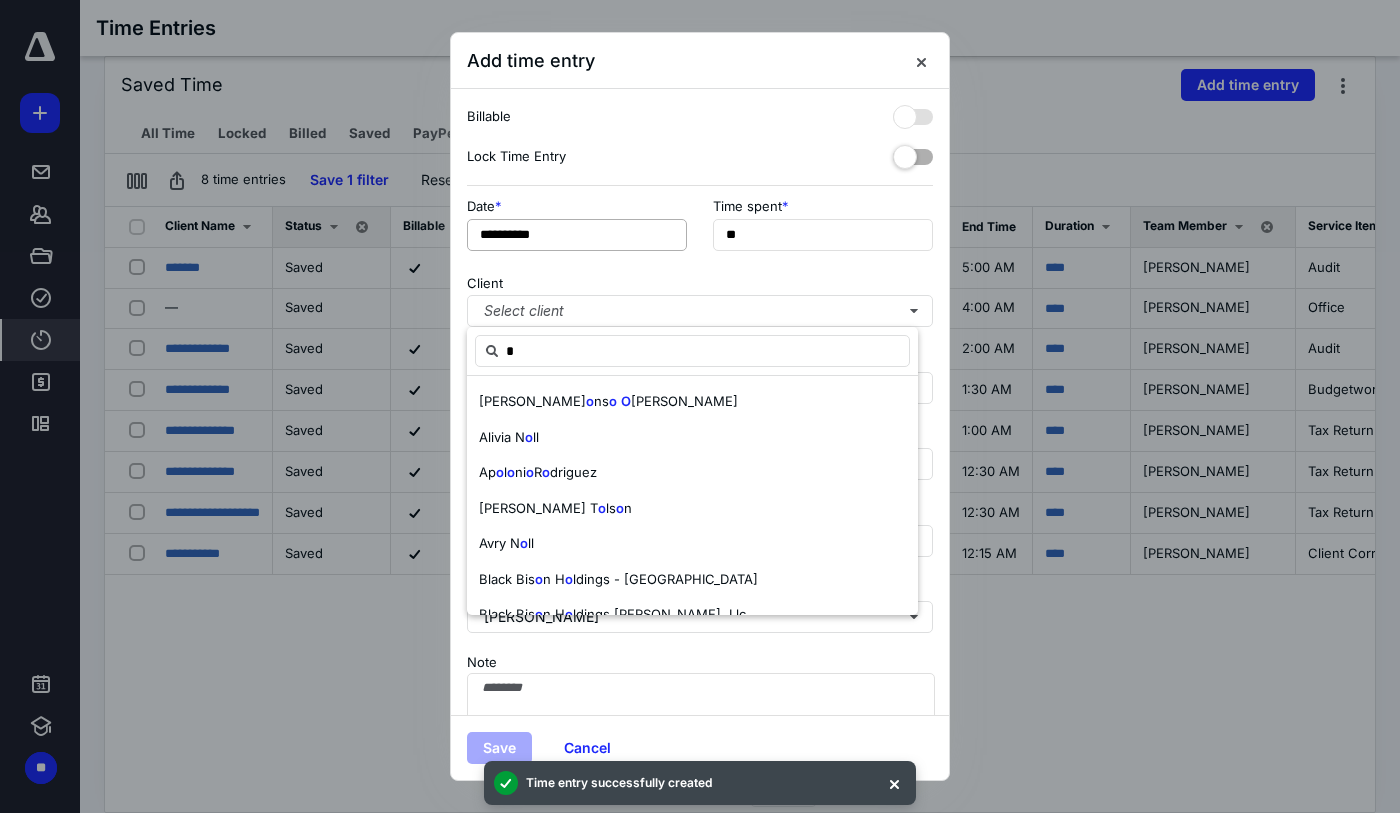 type 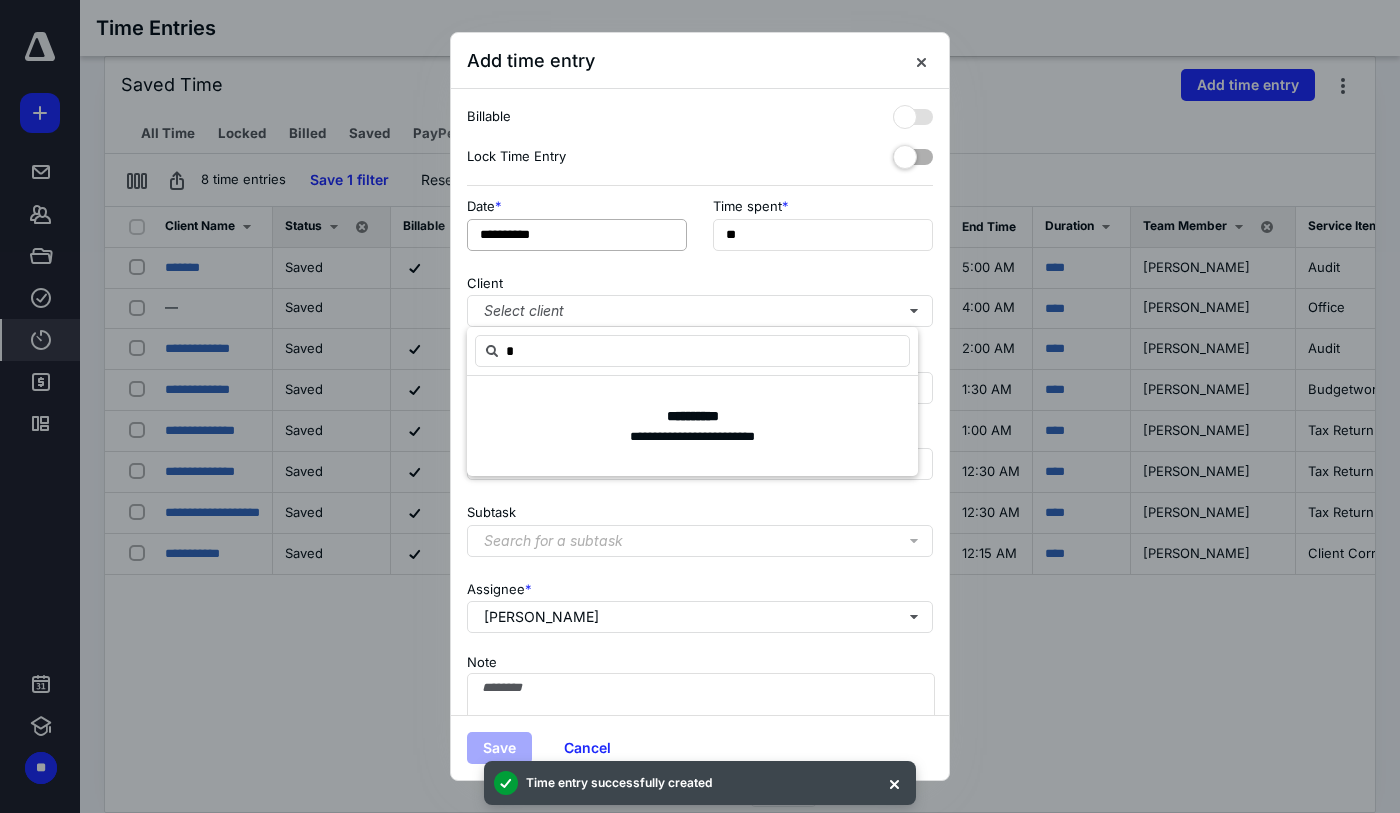 type on "*" 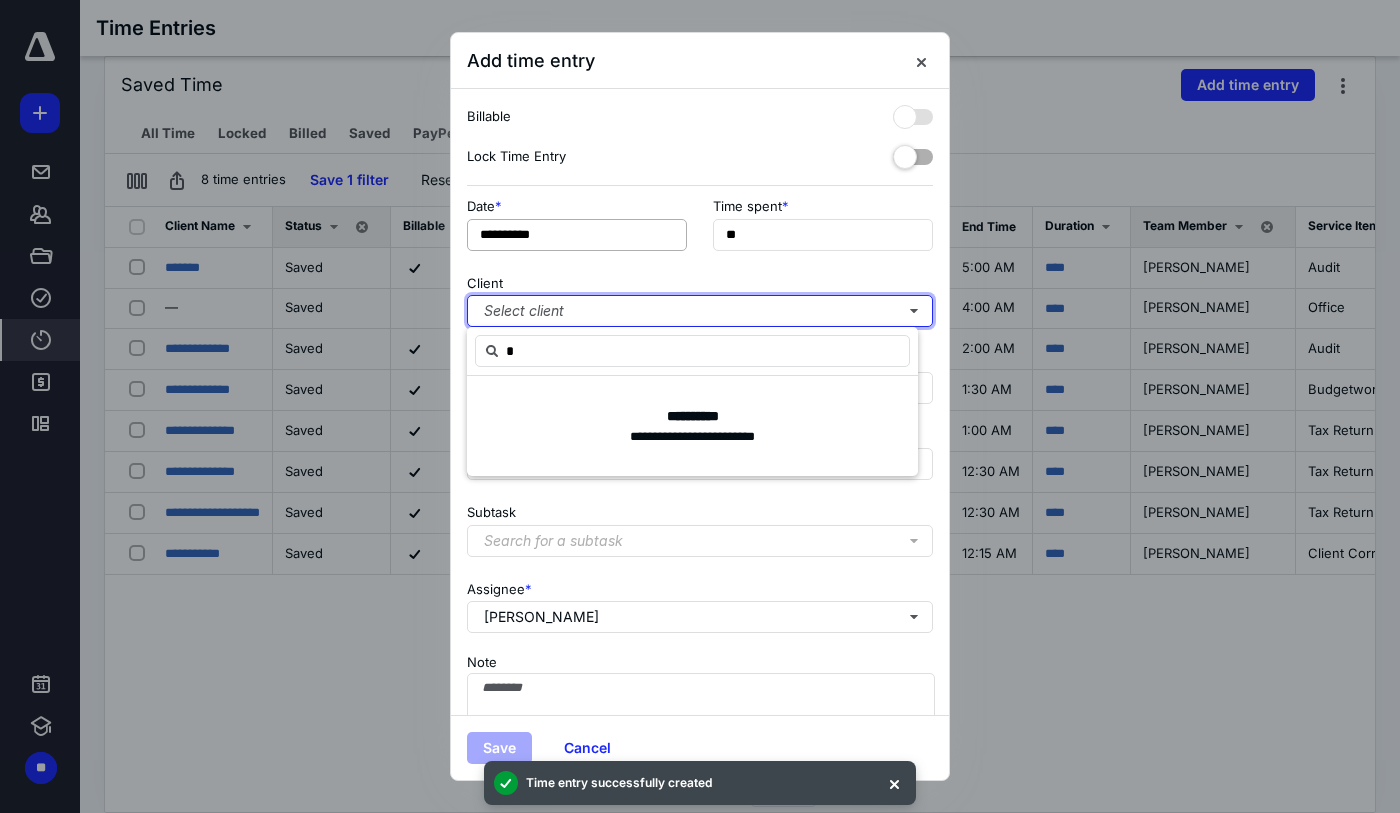 type 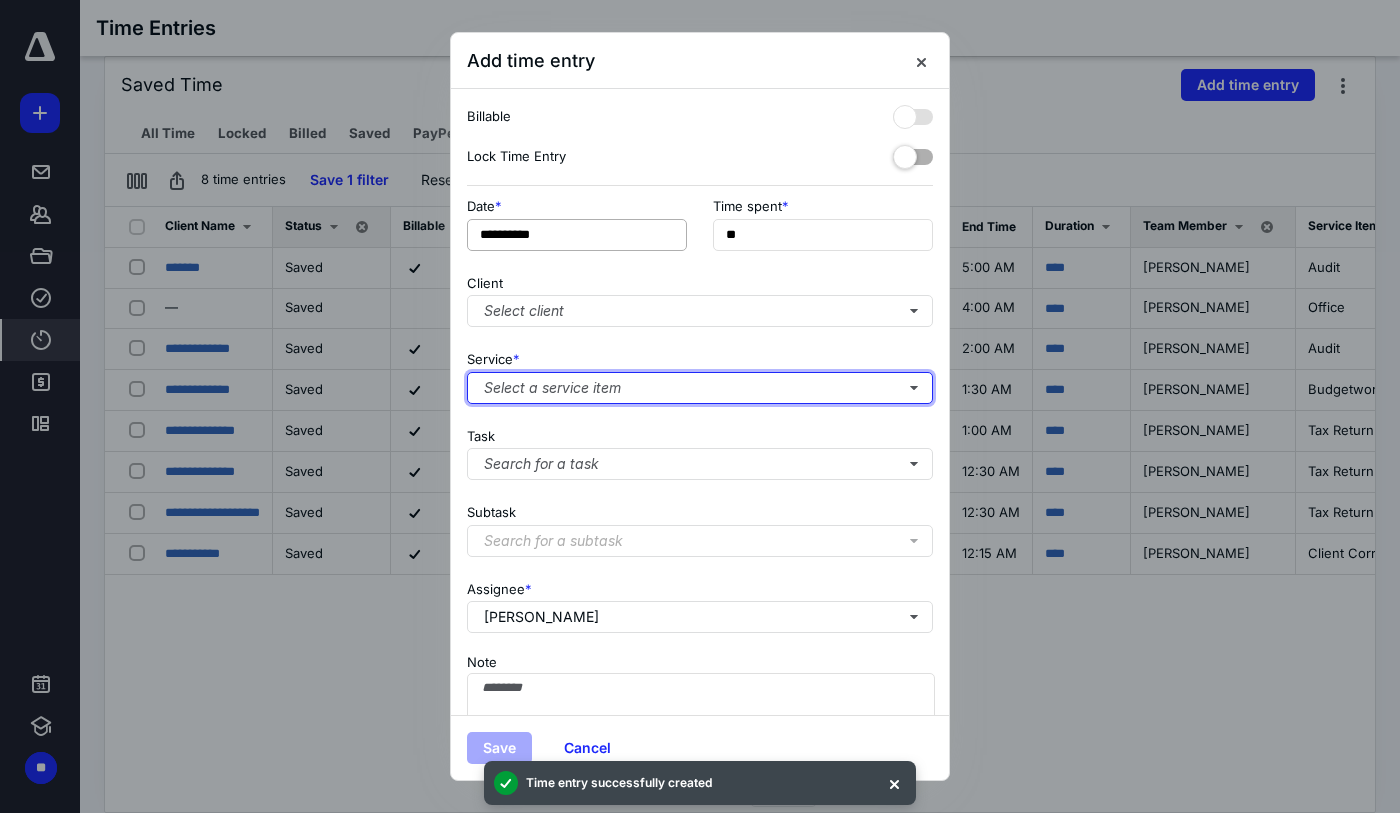 type 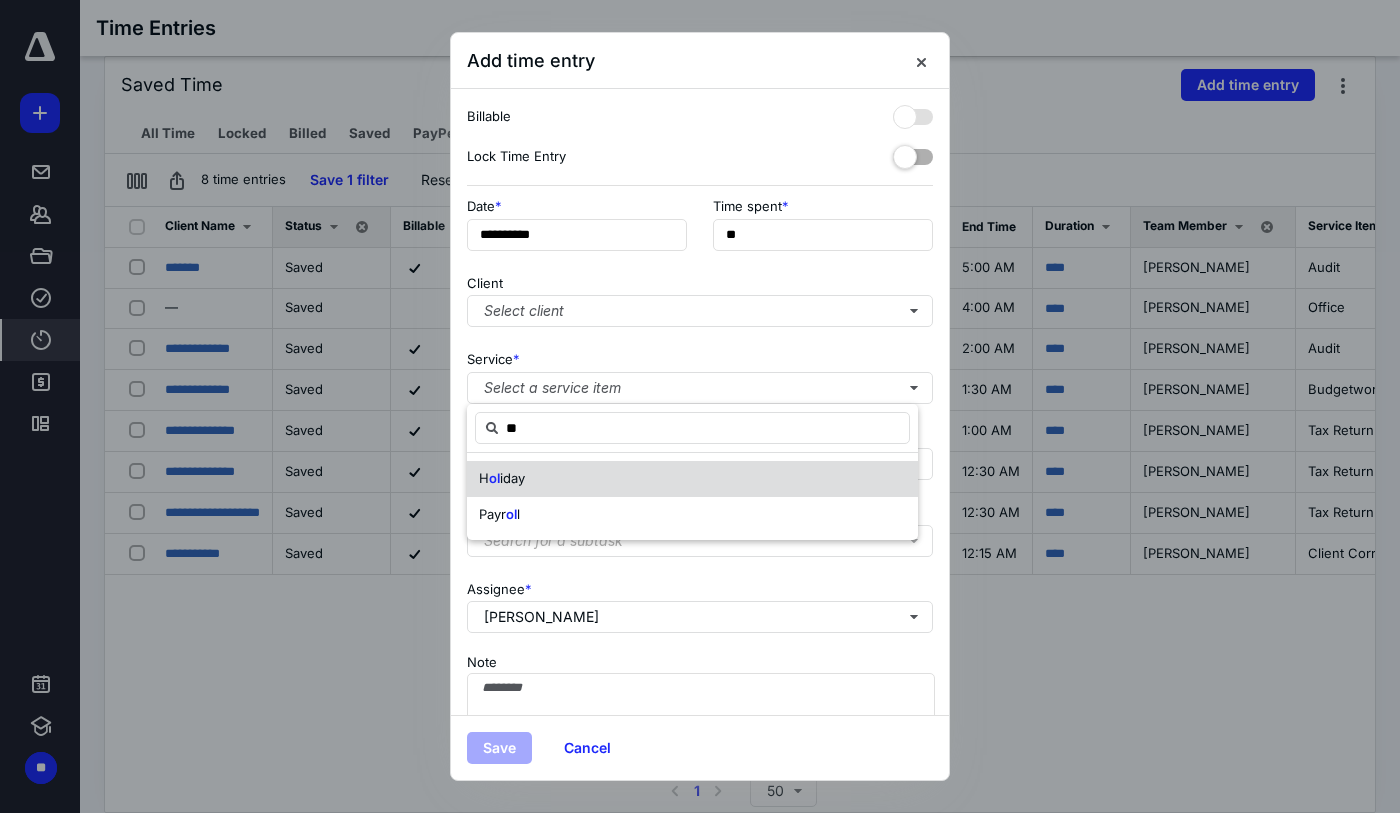 drag, startPoint x: 542, startPoint y: 477, endPoint x: 542, endPoint y: 506, distance: 29 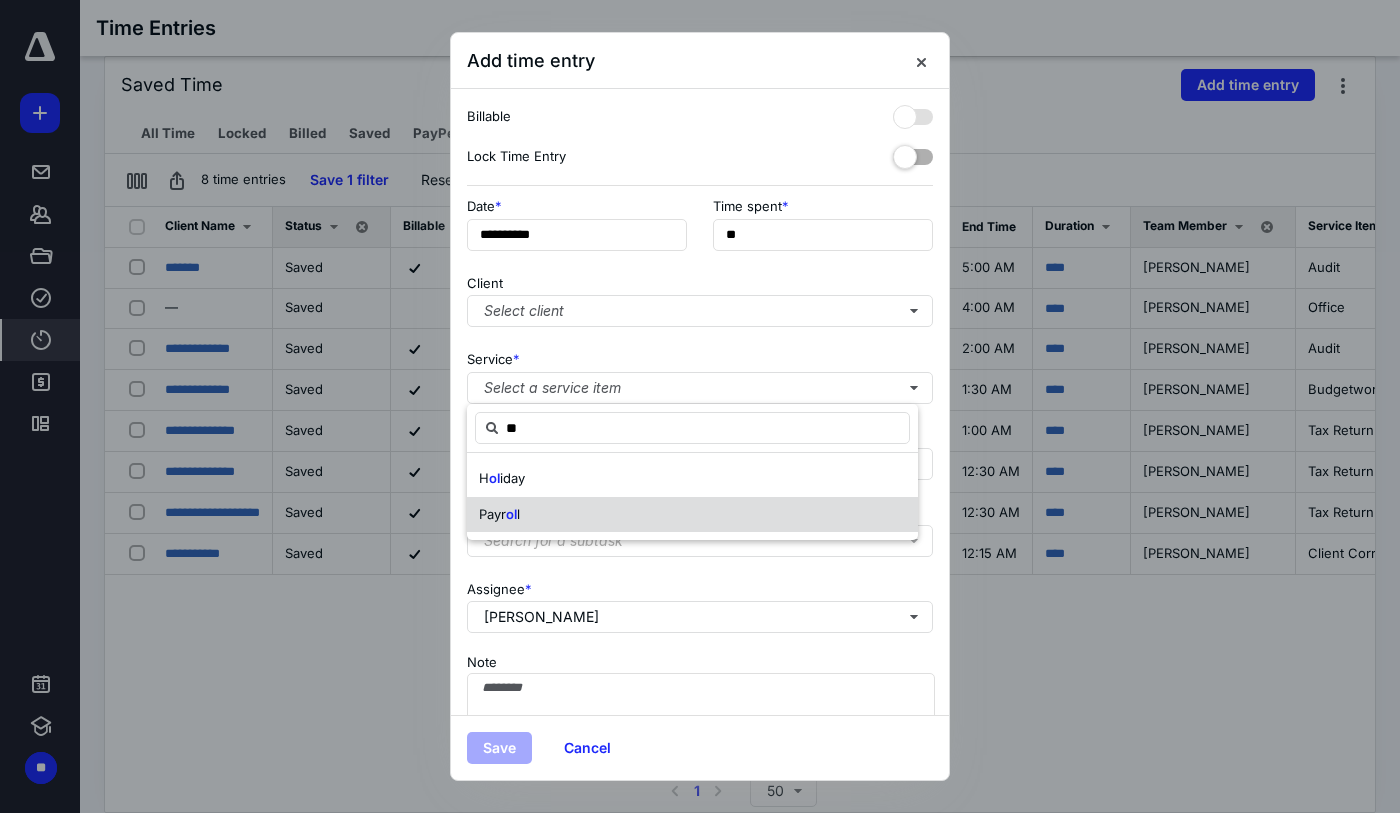 click on "H ol iday" at bounding box center (692, 479) 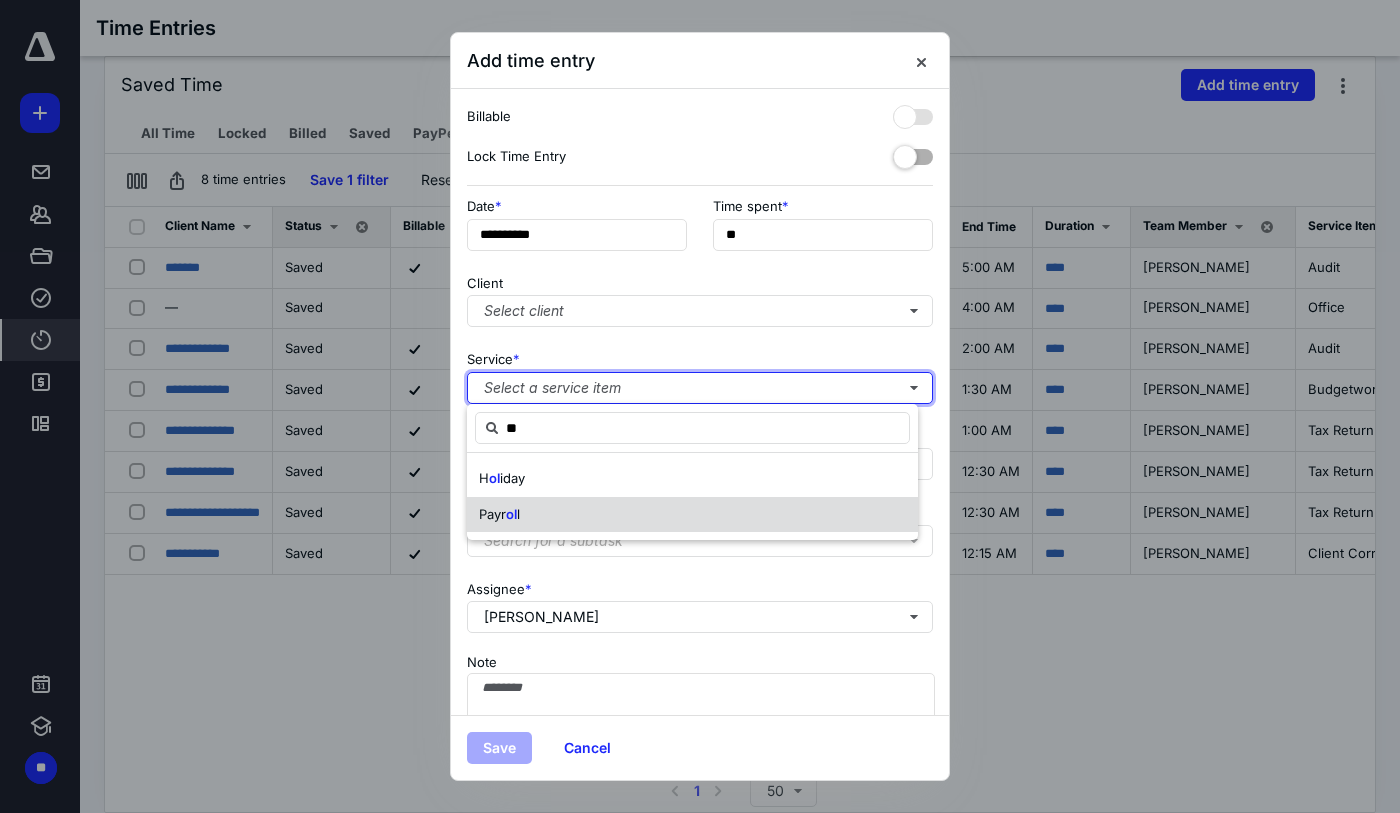 type 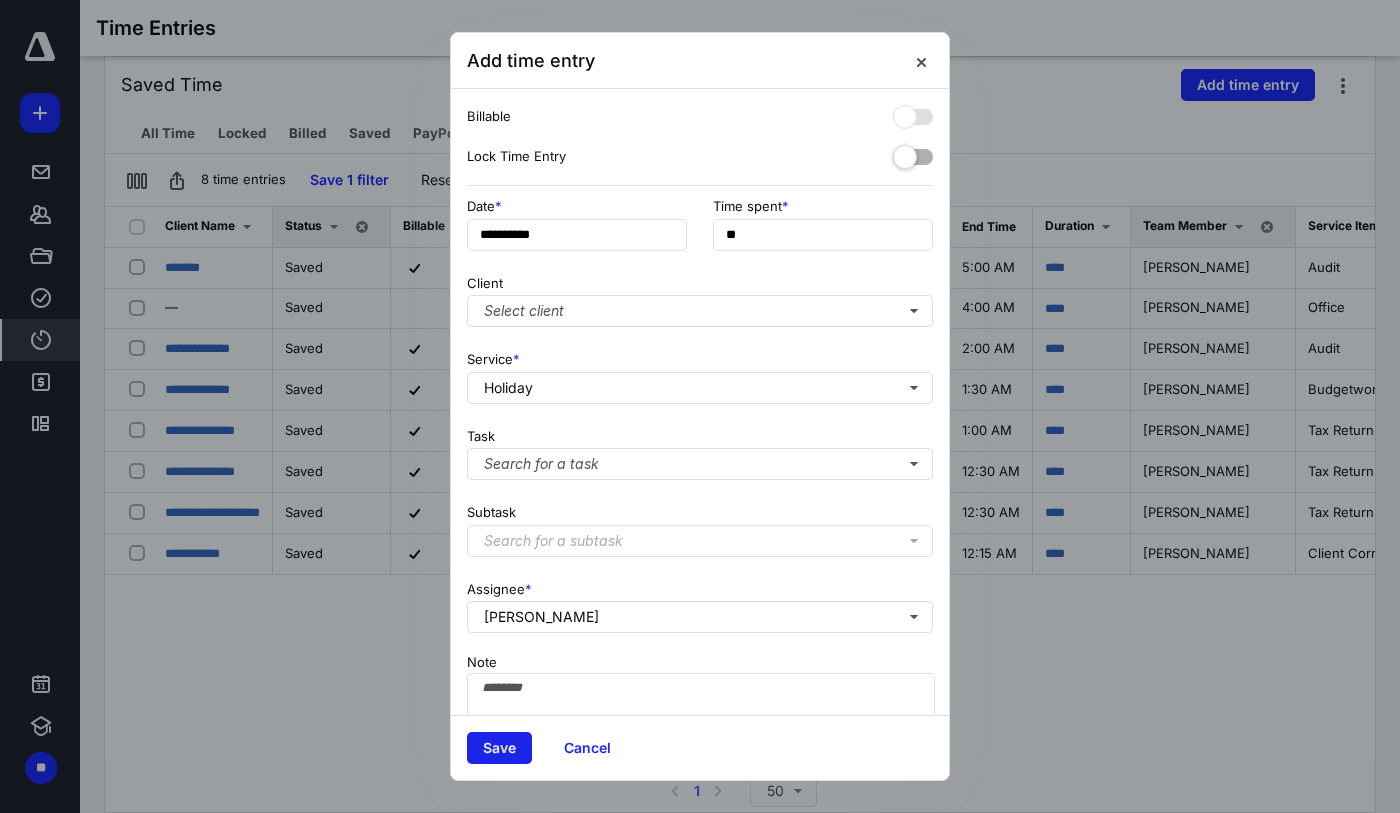drag, startPoint x: 502, startPoint y: 747, endPoint x: 743, endPoint y: 545, distance: 314.45987 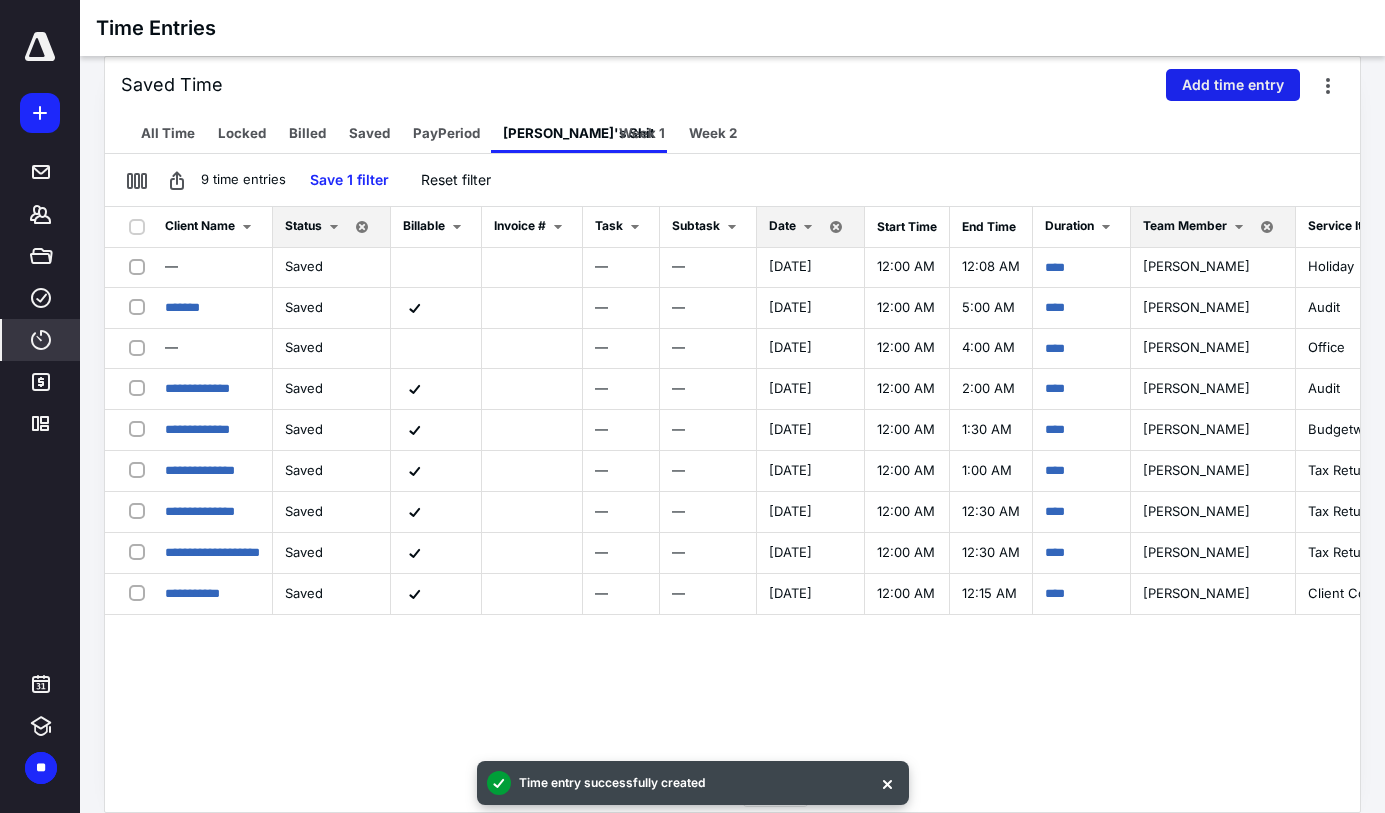 click on "Add time entry" at bounding box center [1233, 85] 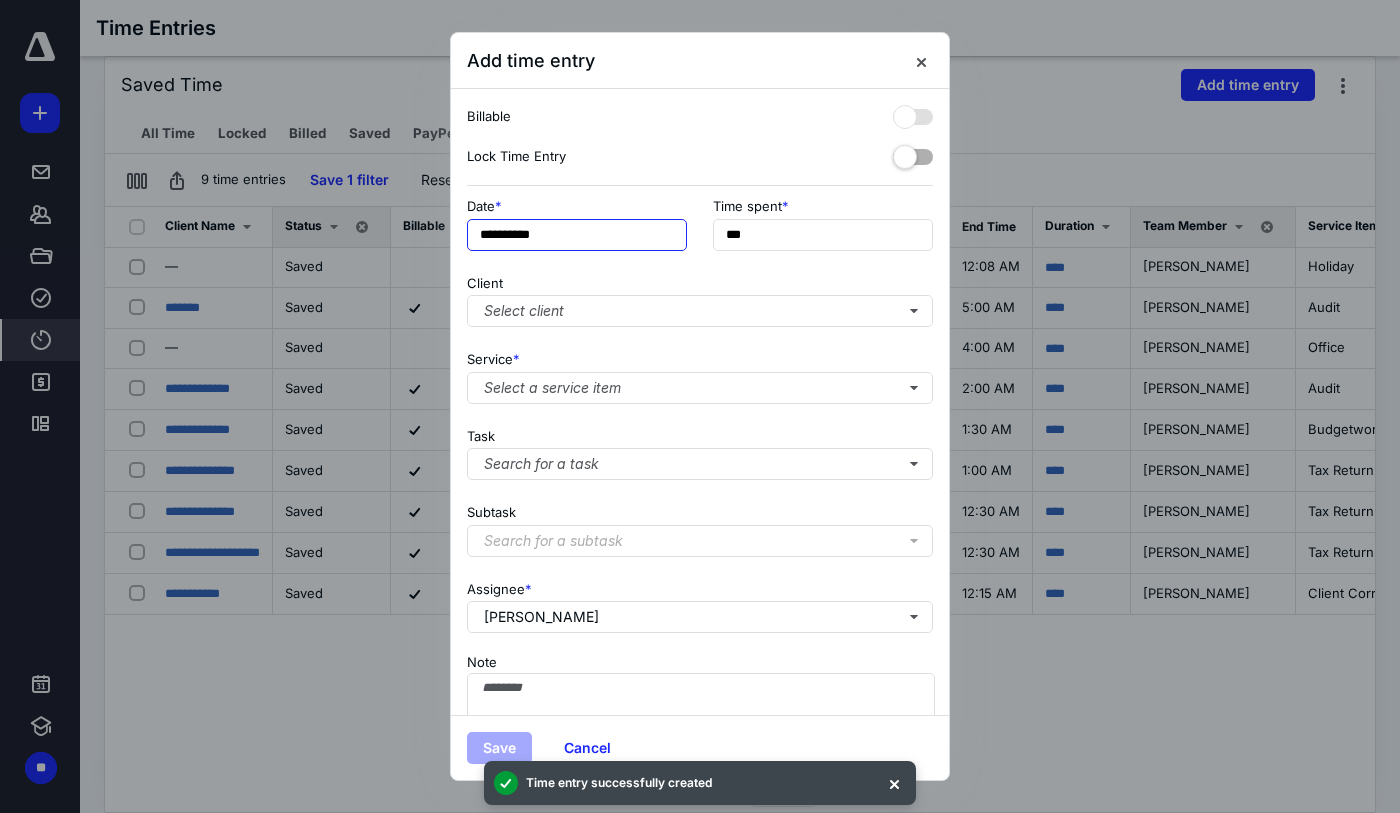click on "**********" at bounding box center [577, 235] 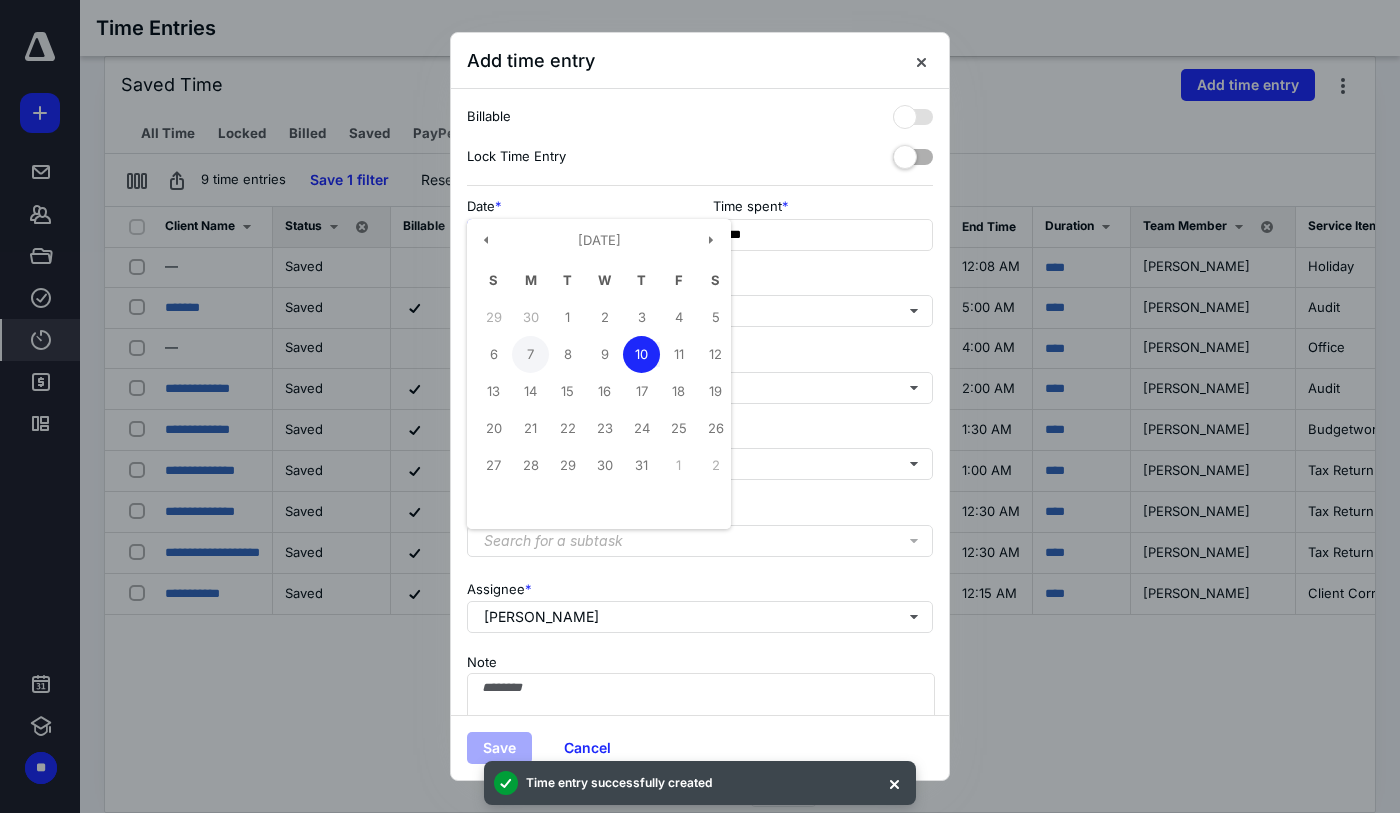 click on "7" at bounding box center (530, 354) 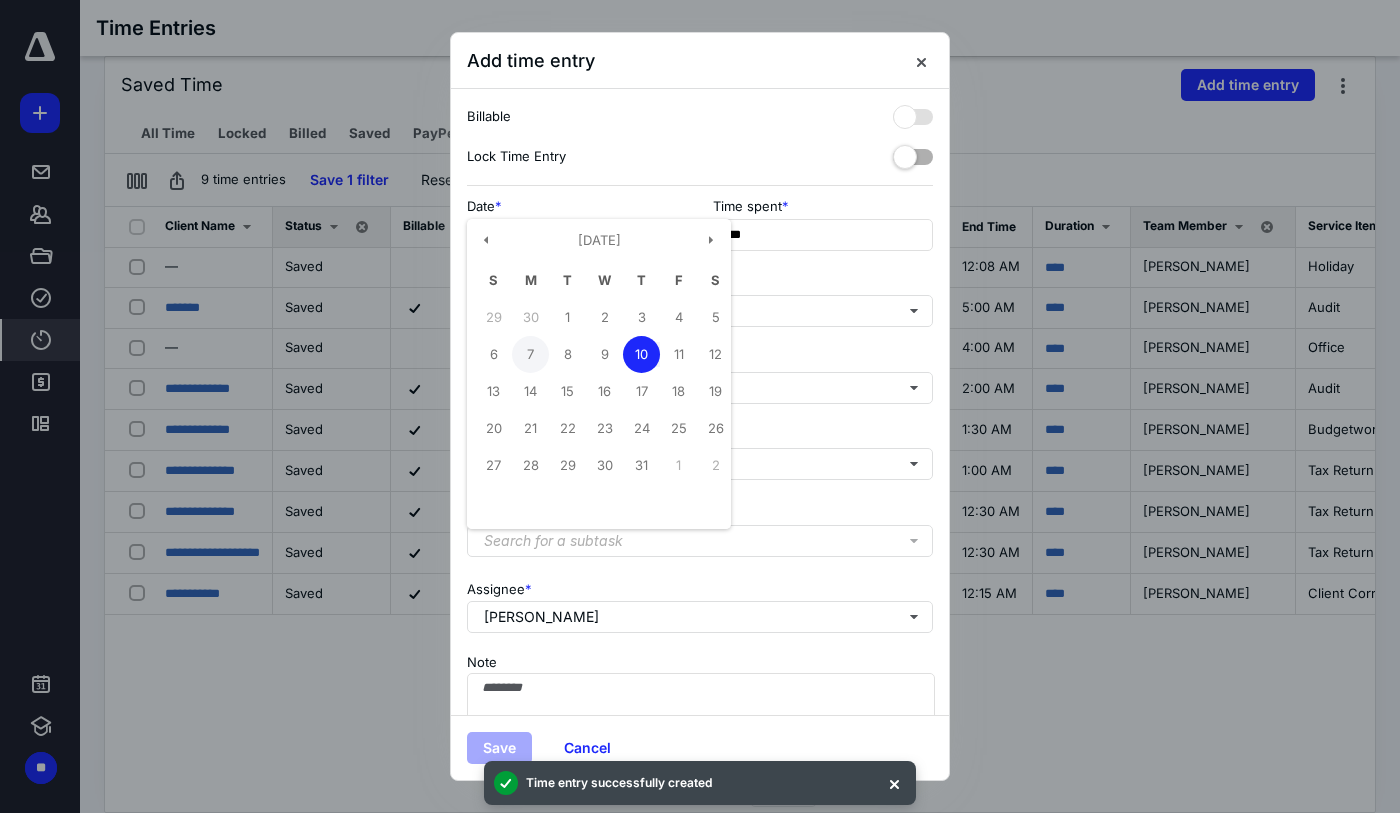 type on "**********" 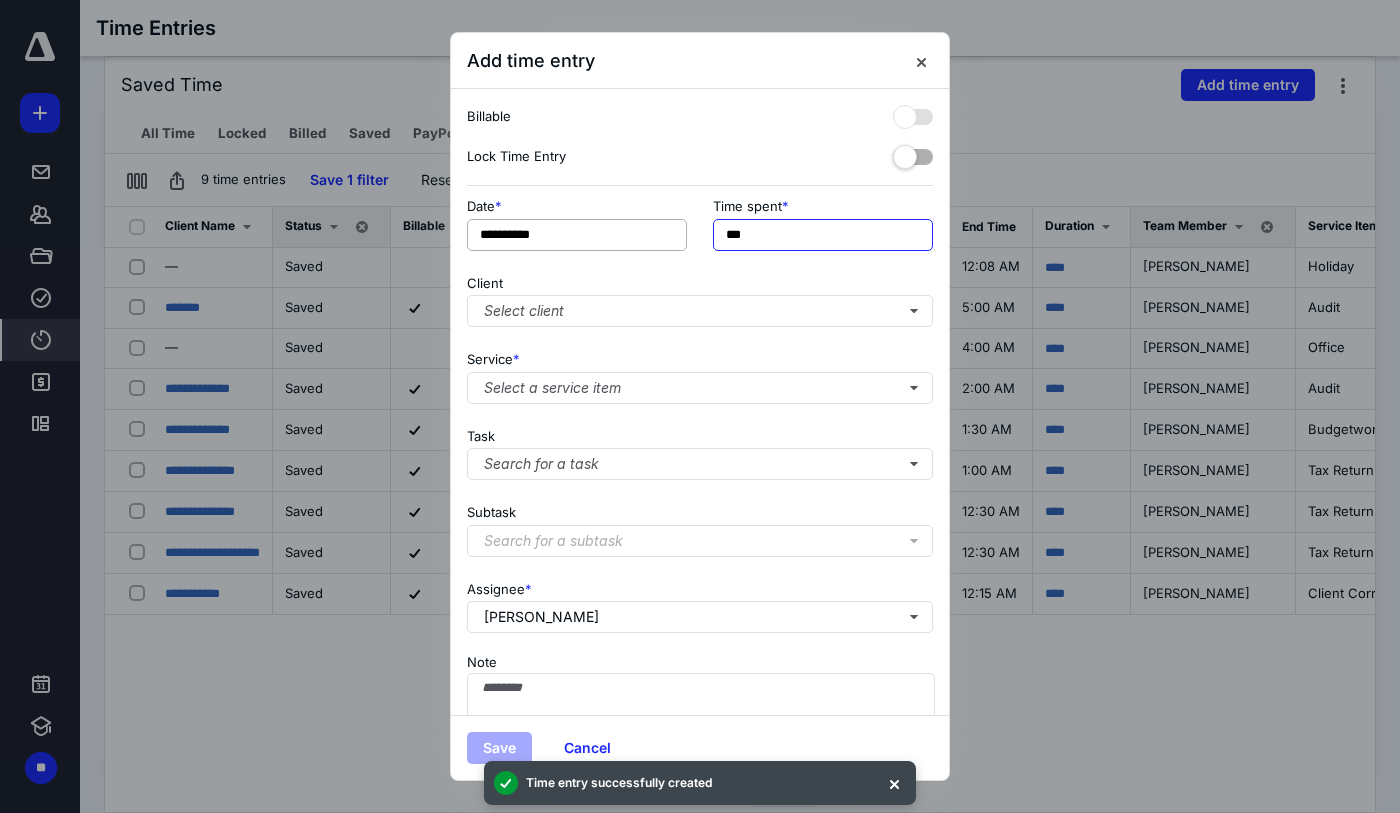 drag, startPoint x: 781, startPoint y: 244, endPoint x: 561, endPoint y: 227, distance: 220.65584 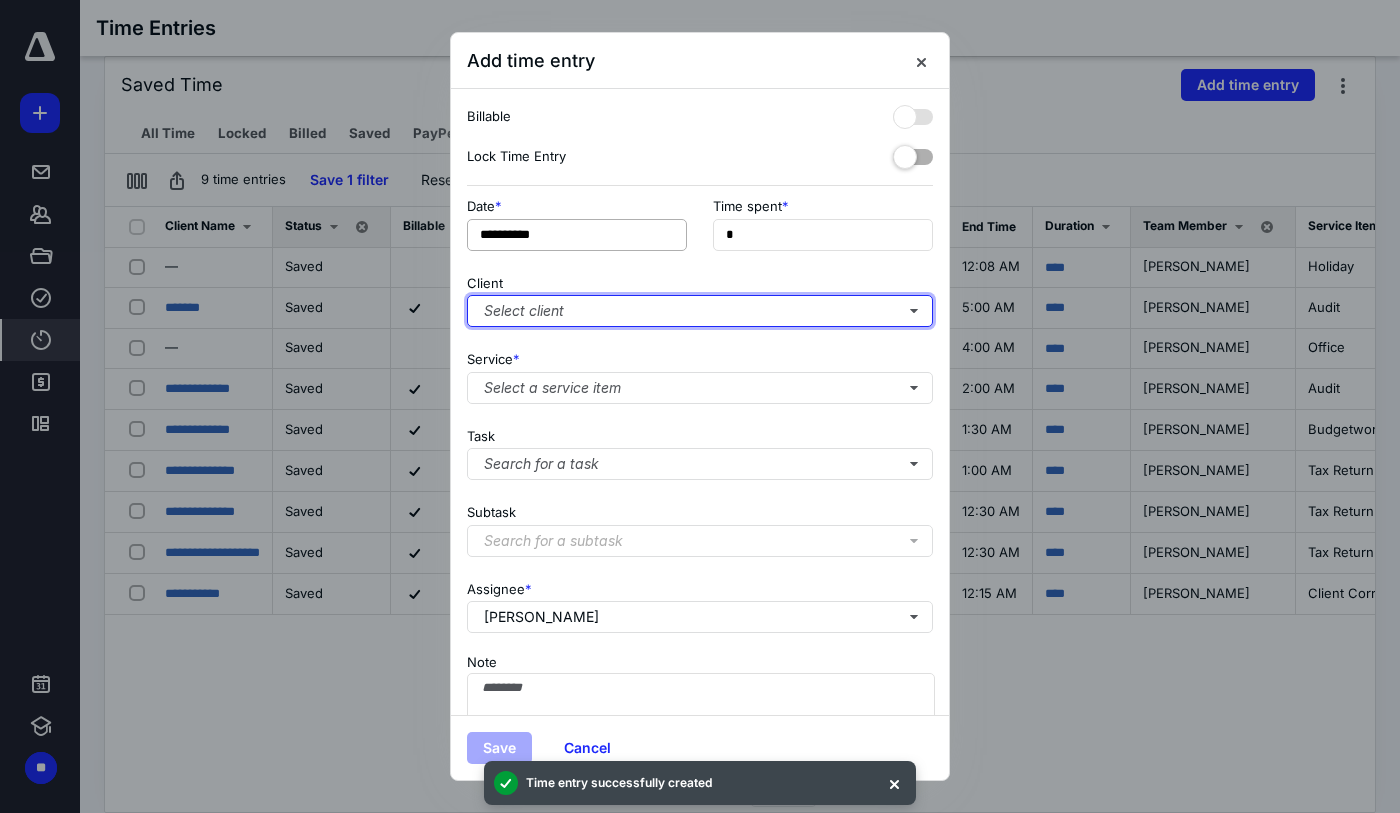 type on "**" 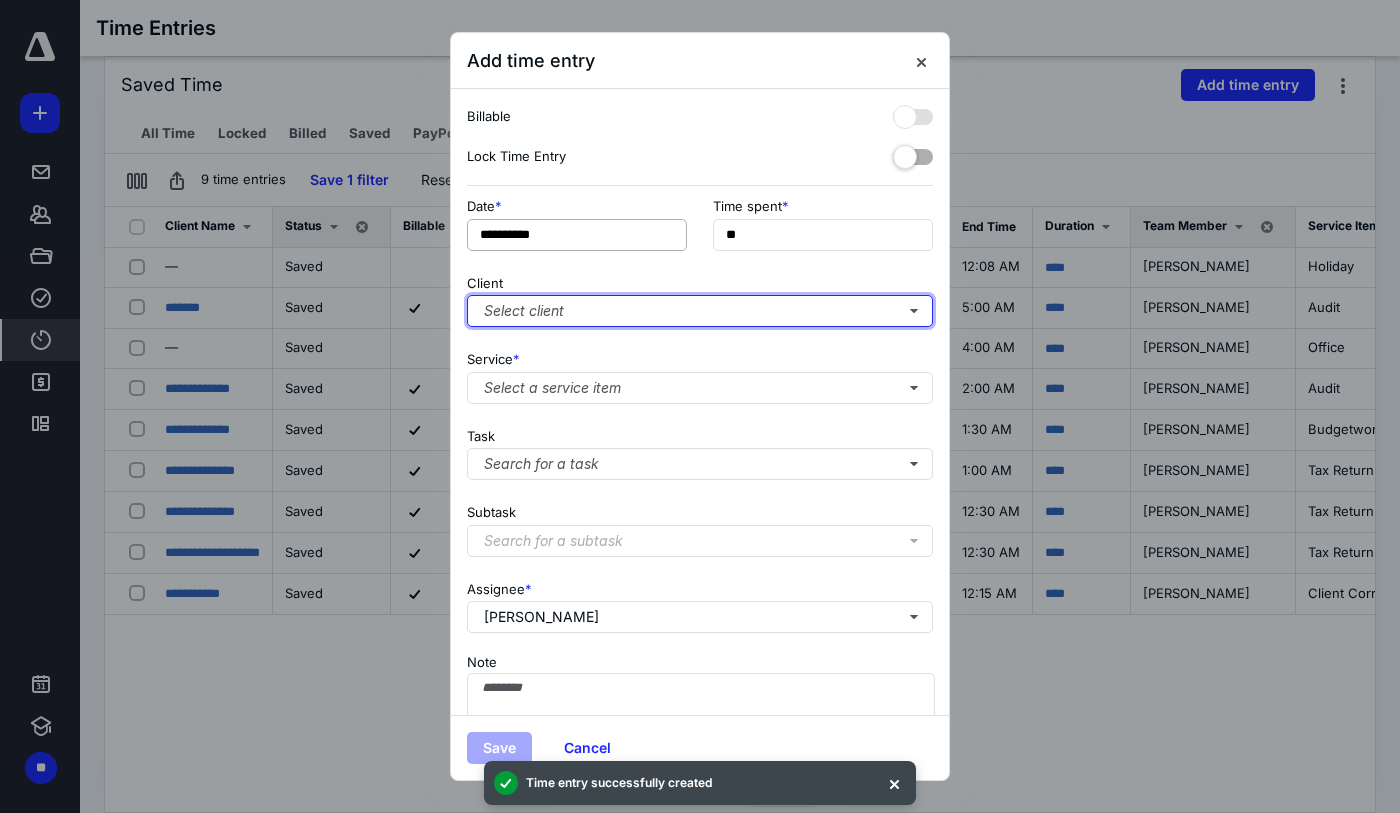 type 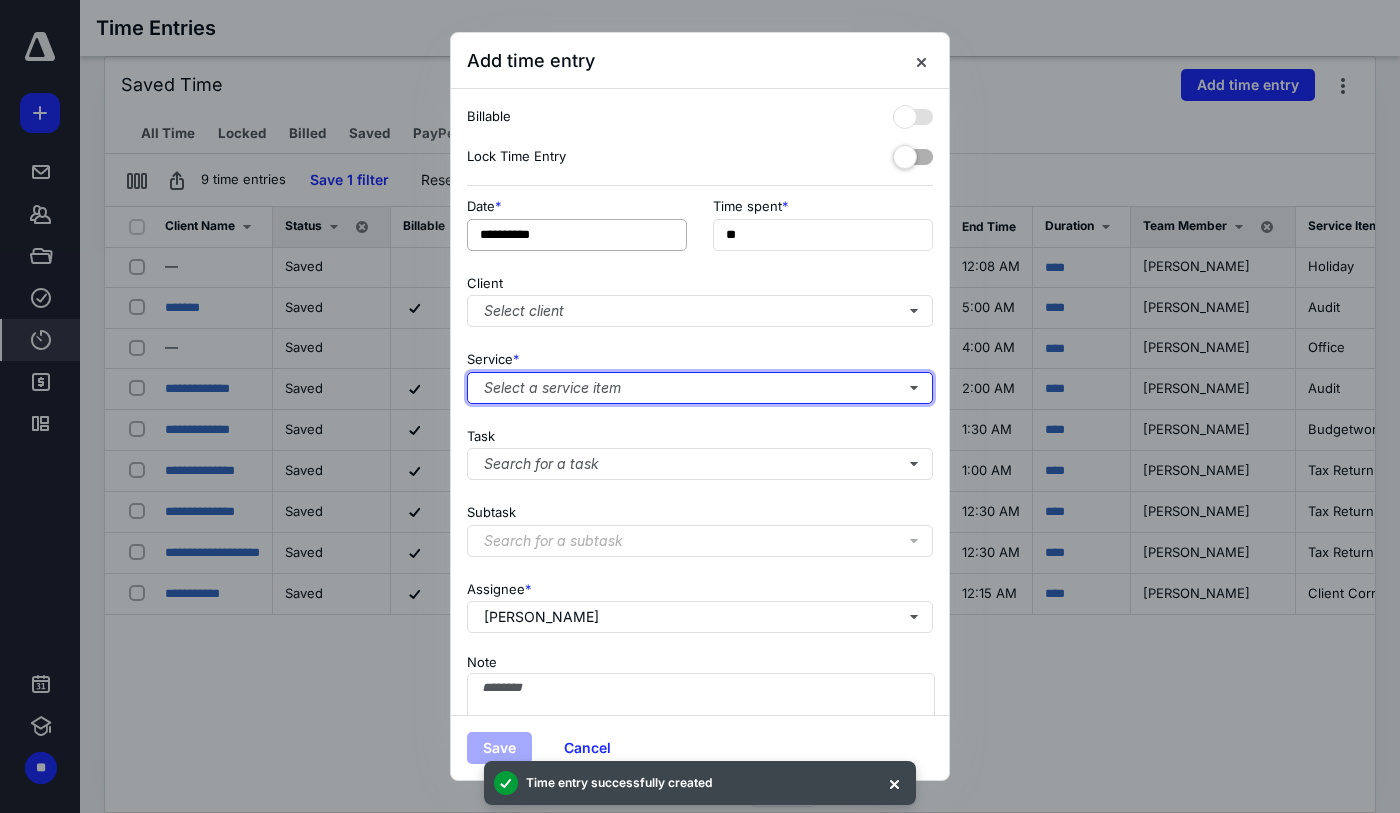 type 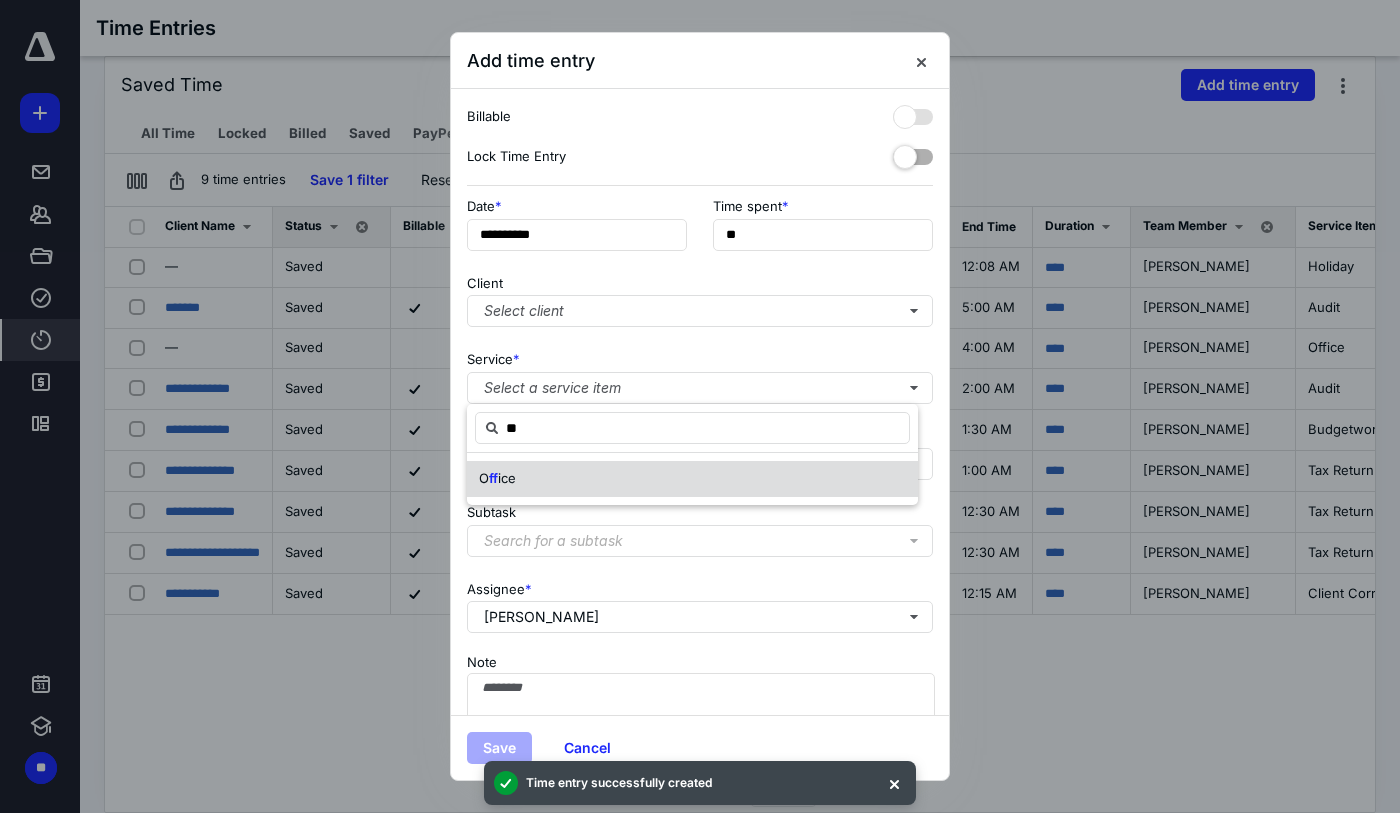 click on "ice" at bounding box center [507, 478] 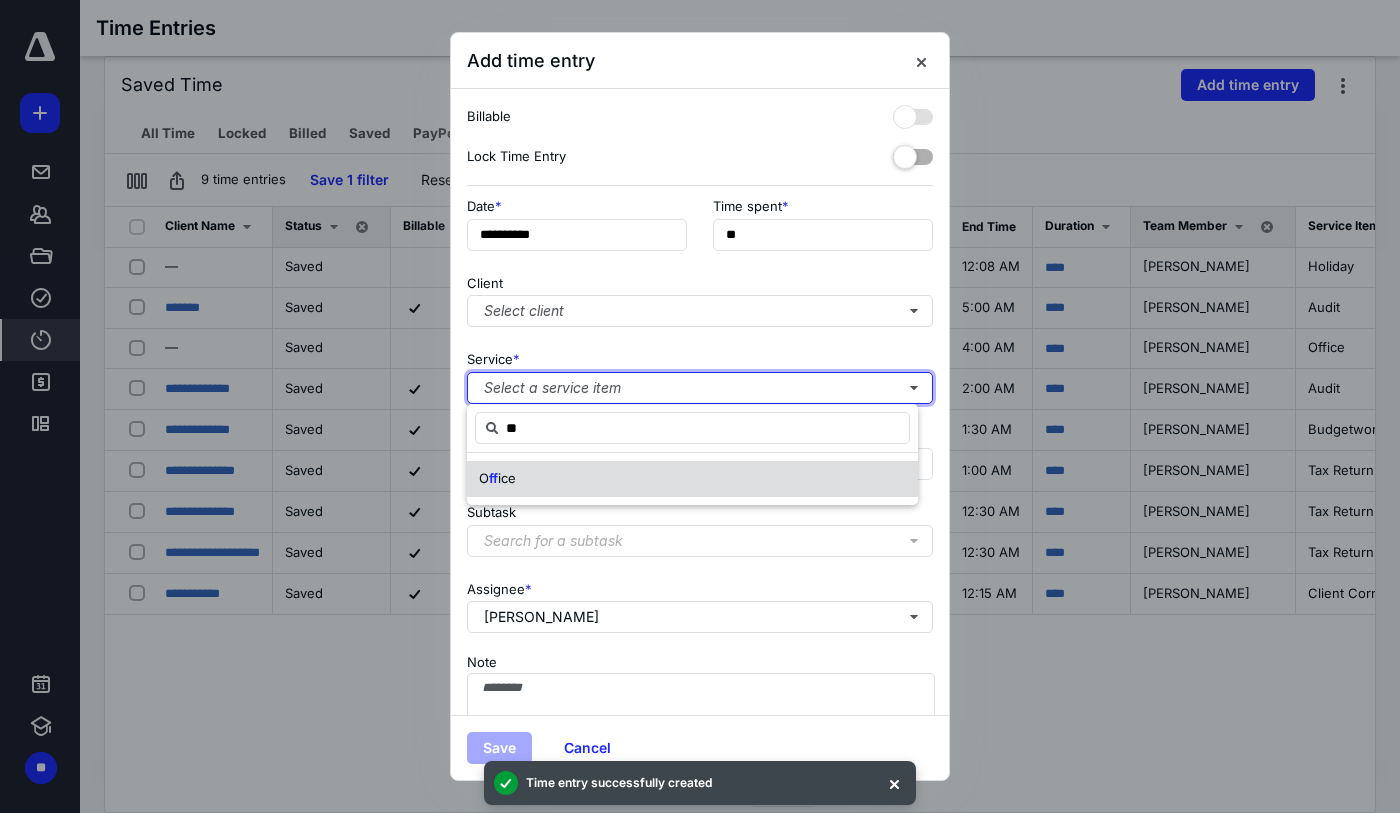 type 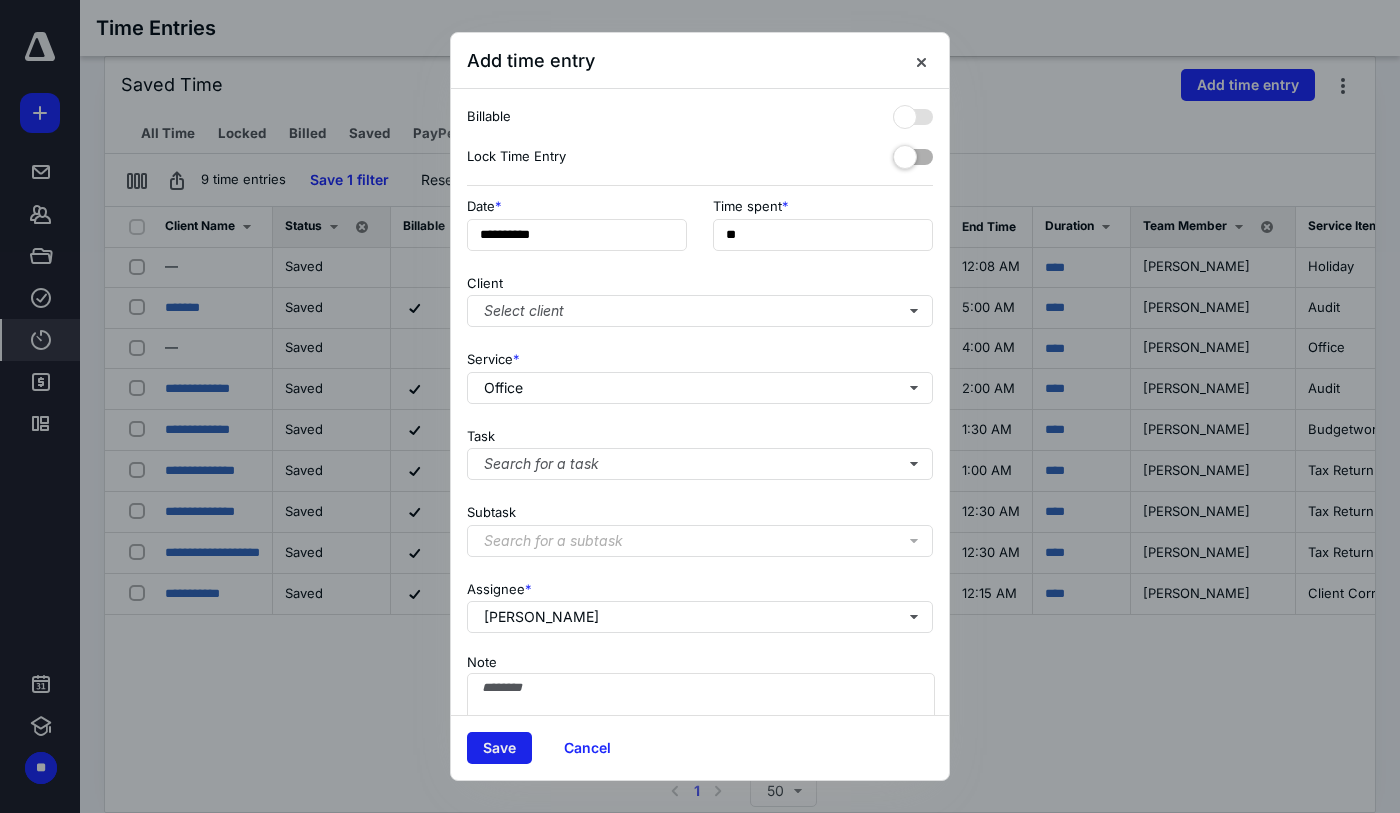 click on "Save" at bounding box center (499, 748) 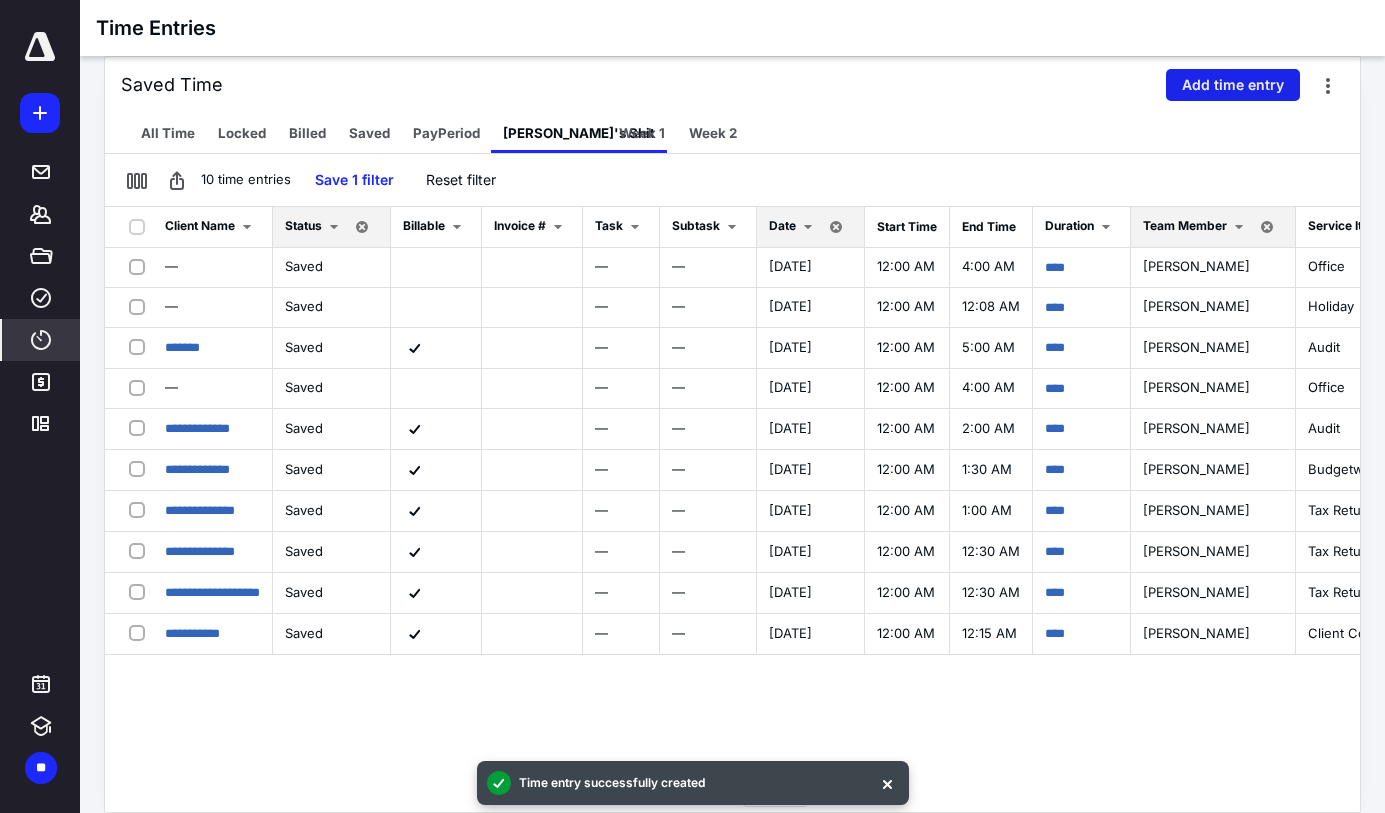 click on "Add time entry" at bounding box center (1233, 85) 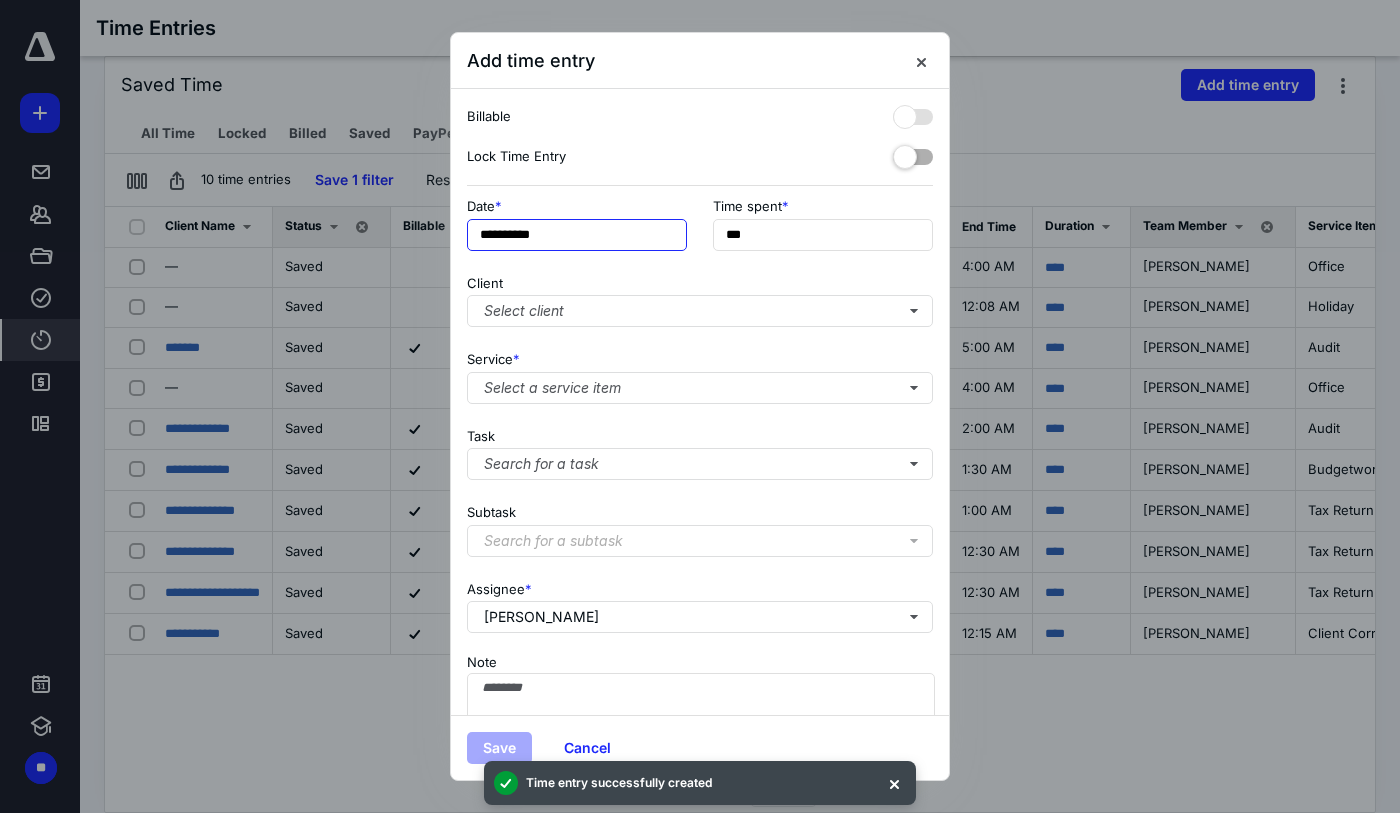 click on "**********" at bounding box center [577, 235] 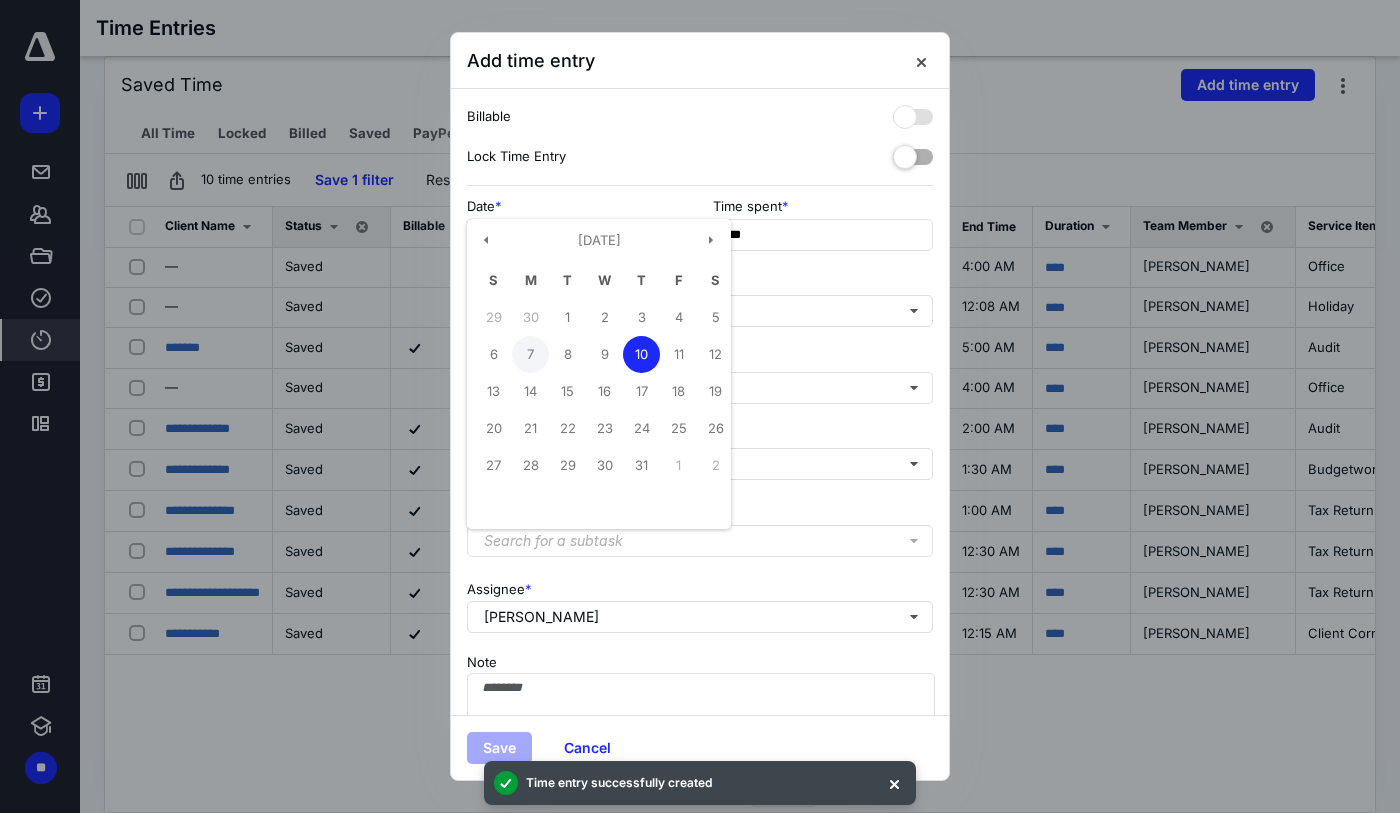 click on "7" at bounding box center (530, 354) 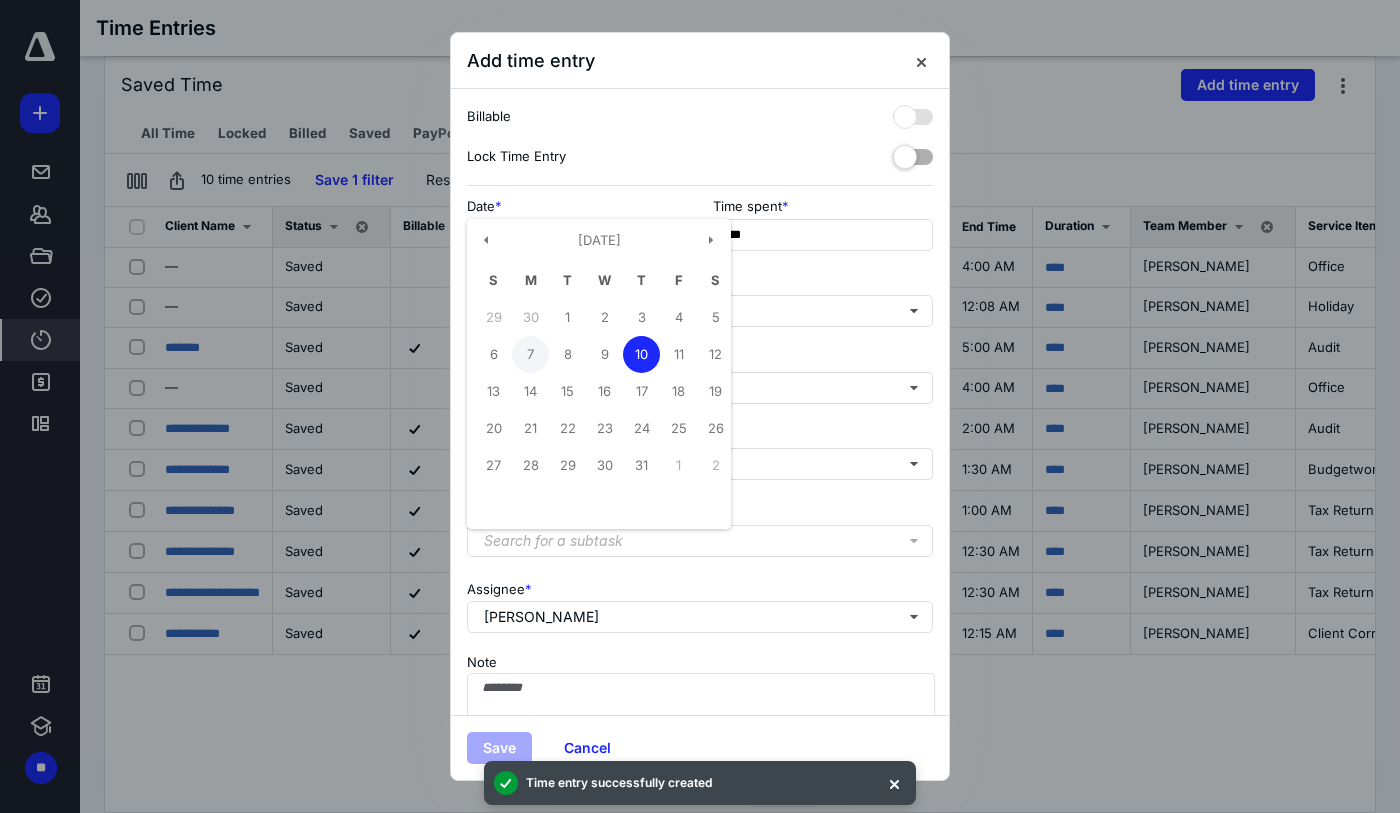 type on "**********" 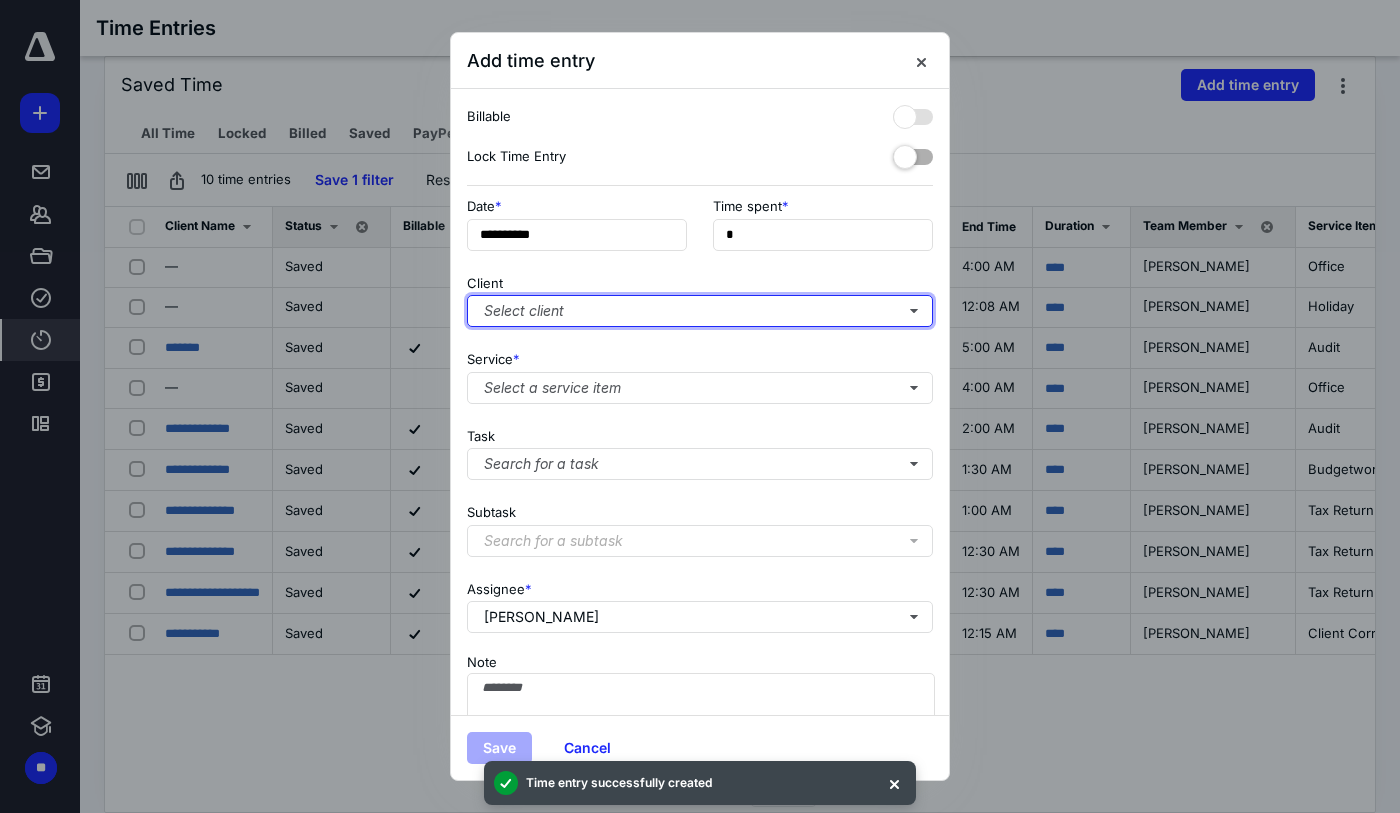 type on "**" 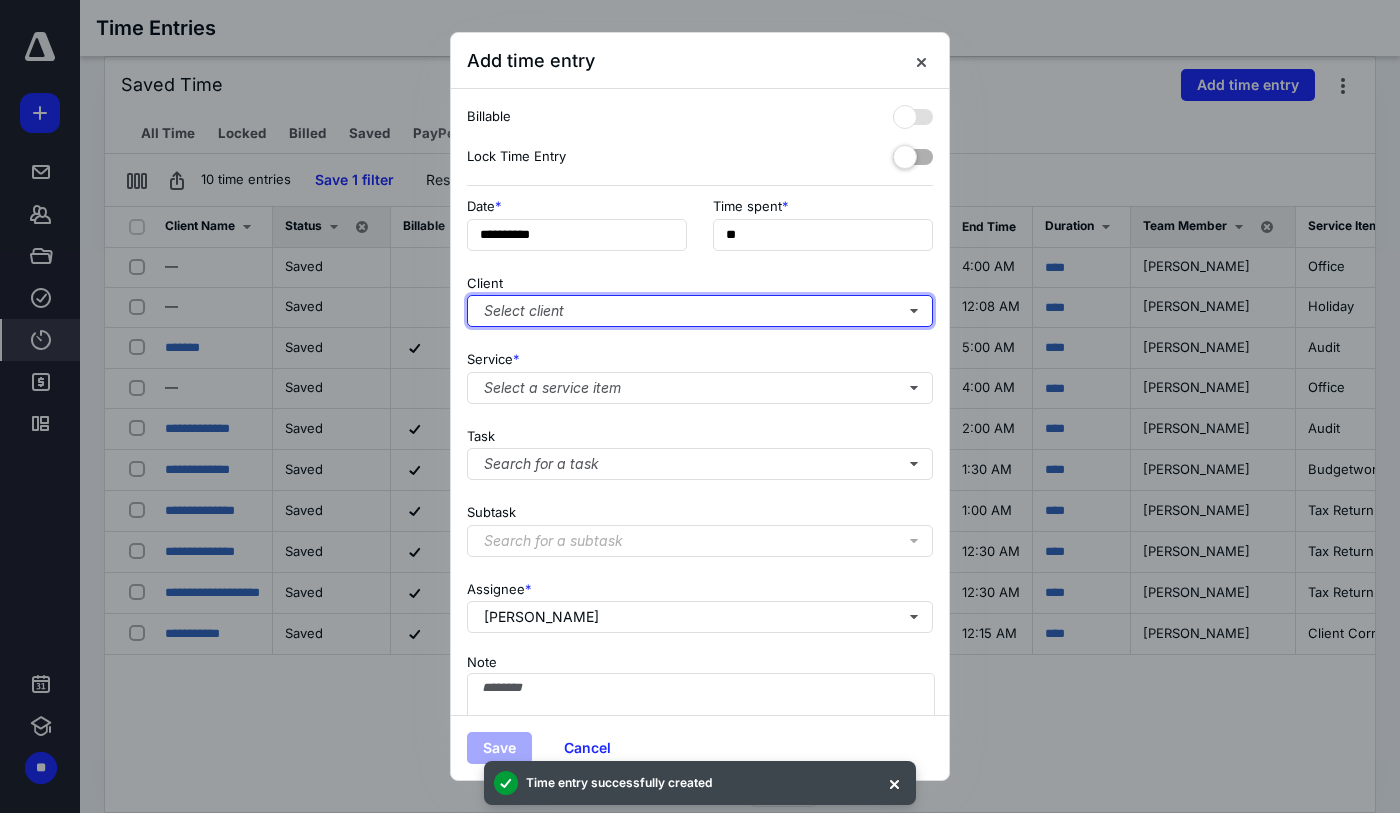 type 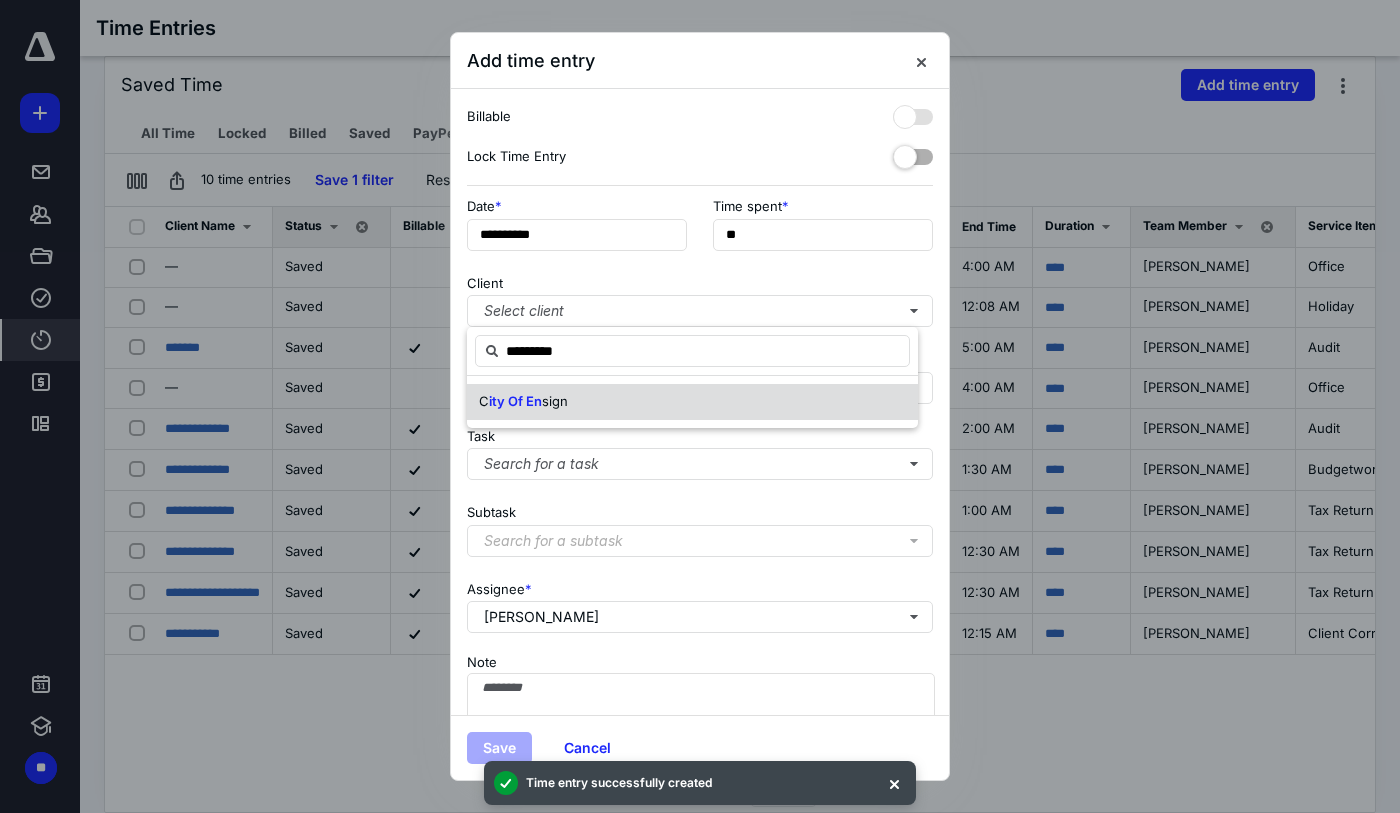 click on "C ity Of En sign" at bounding box center (692, 402) 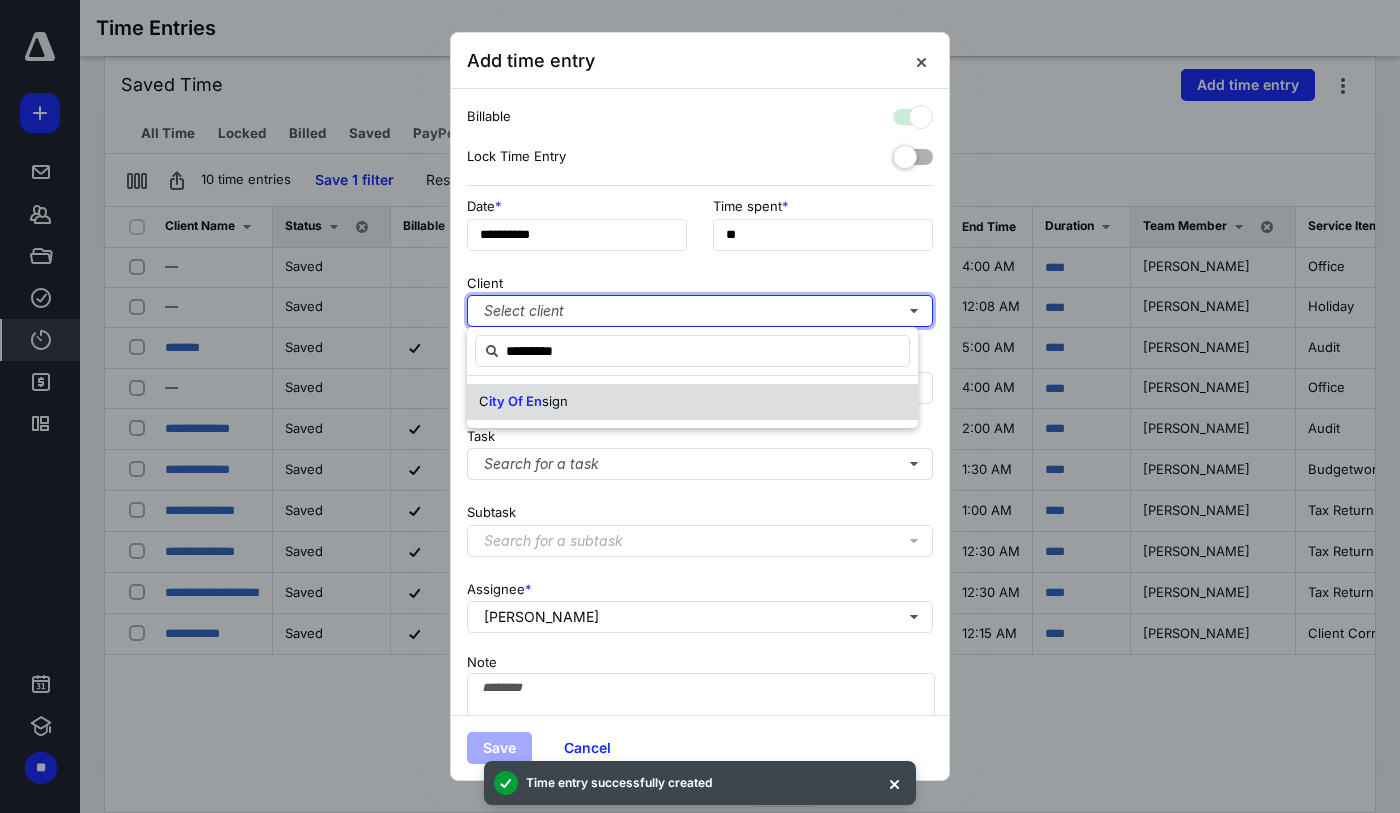 checkbox on "true" 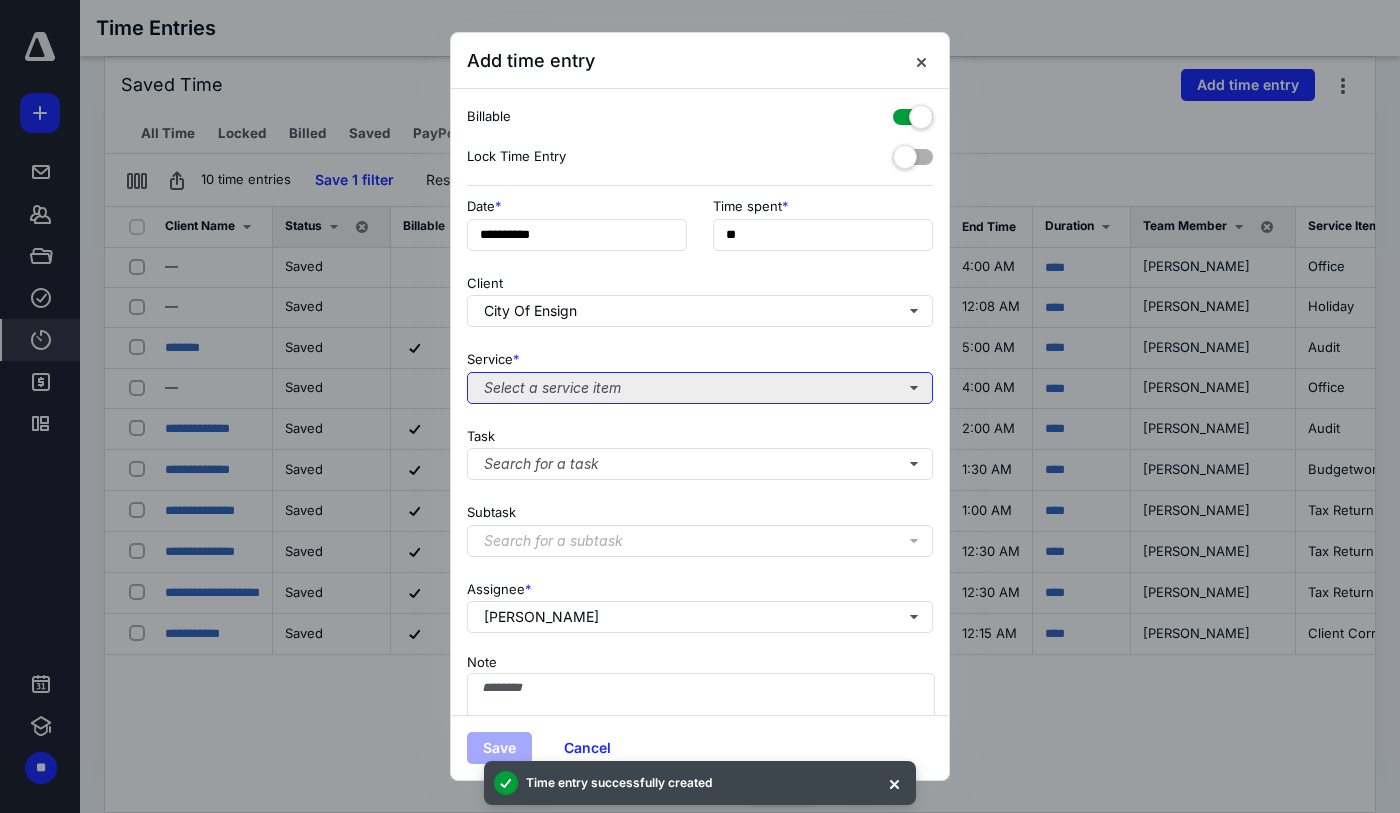 click on "Select a service item" at bounding box center (700, 388) 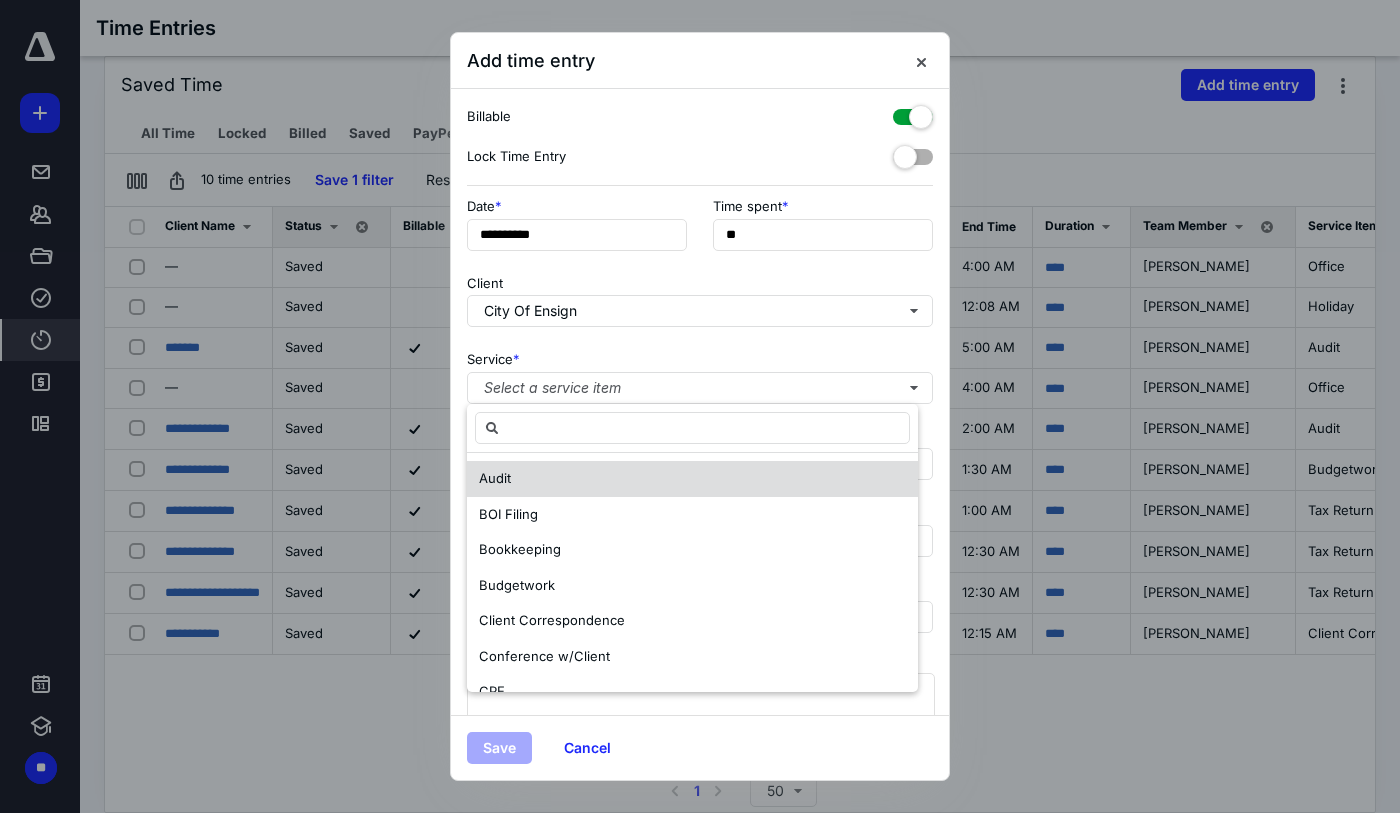 click on "Audit" at bounding box center (692, 479) 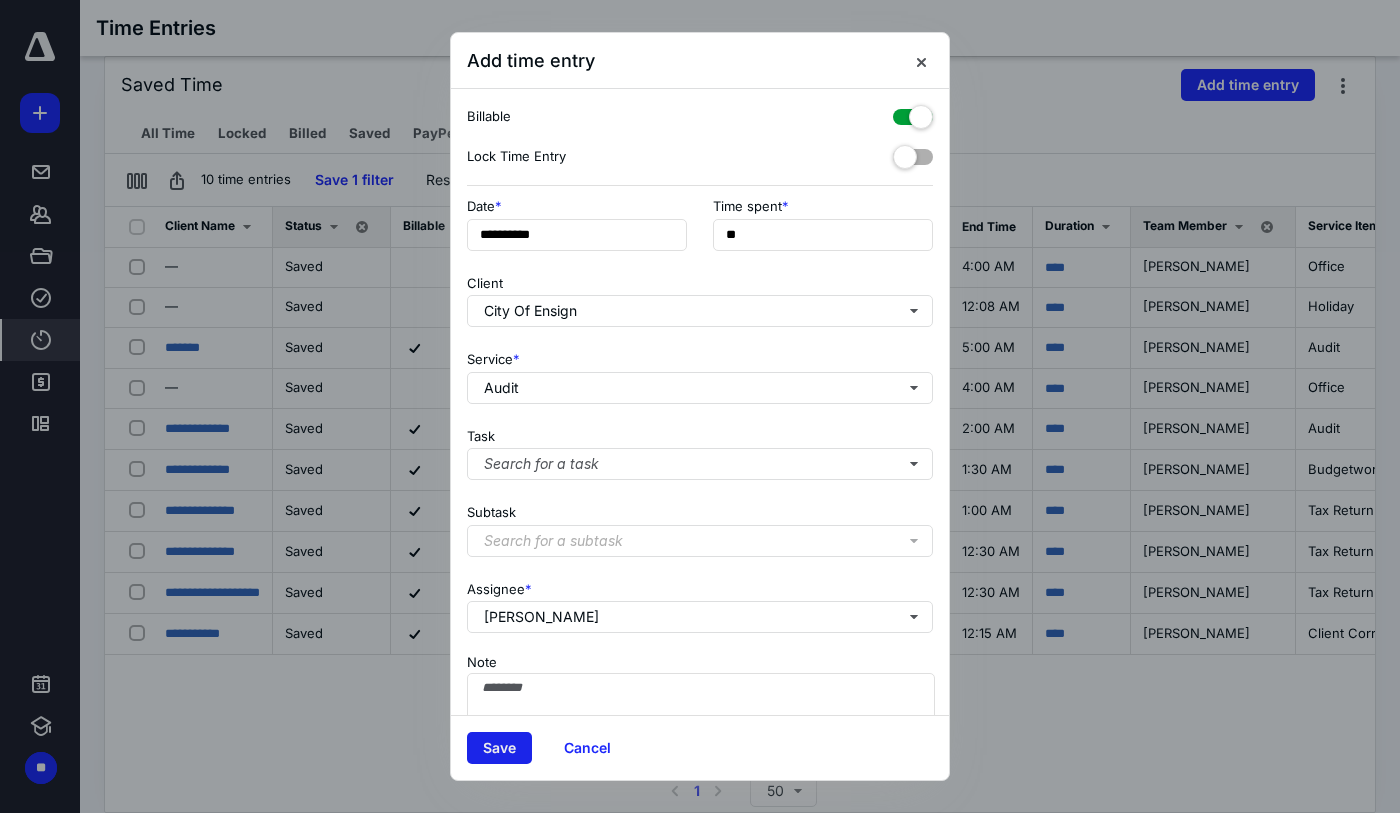 click on "Save" at bounding box center (499, 748) 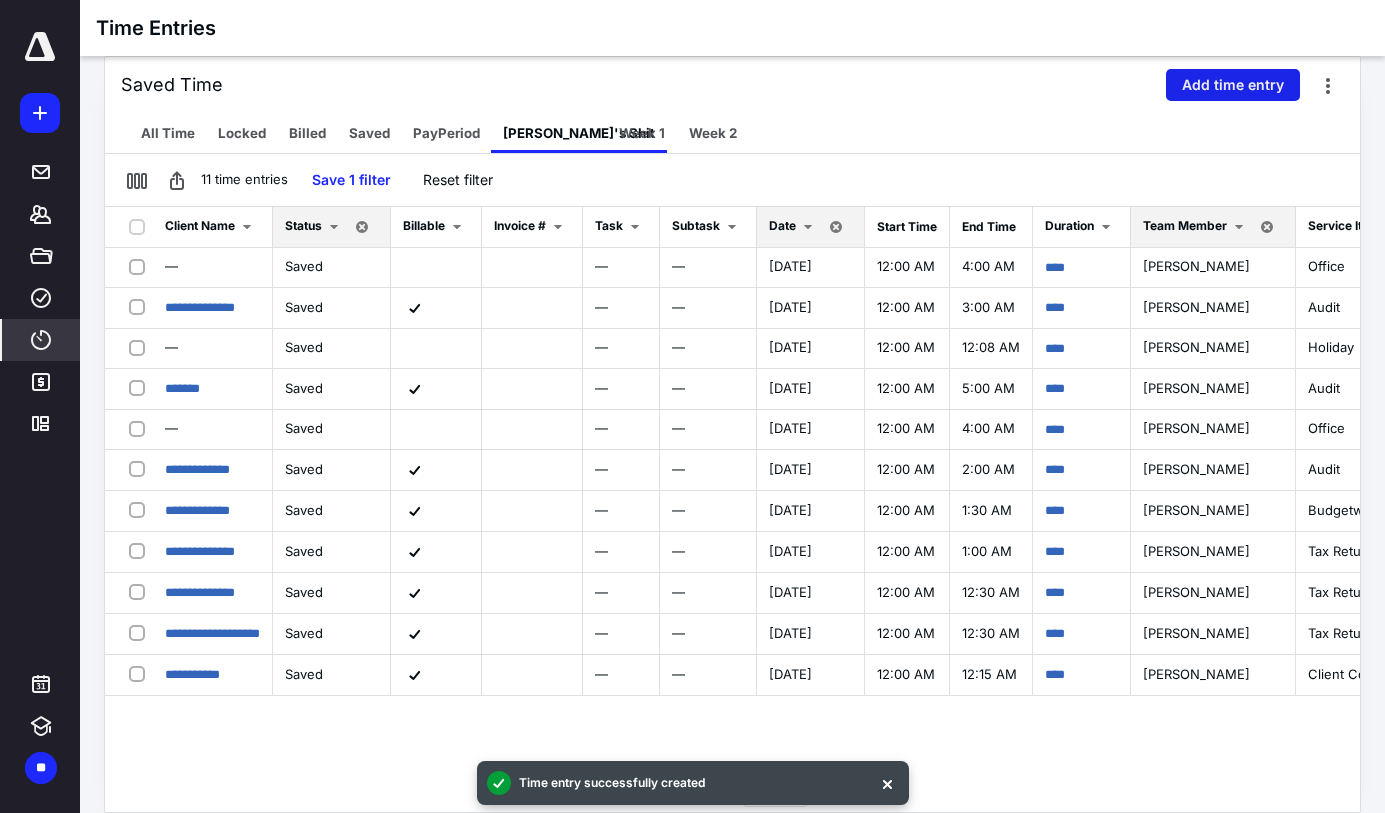 click on "Add time entry" at bounding box center (1233, 85) 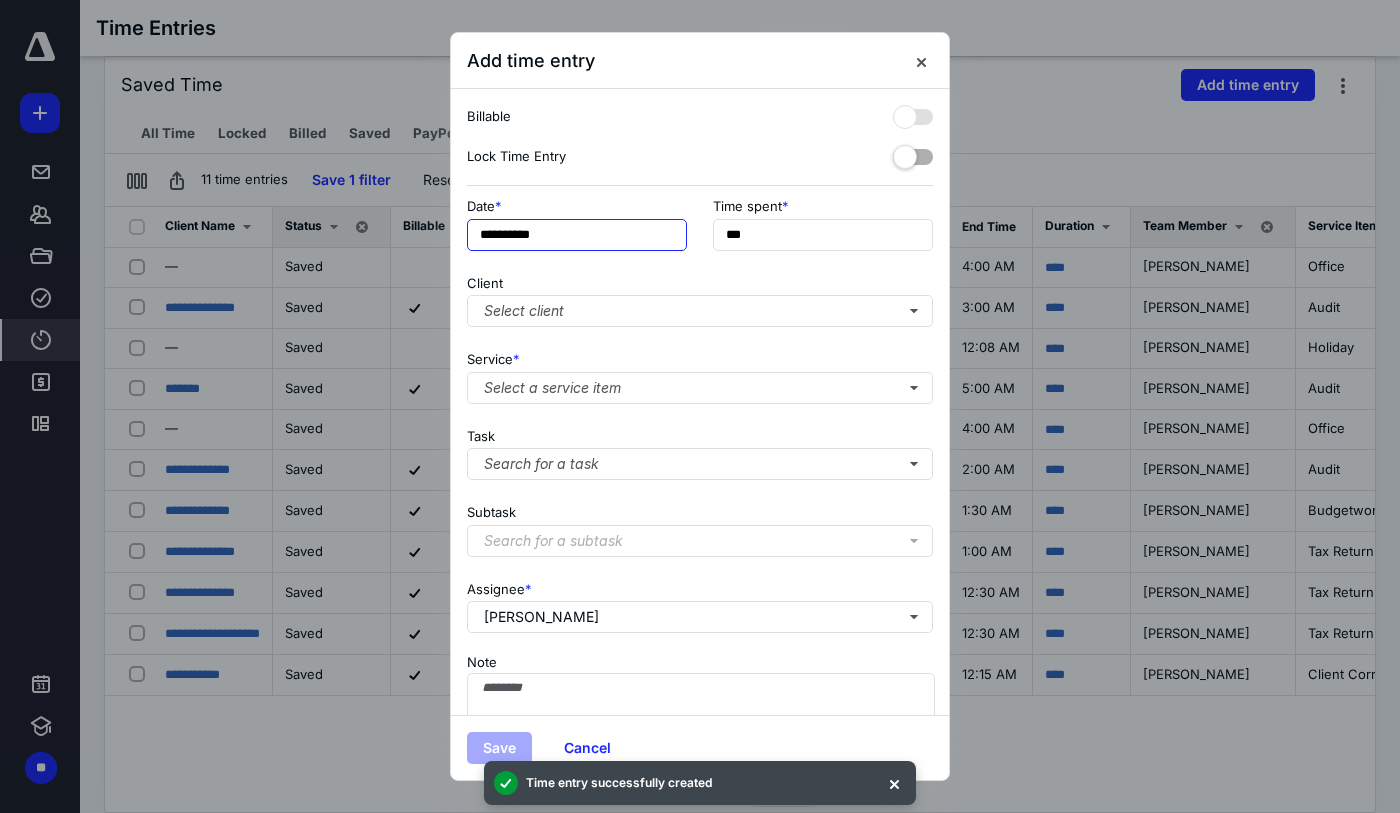 click on "**********" at bounding box center [577, 235] 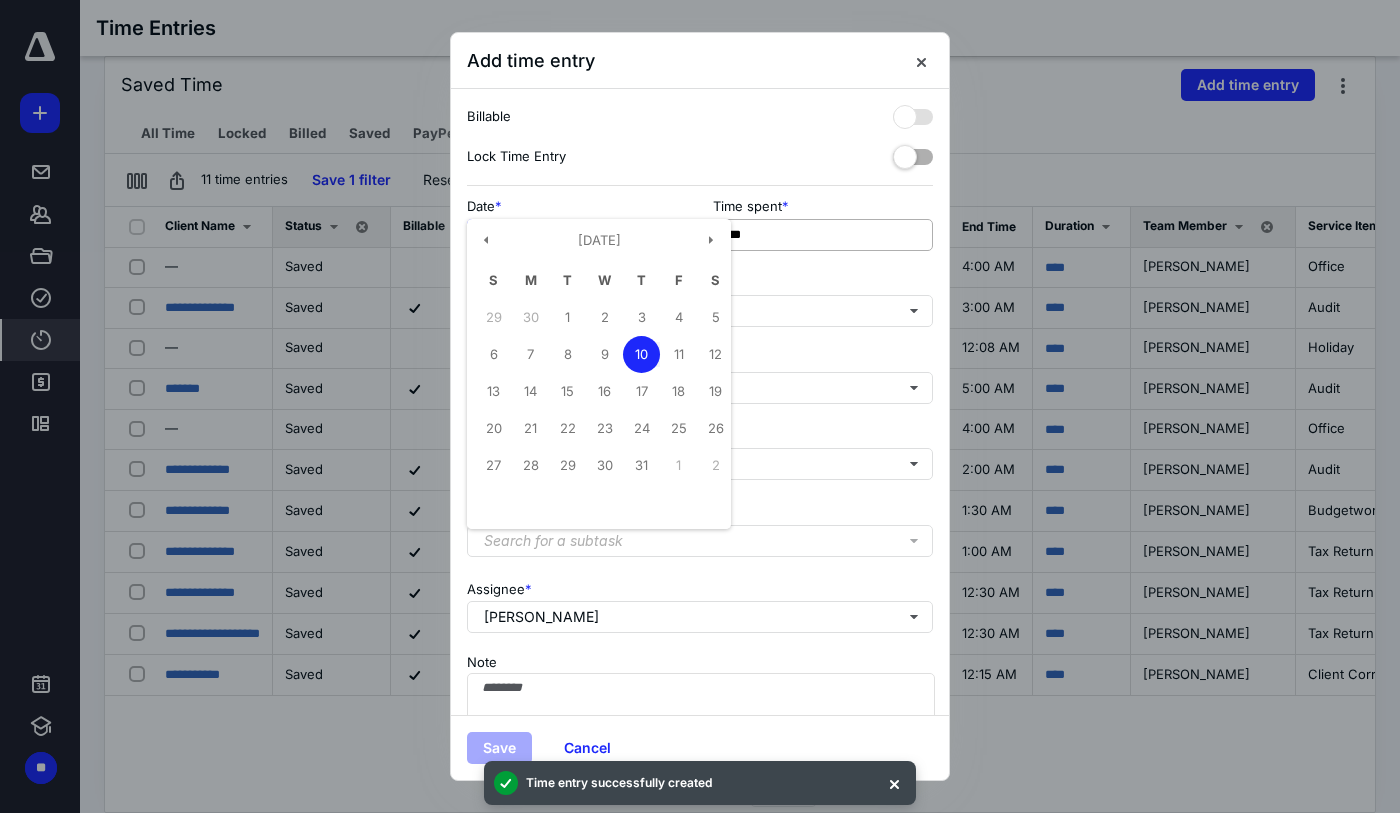 drag, startPoint x: 534, startPoint y: 363, endPoint x: 809, endPoint y: 218, distance: 310.88583 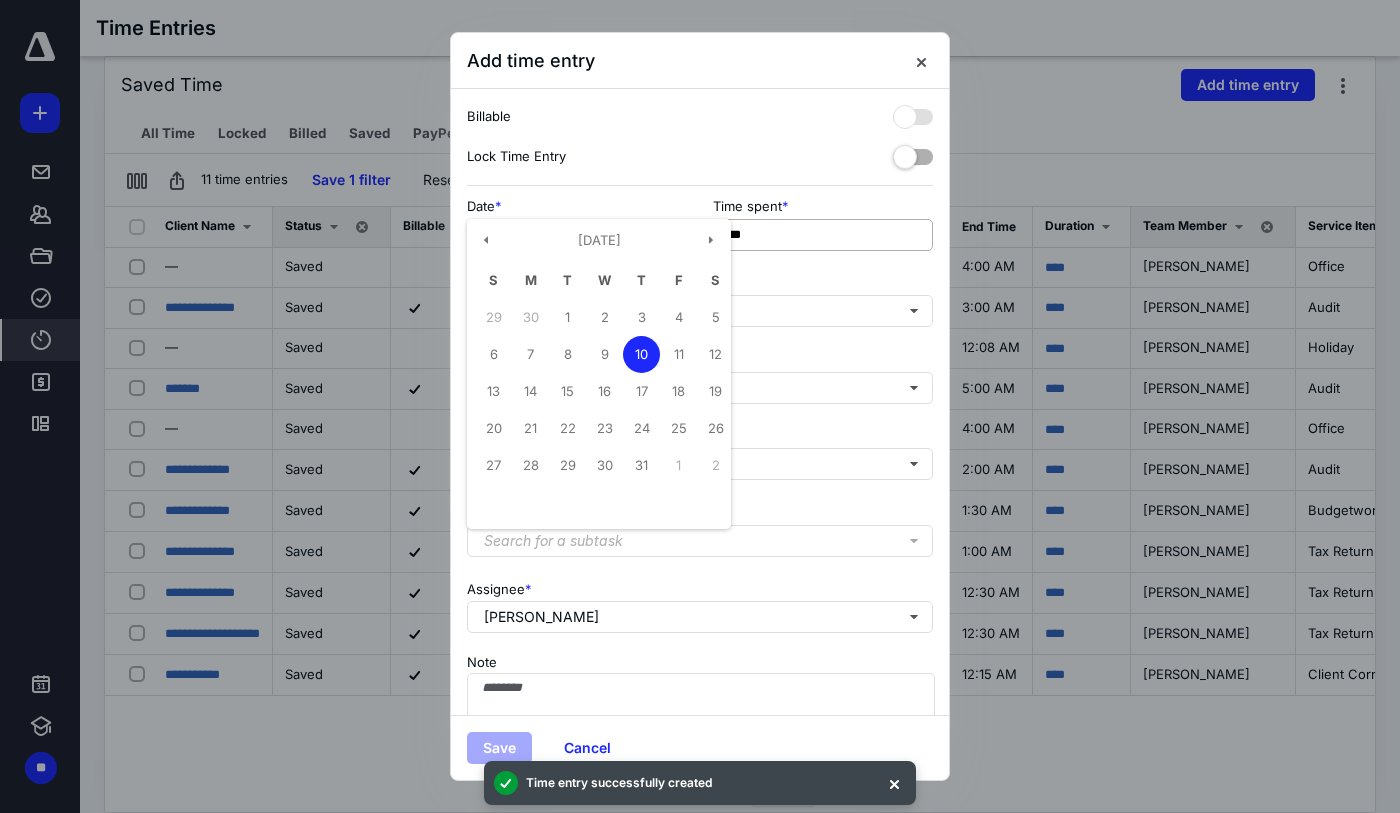 type on "**********" 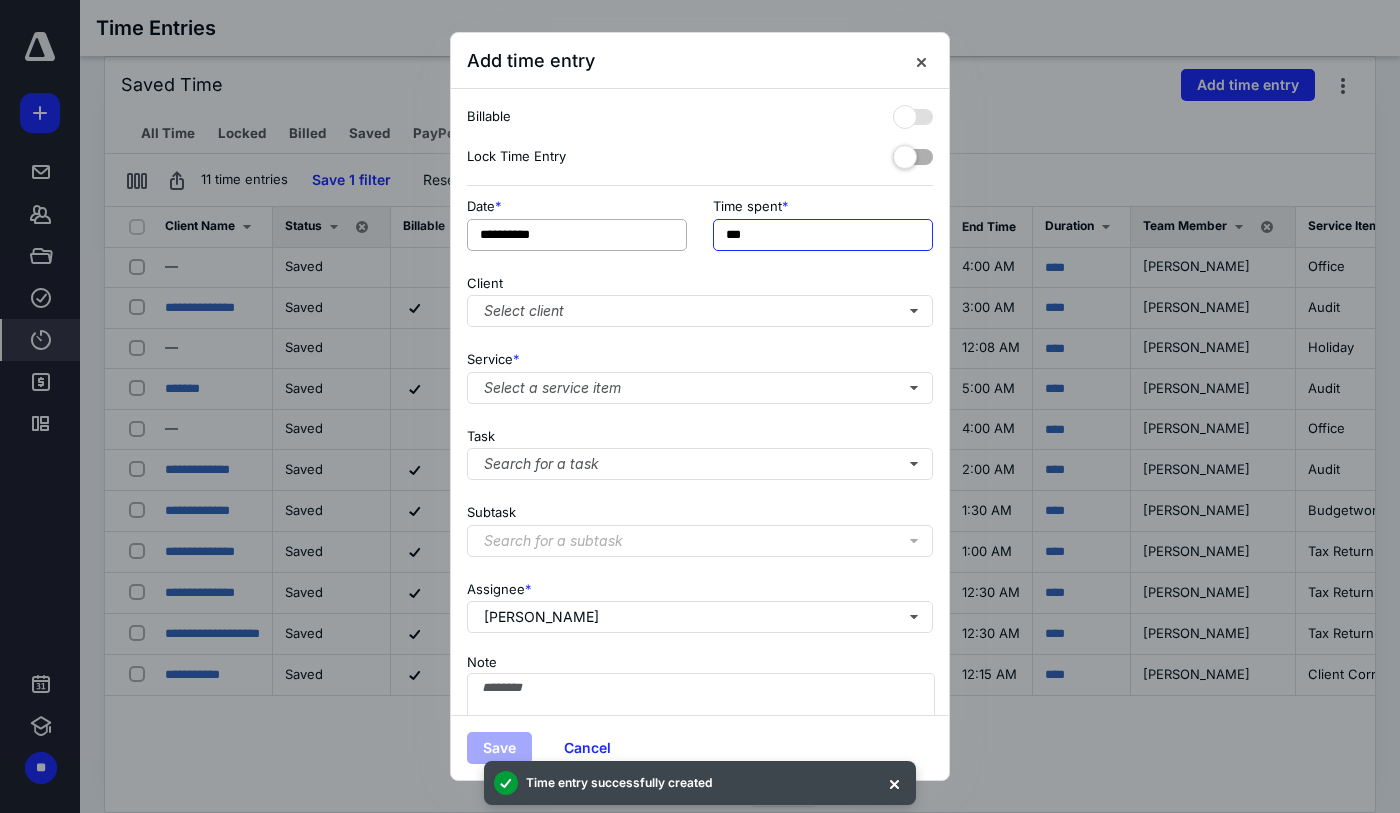 drag, startPoint x: 821, startPoint y: 237, endPoint x: 607, endPoint y: 229, distance: 214.14948 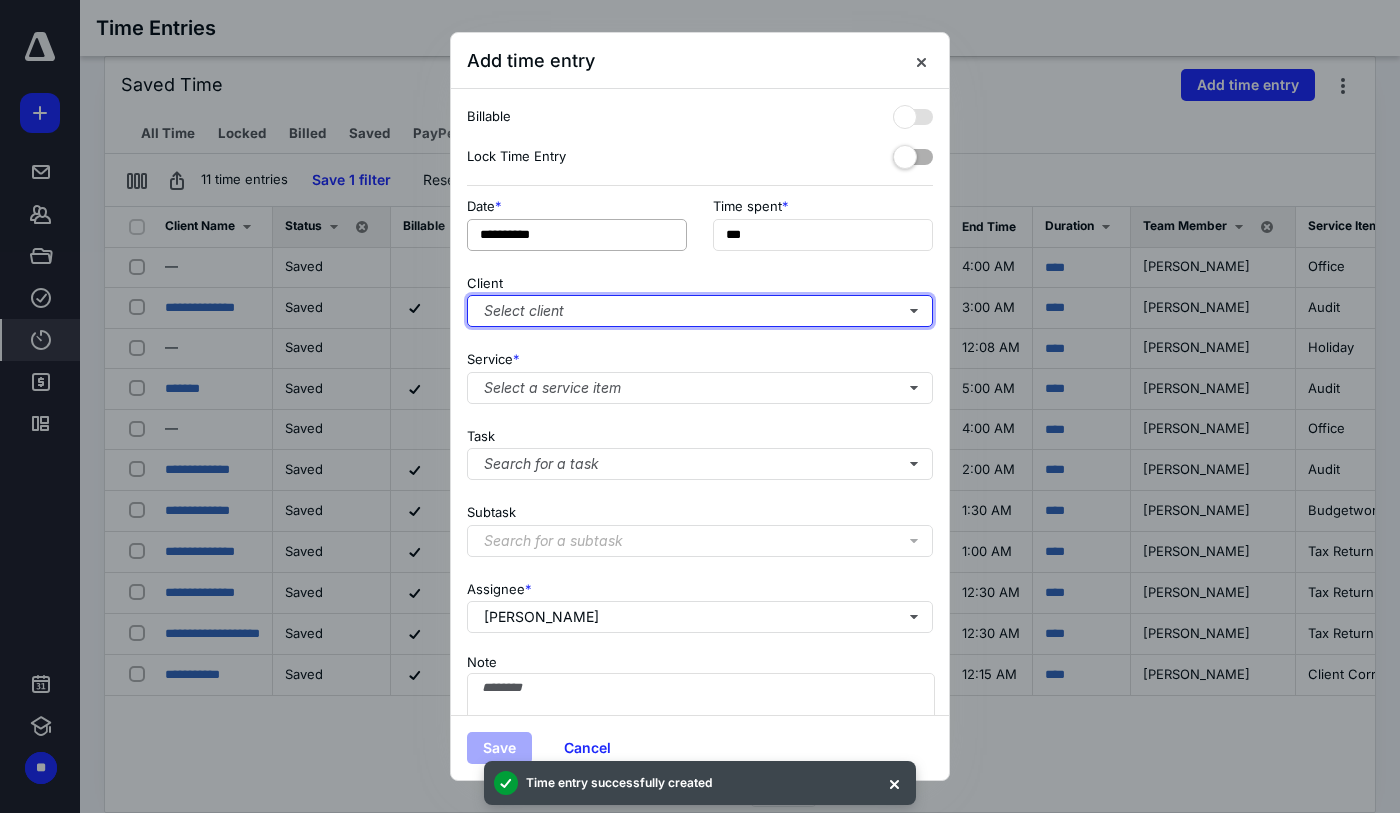 type on "***" 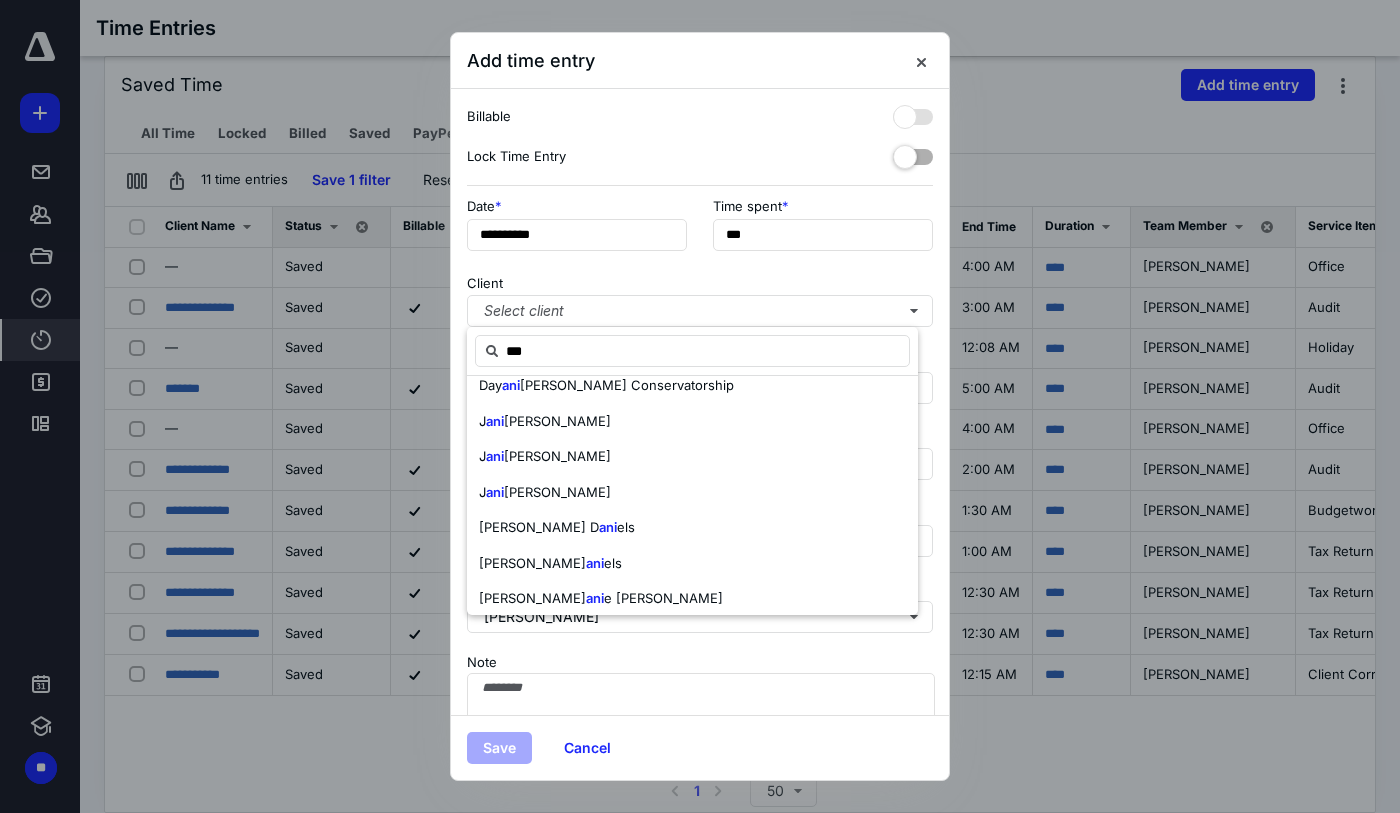 scroll, scrollTop: 100, scrollLeft: 0, axis: vertical 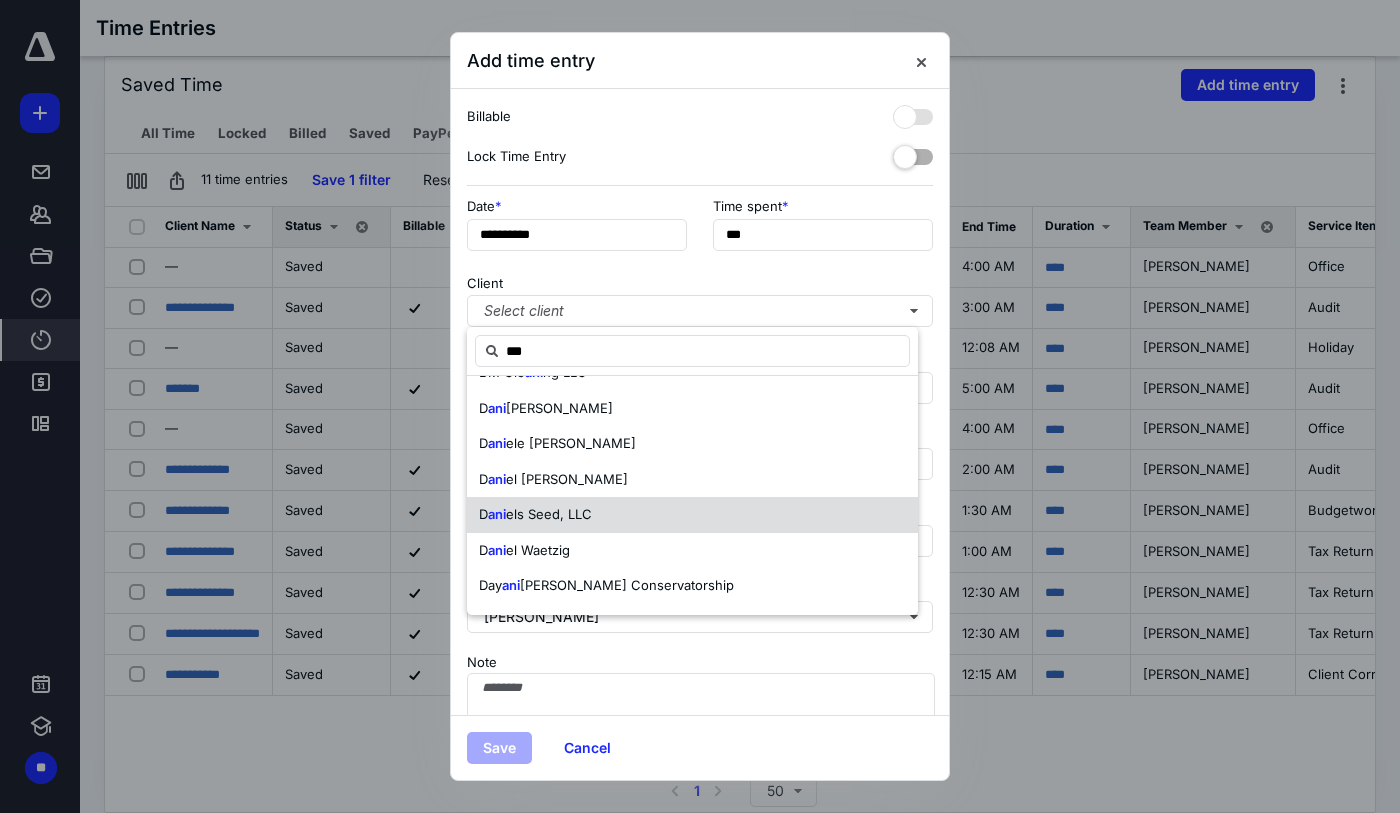 click on "D ani els Seed, LLC" at bounding box center [692, 515] 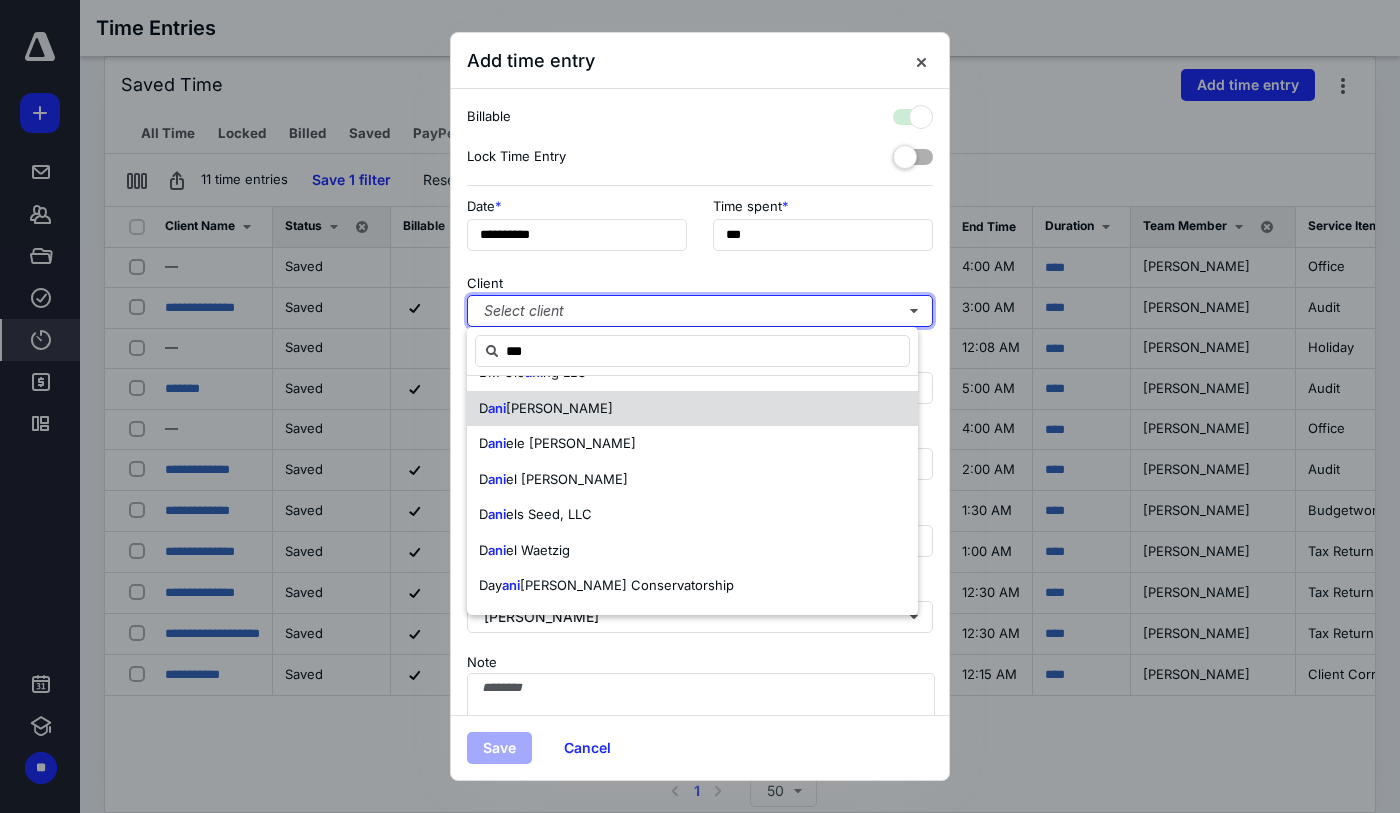 checkbox on "true" 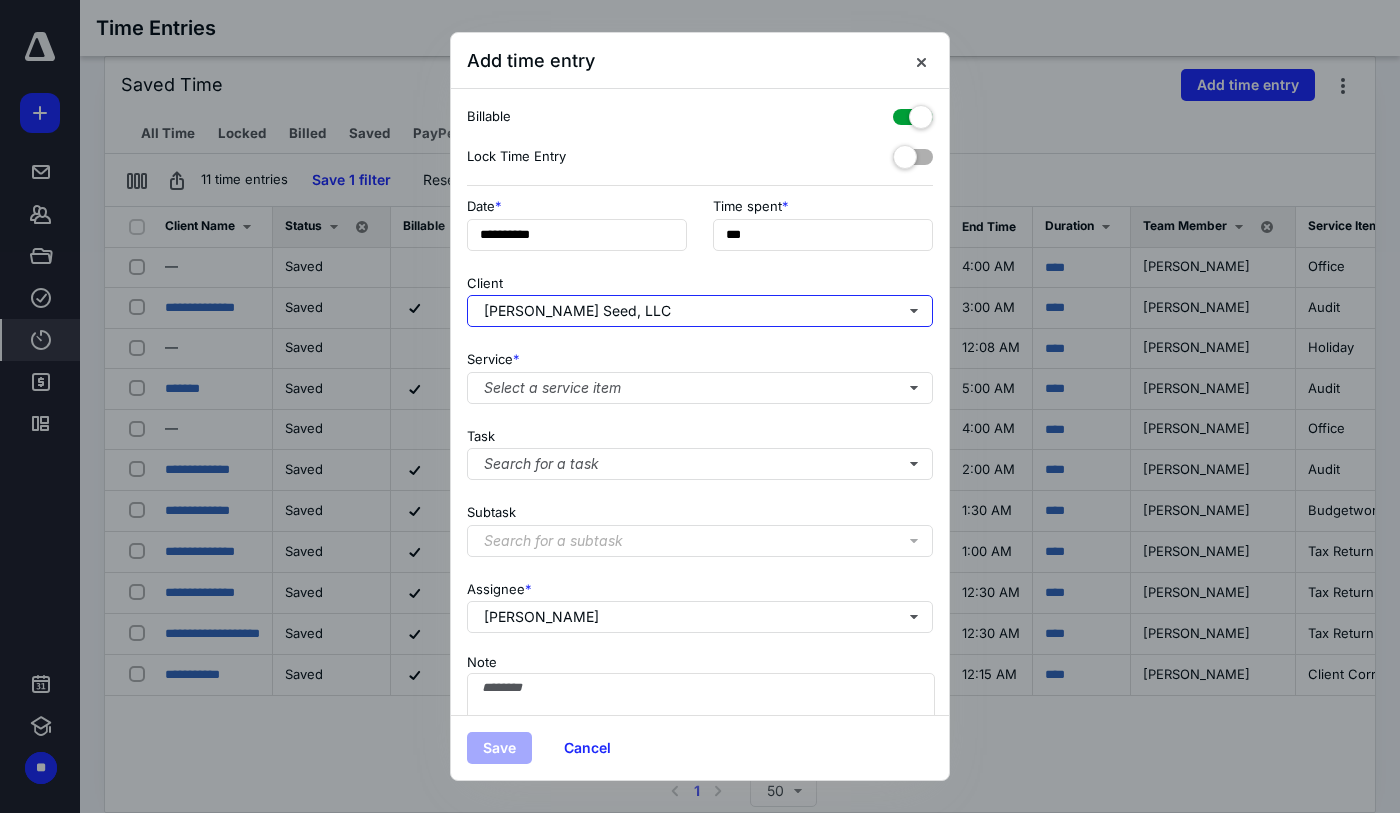 scroll, scrollTop: 0, scrollLeft: 0, axis: both 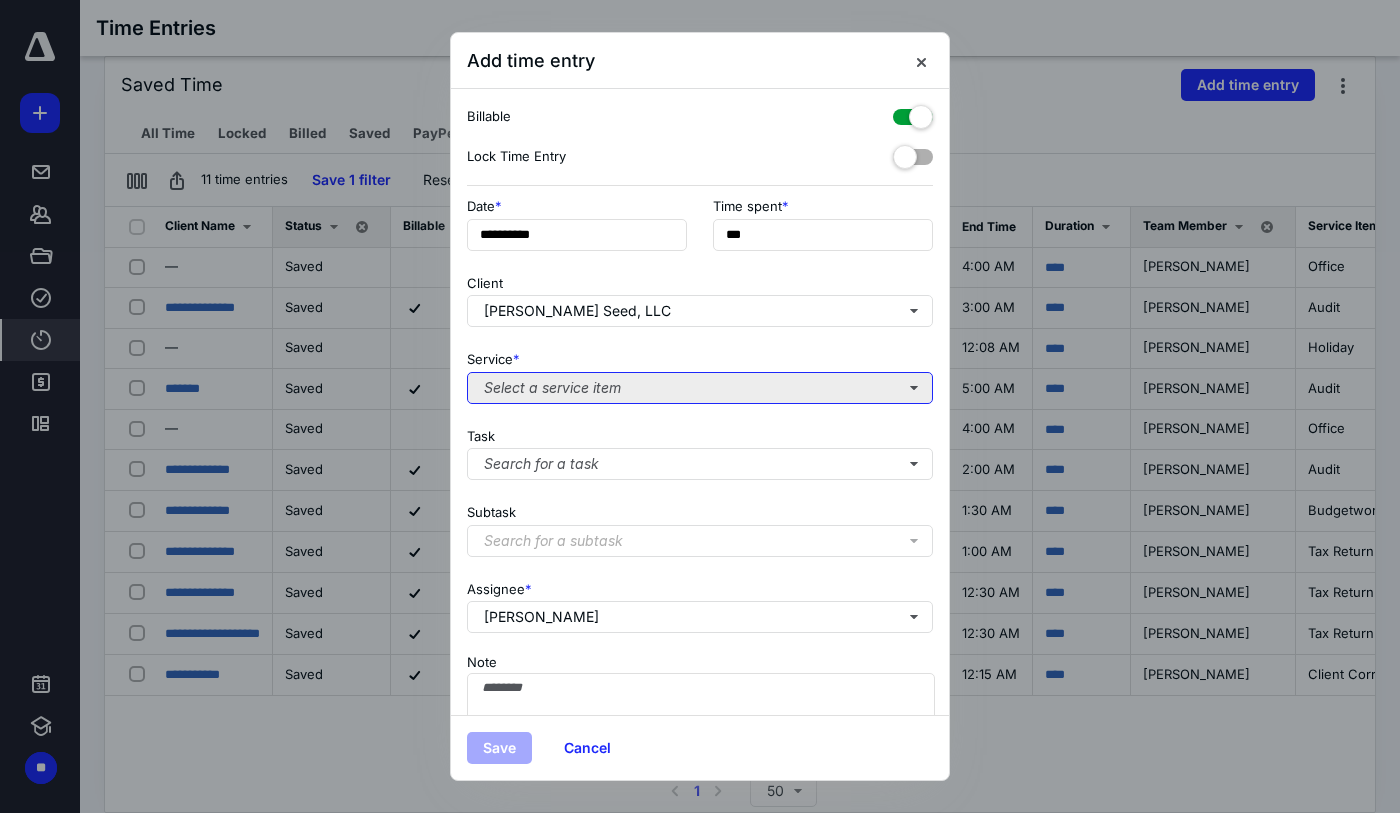 click on "Select a service item" at bounding box center [700, 388] 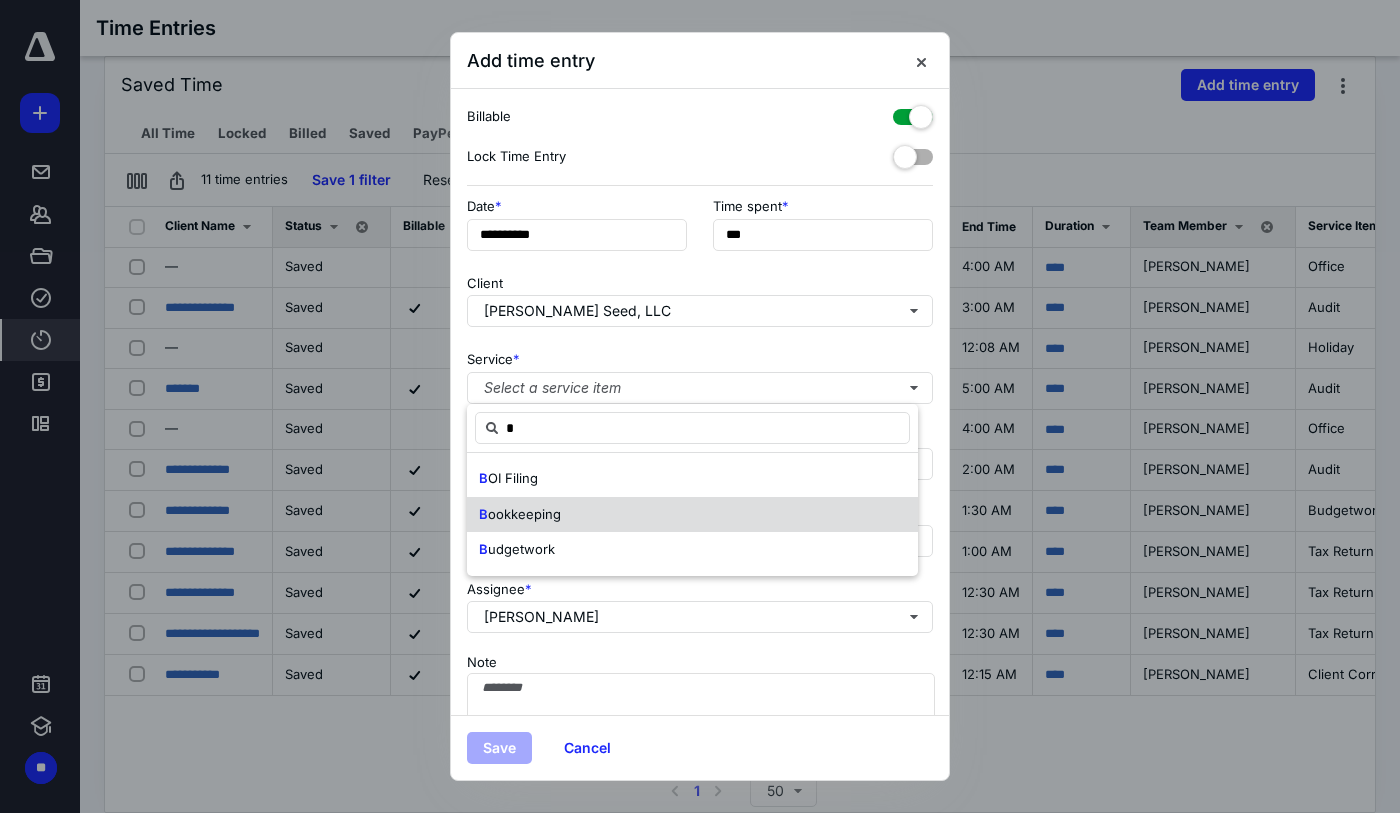 click on "ookkeeping" at bounding box center [524, 514] 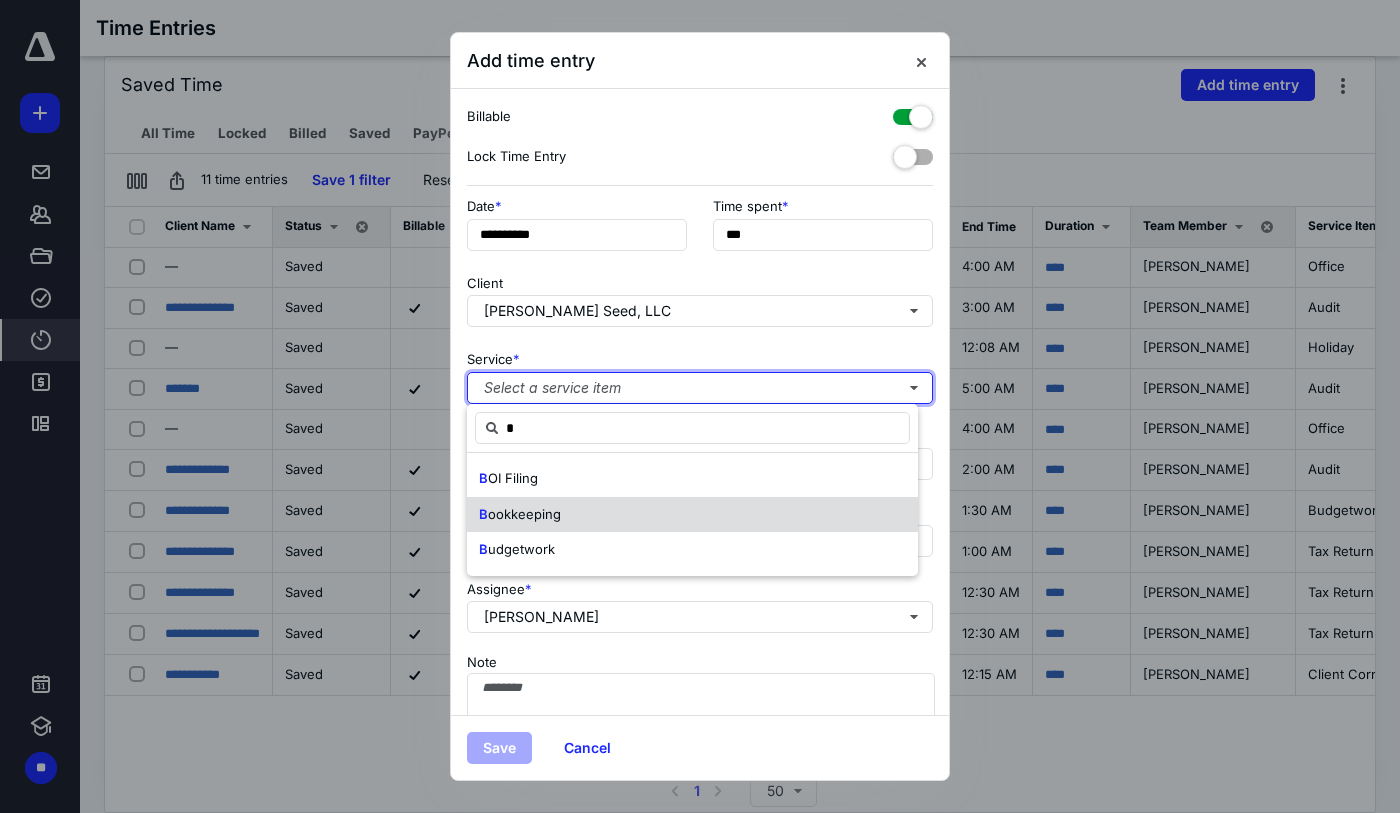 type 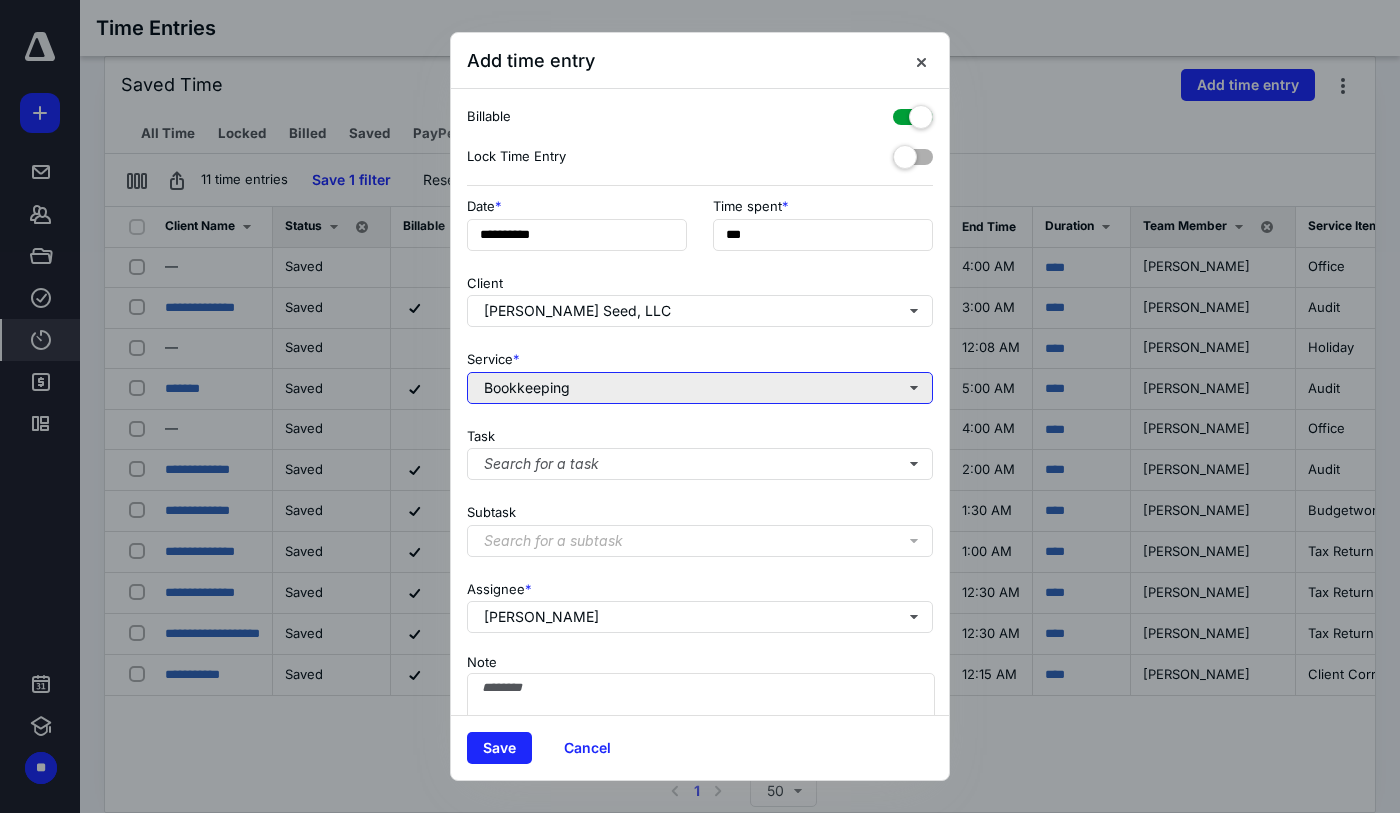 click on "Bookkeeping" at bounding box center [700, 388] 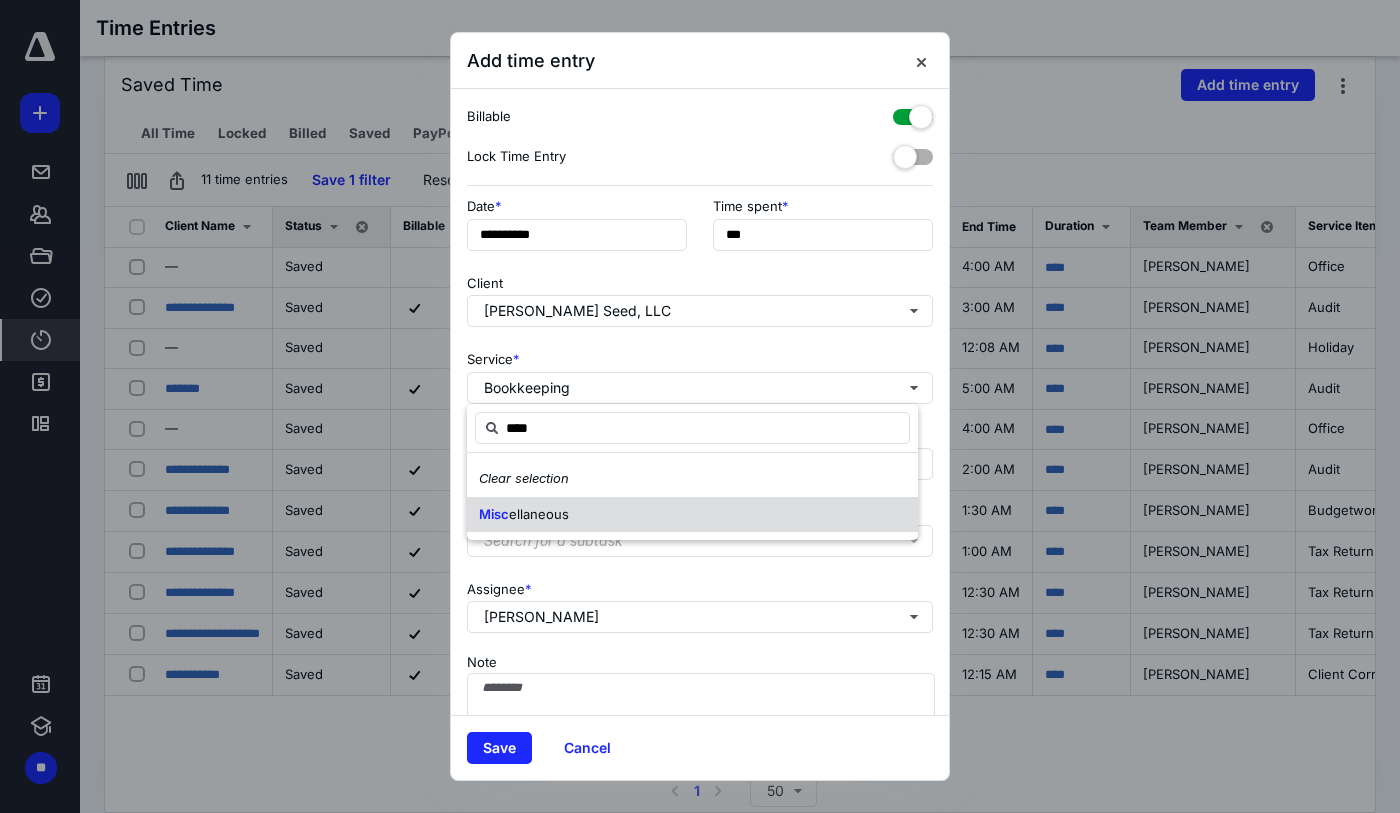 click on "ellaneous" at bounding box center [539, 514] 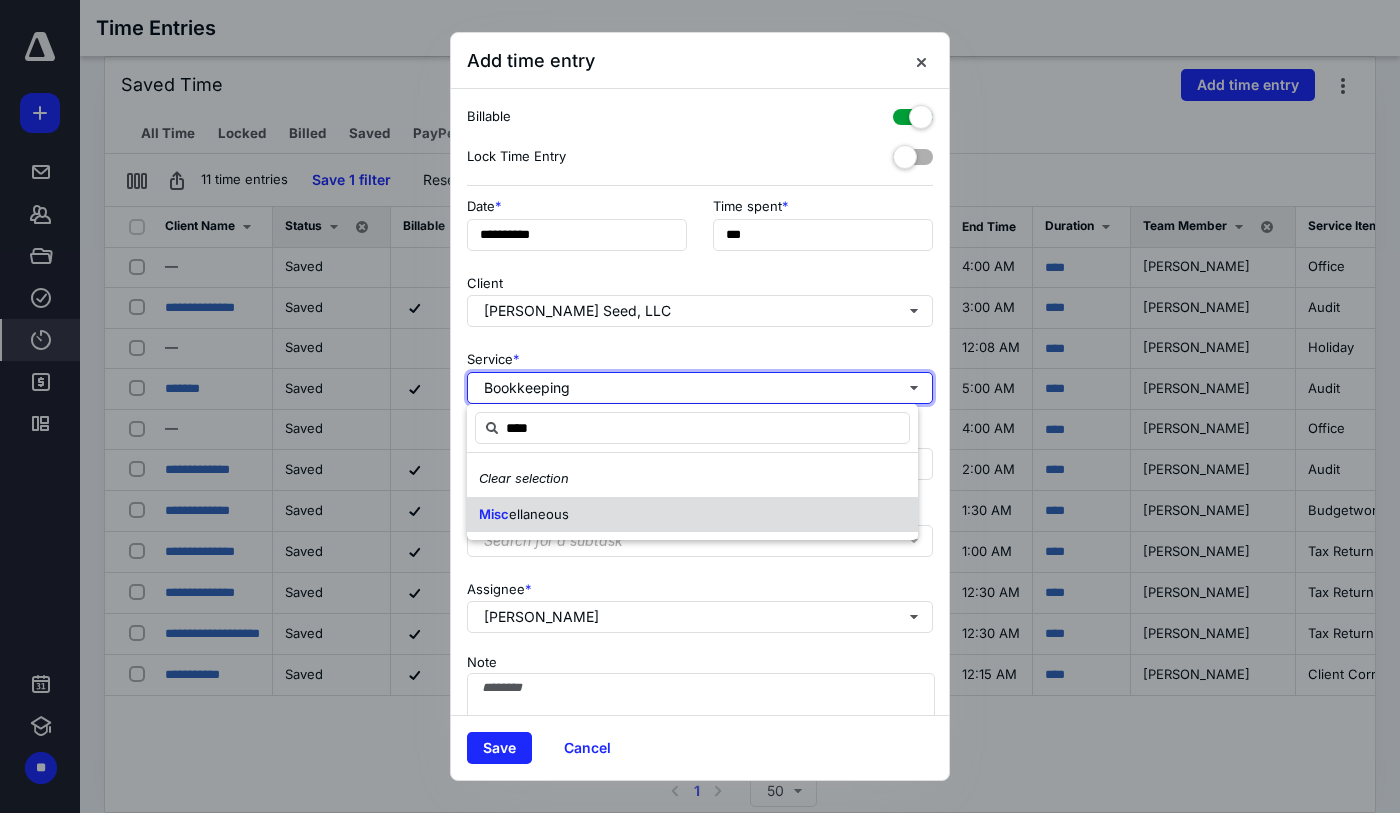 type 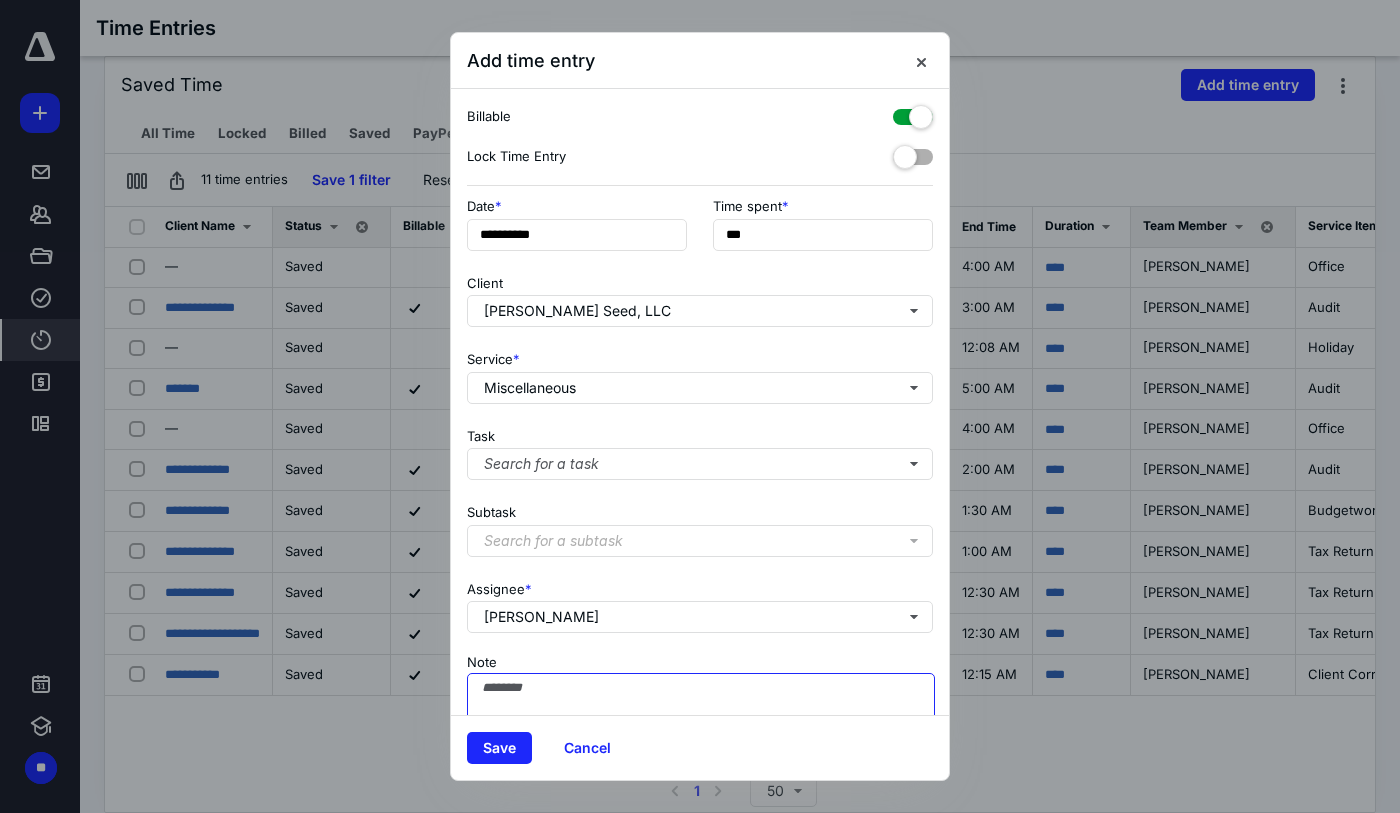 click on "Note" at bounding box center [701, 723] 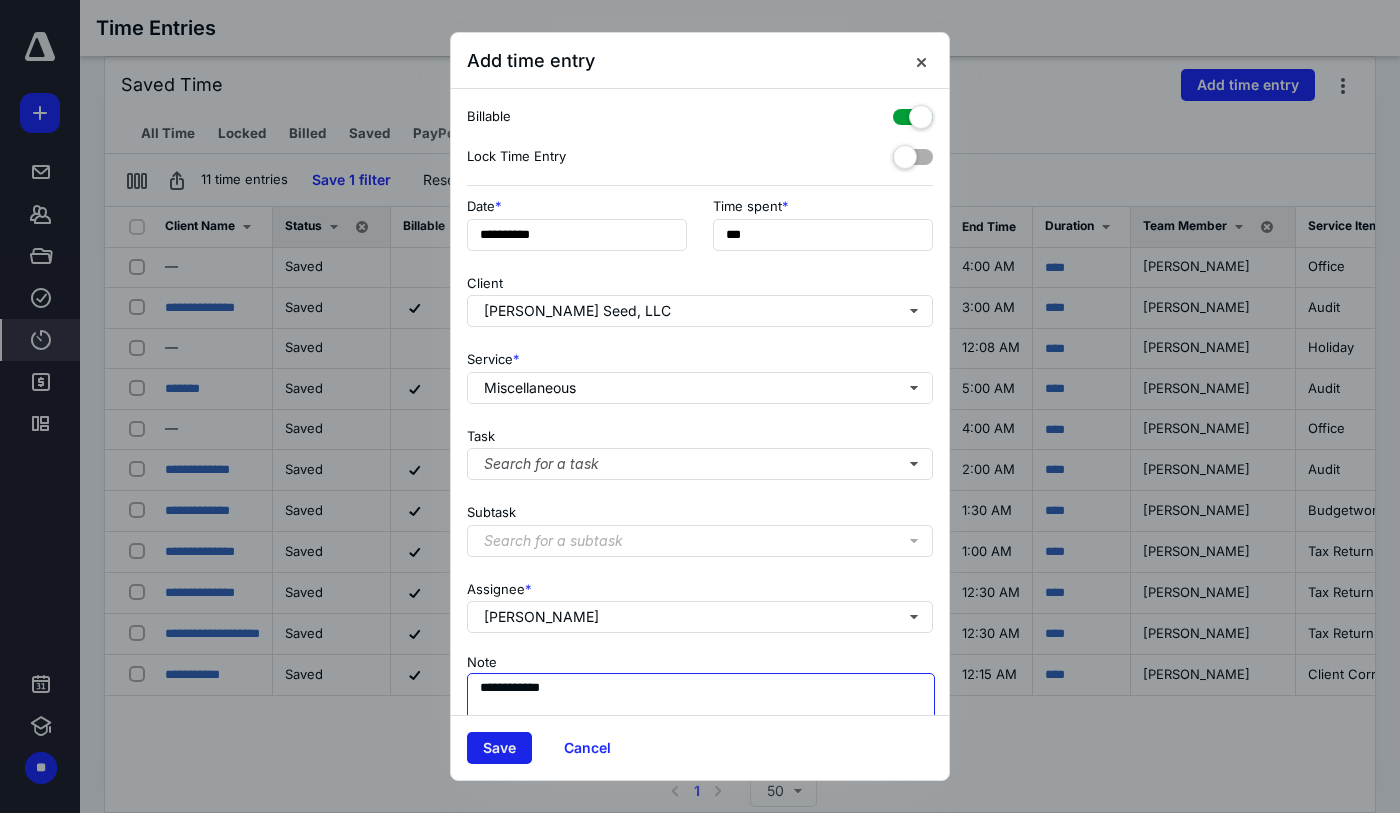 type on "**********" 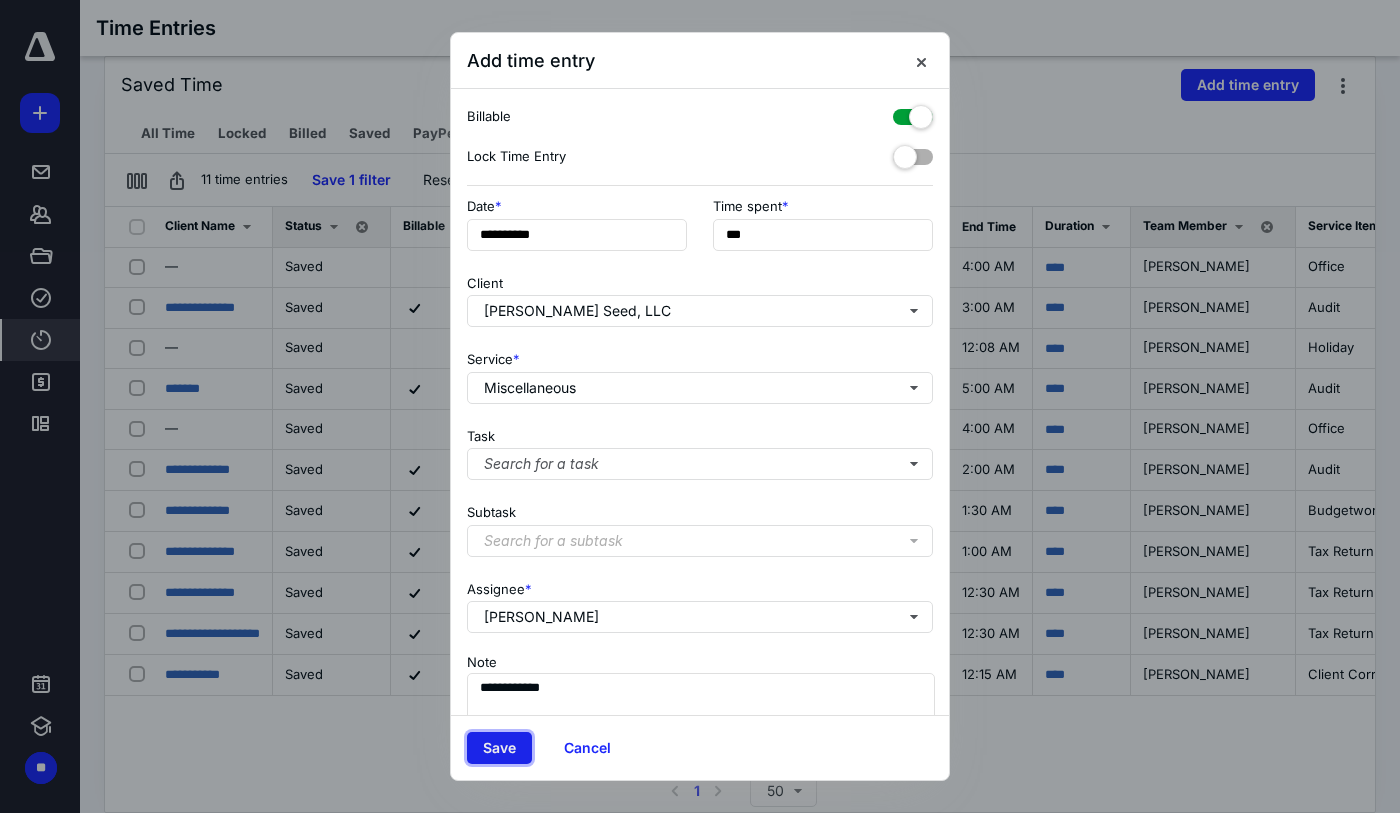 click on "Save" at bounding box center (499, 748) 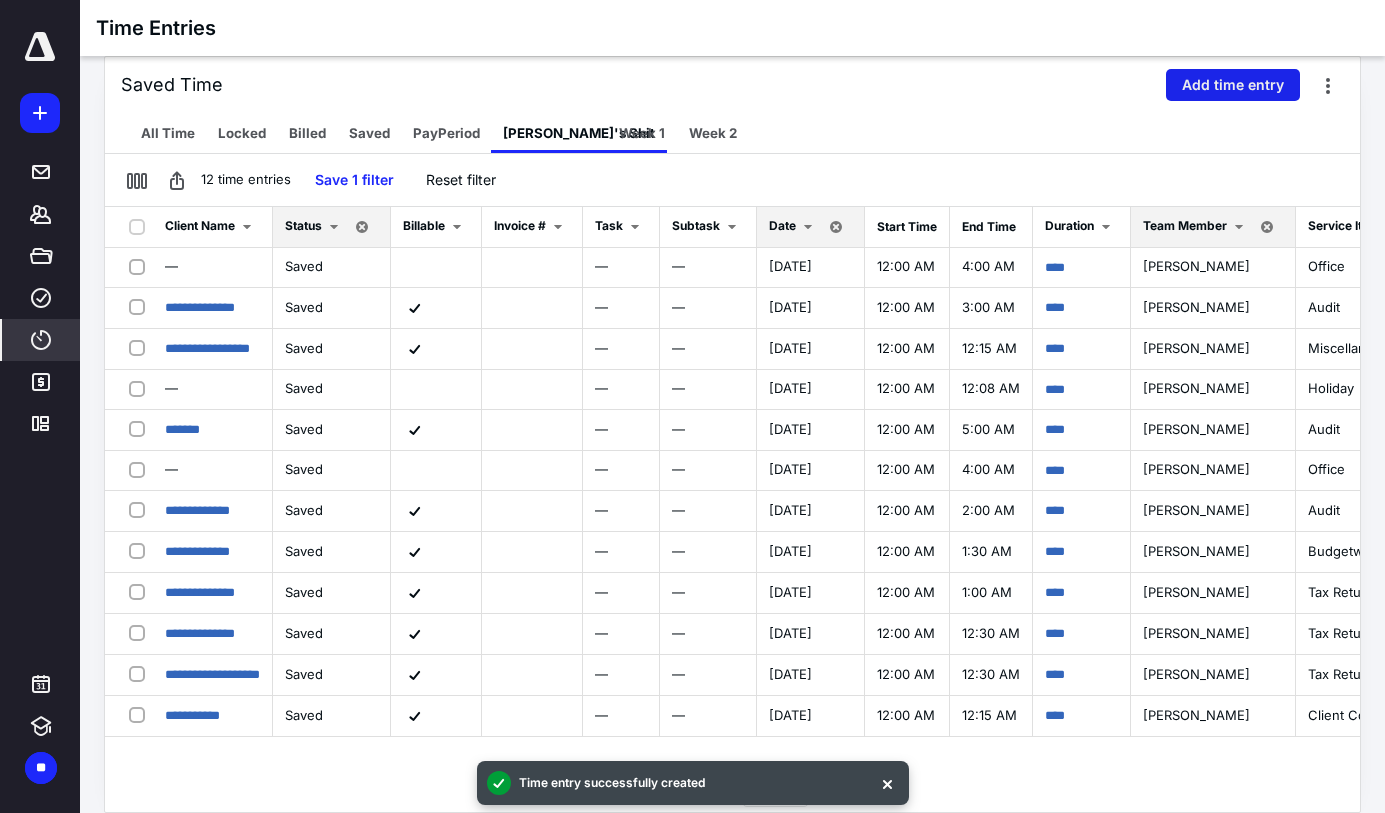 click on "Add time entry" at bounding box center [1233, 85] 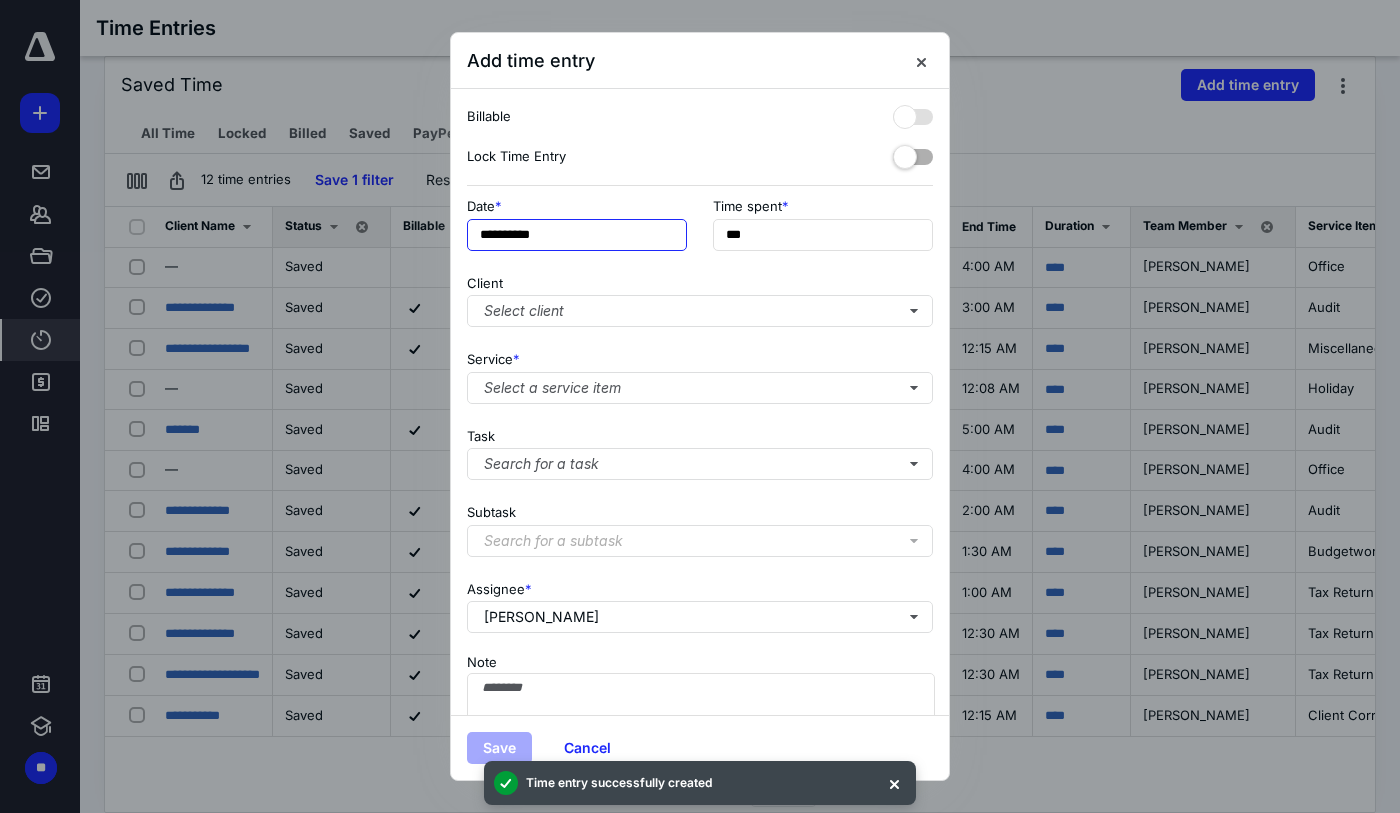 click on "**********" at bounding box center (577, 235) 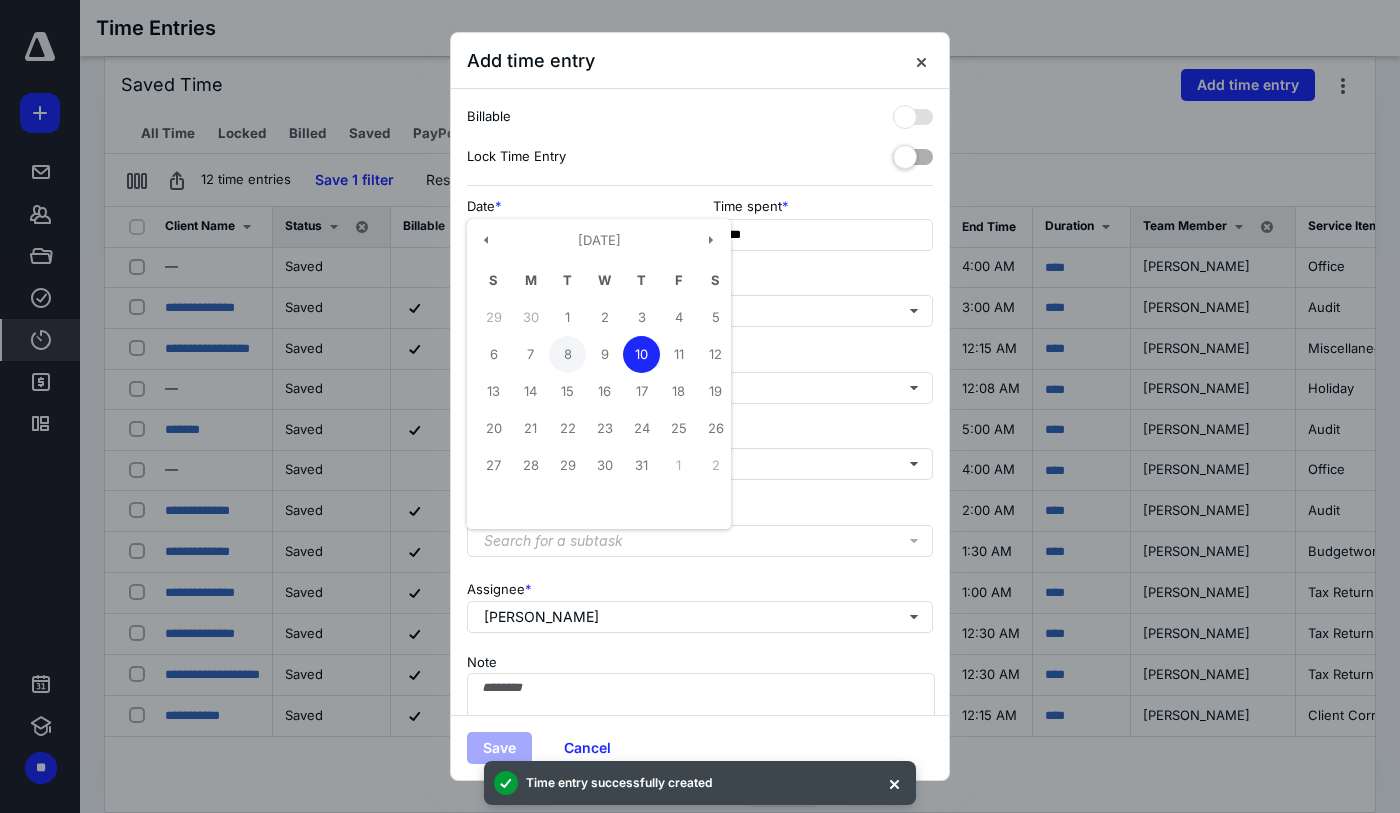 click on "8" at bounding box center [567, 354] 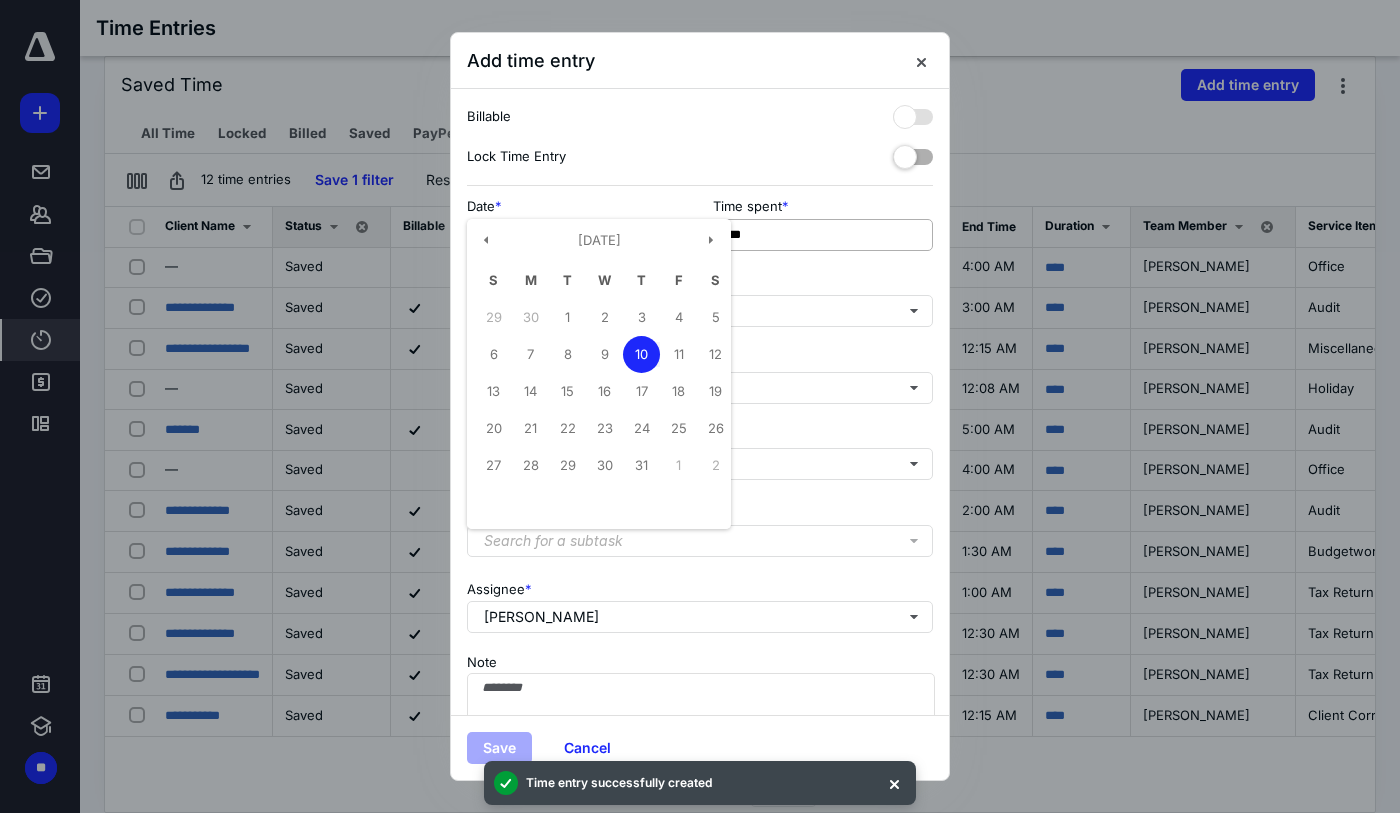 type on "**********" 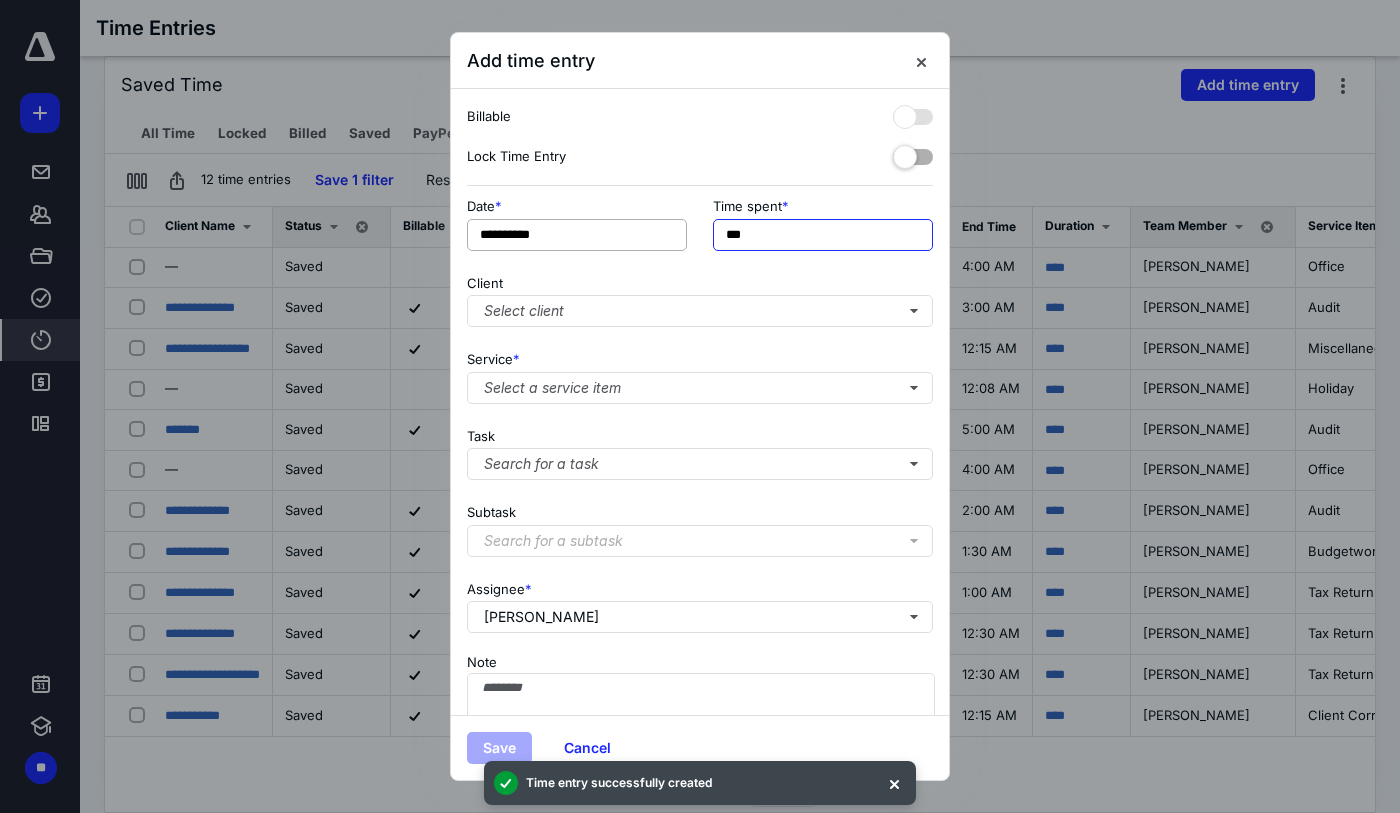 drag, startPoint x: 781, startPoint y: 229, endPoint x: 657, endPoint y: 229, distance: 124 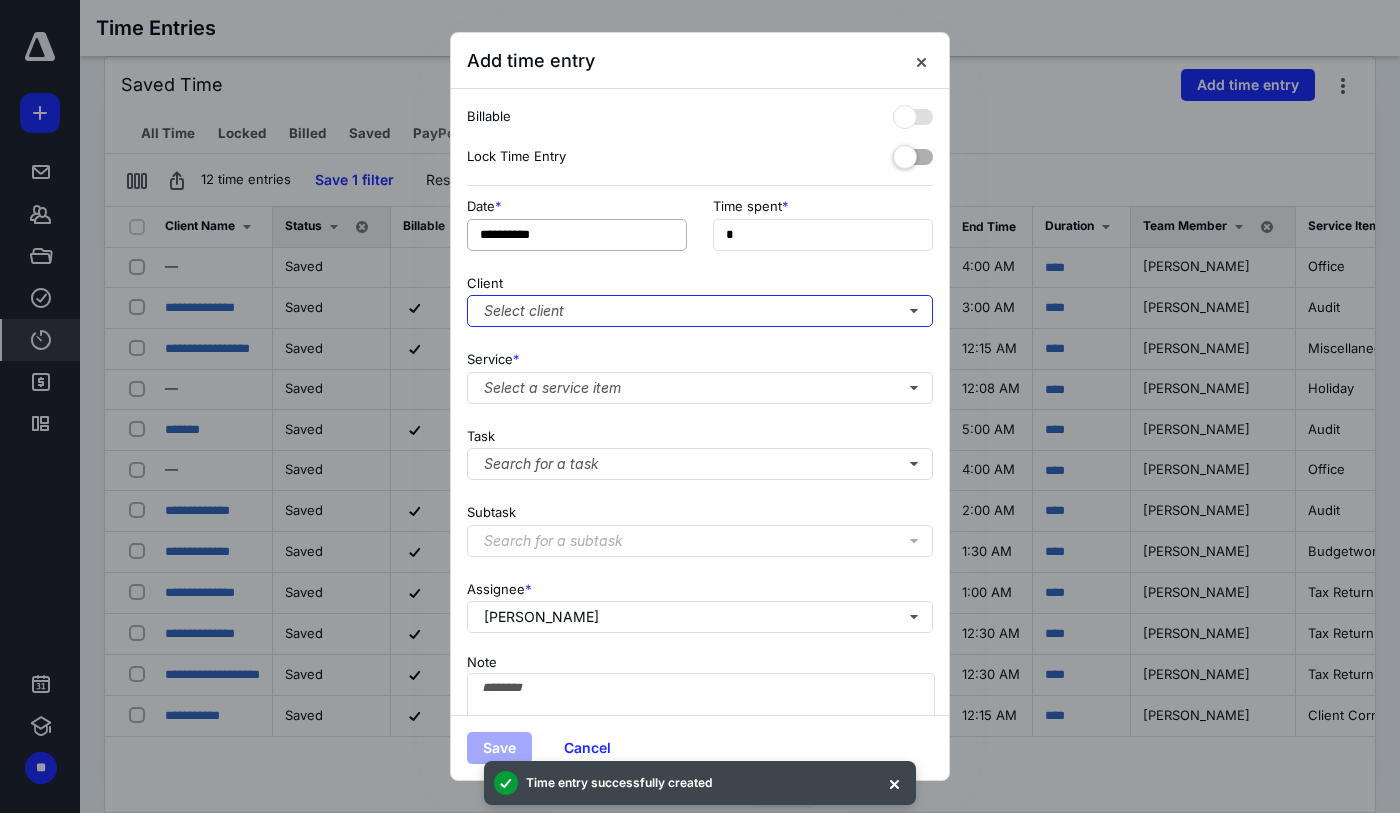 type on "**" 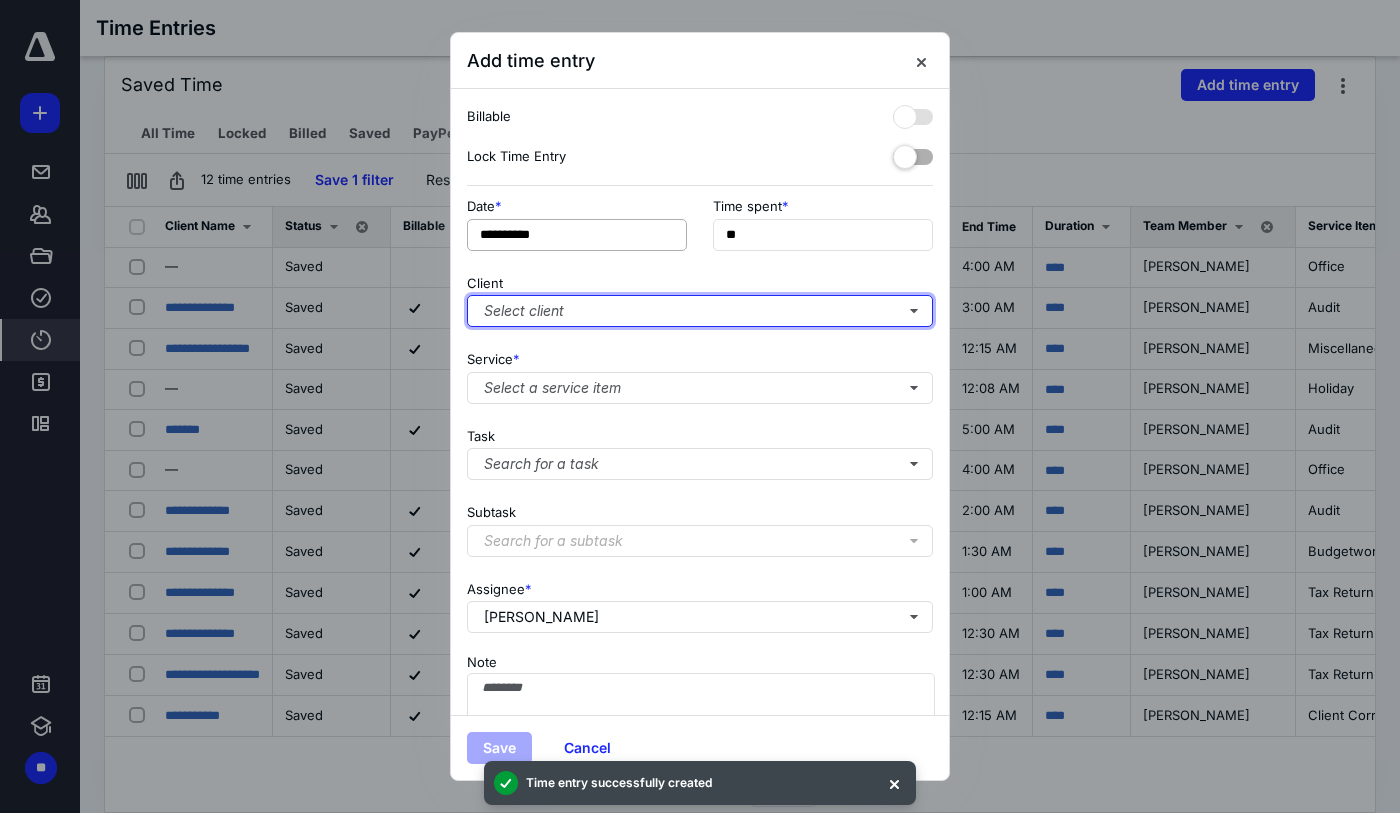 type 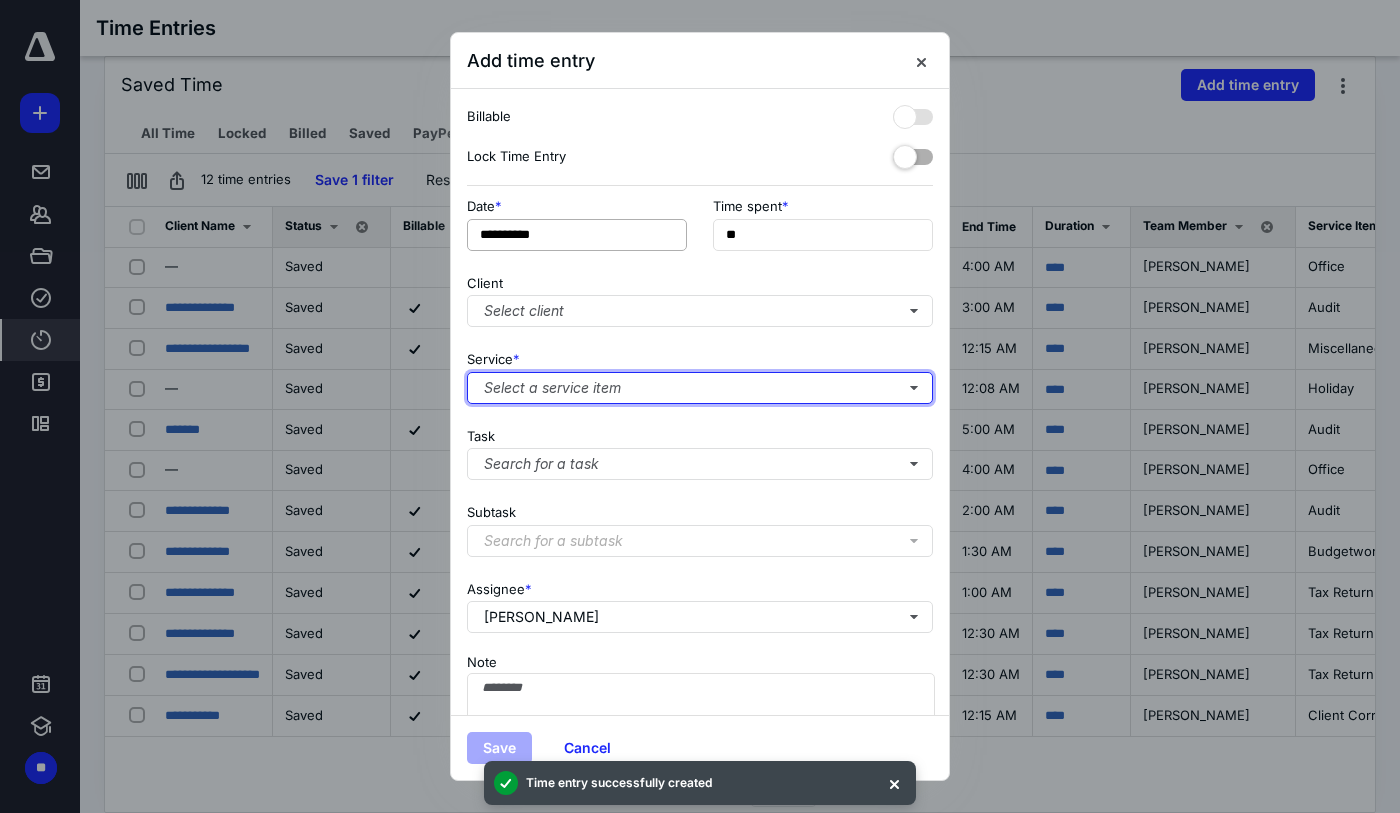 type 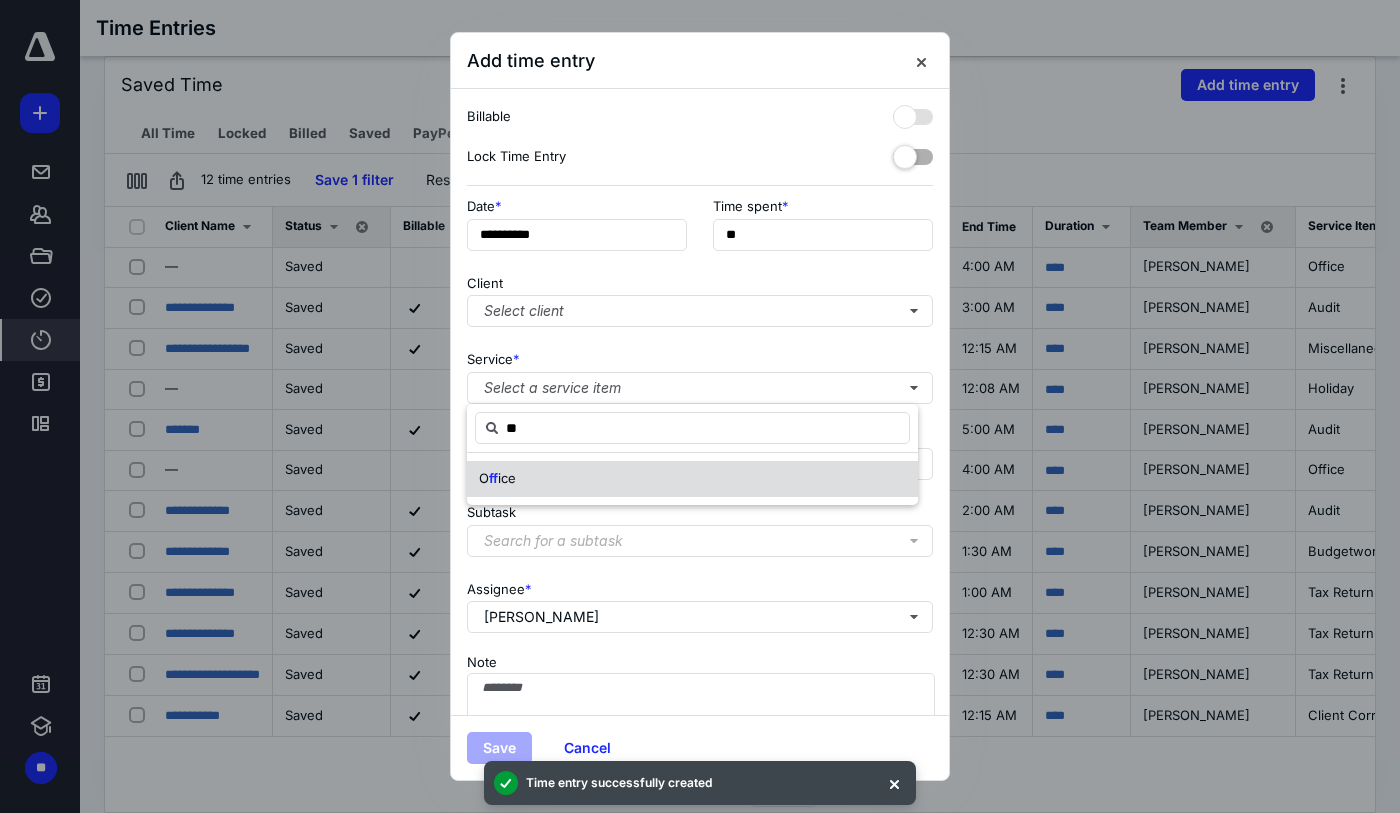 click on "O ff ice" at bounding box center (692, 479) 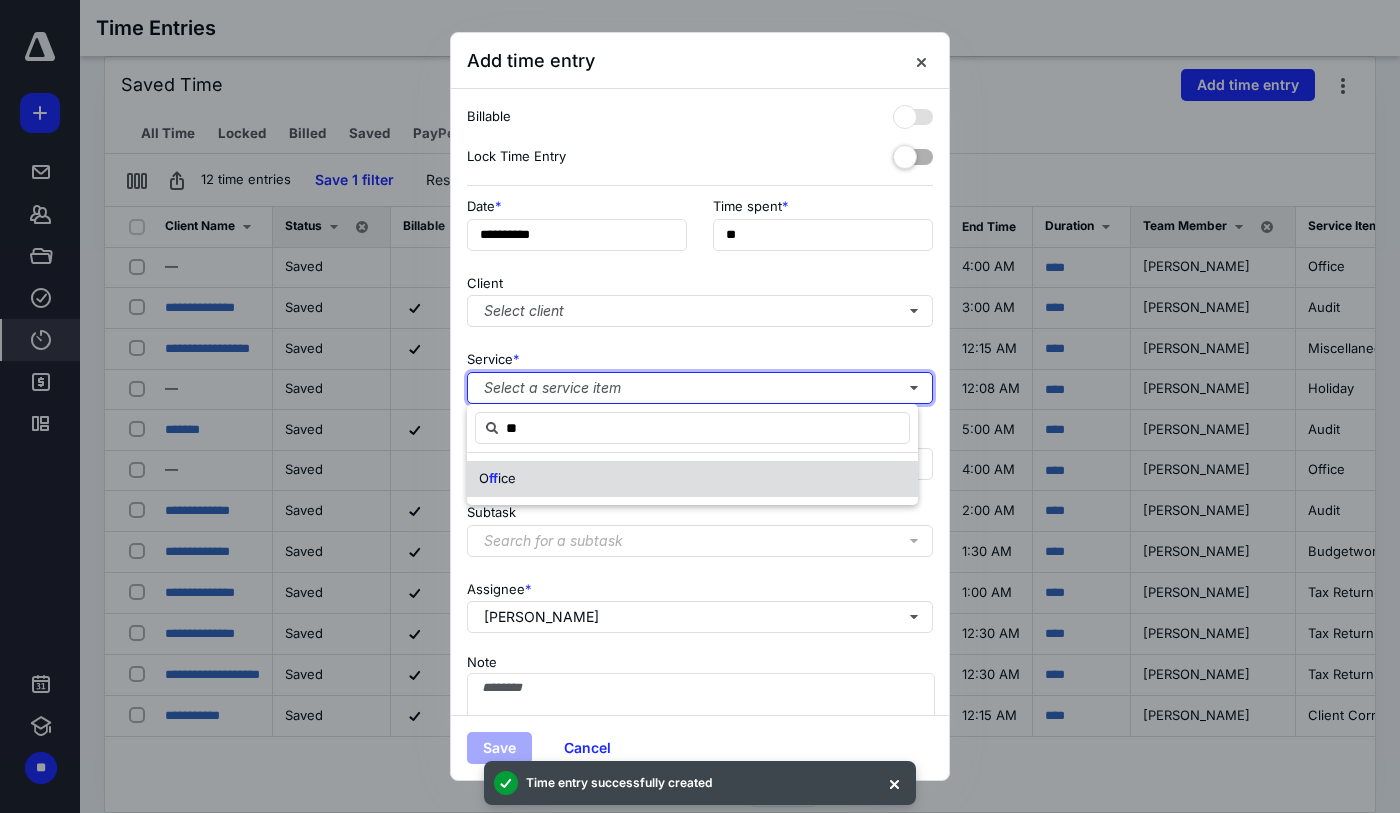 type 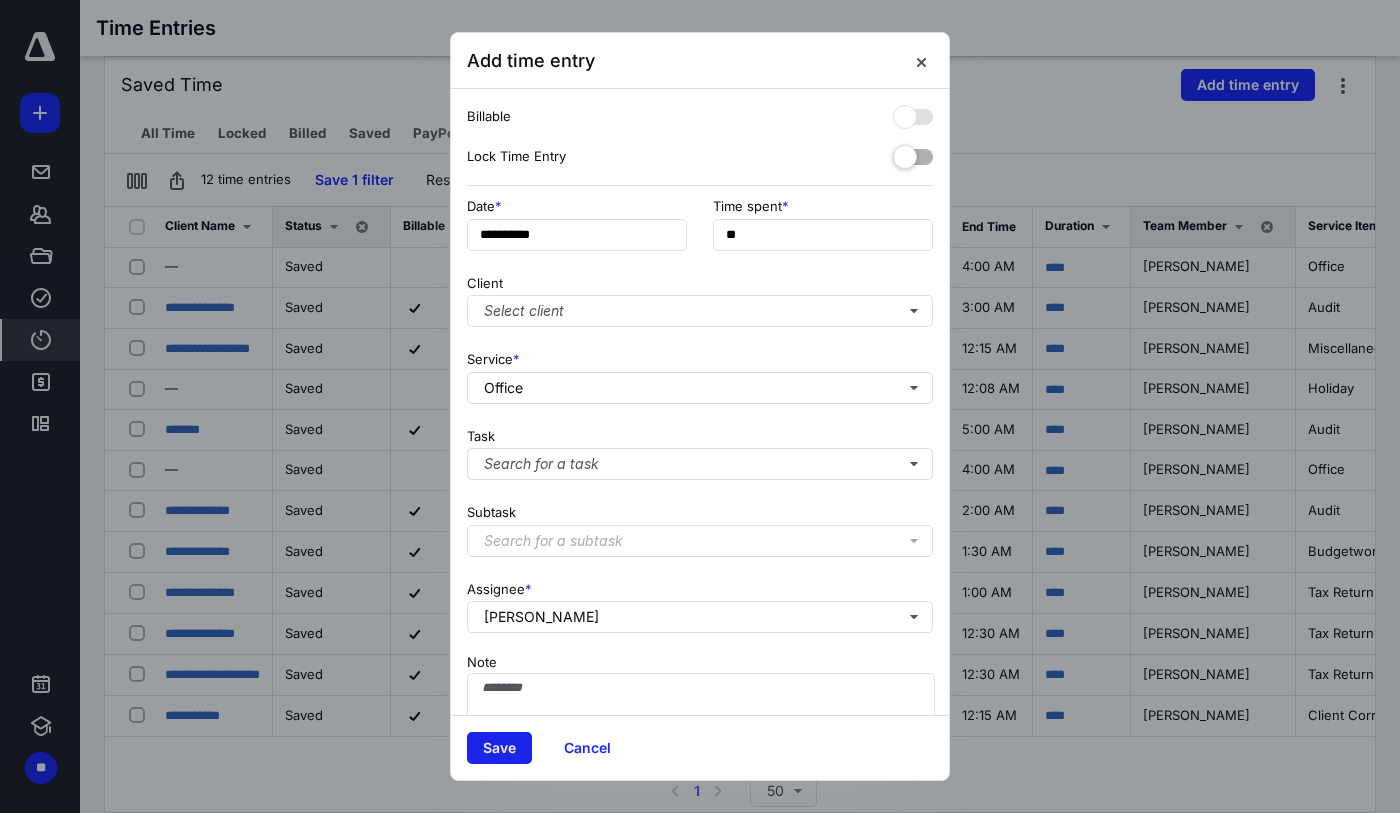 drag, startPoint x: 507, startPoint y: 744, endPoint x: 495, endPoint y: 739, distance: 13 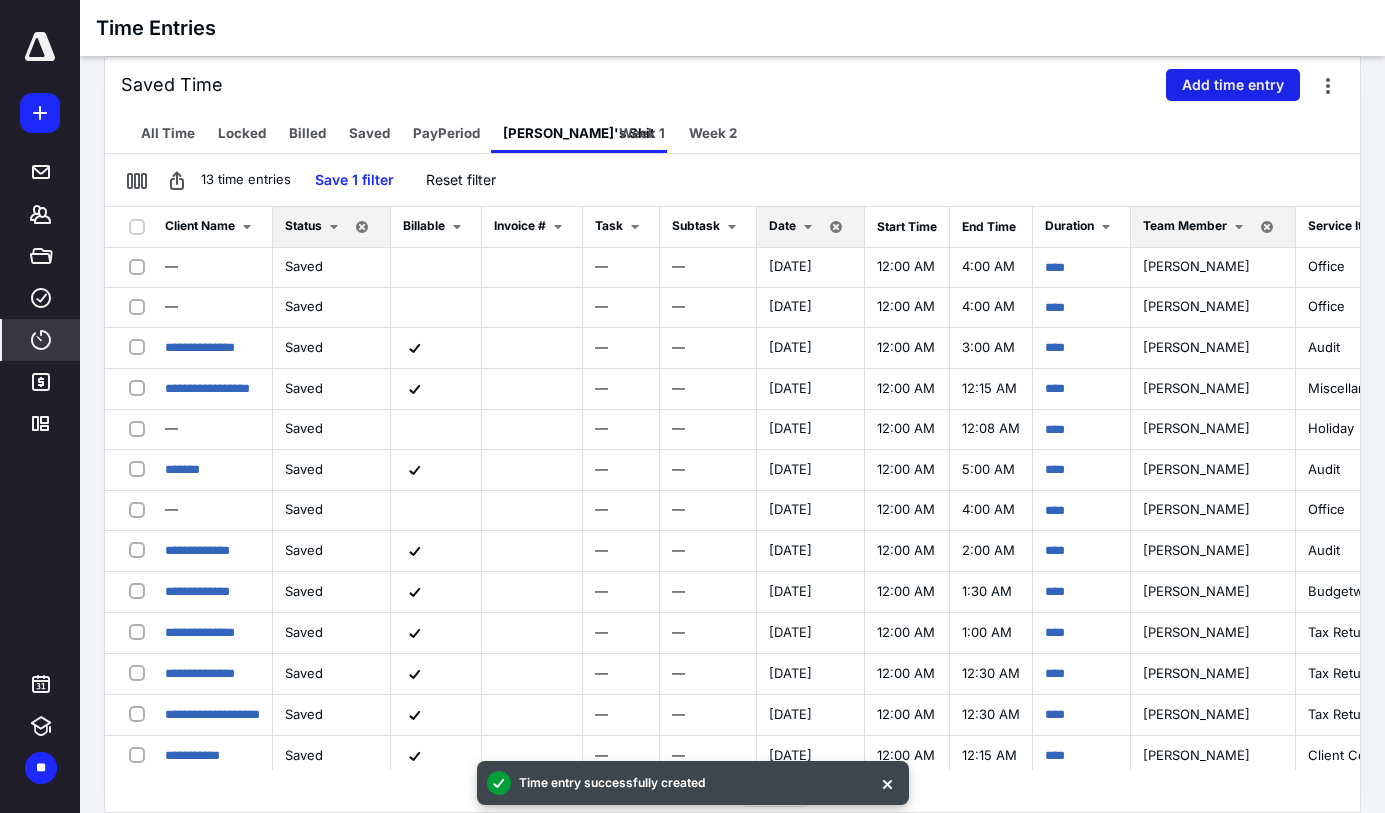 click on "Add time entry" at bounding box center [1233, 85] 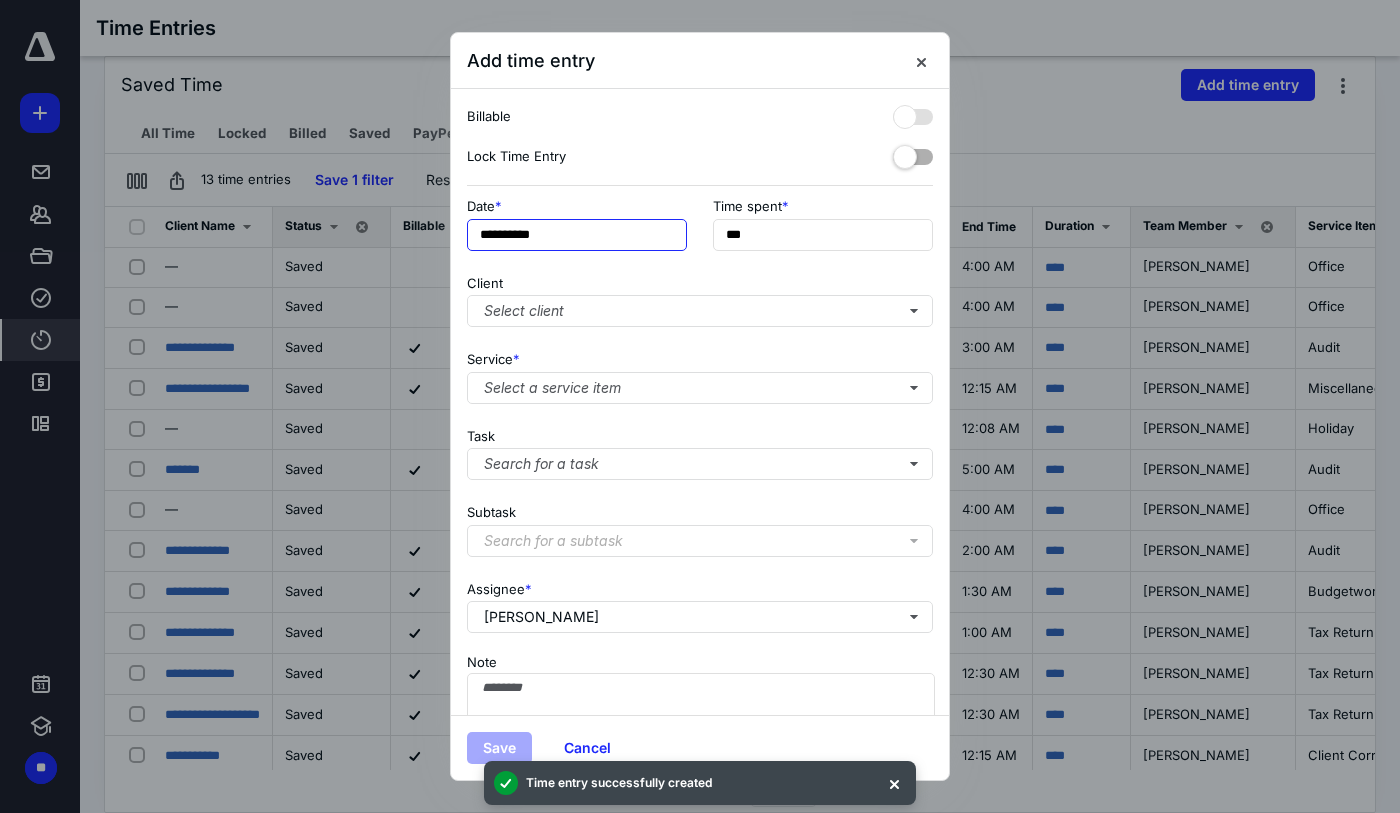 click on "**********" at bounding box center (577, 235) 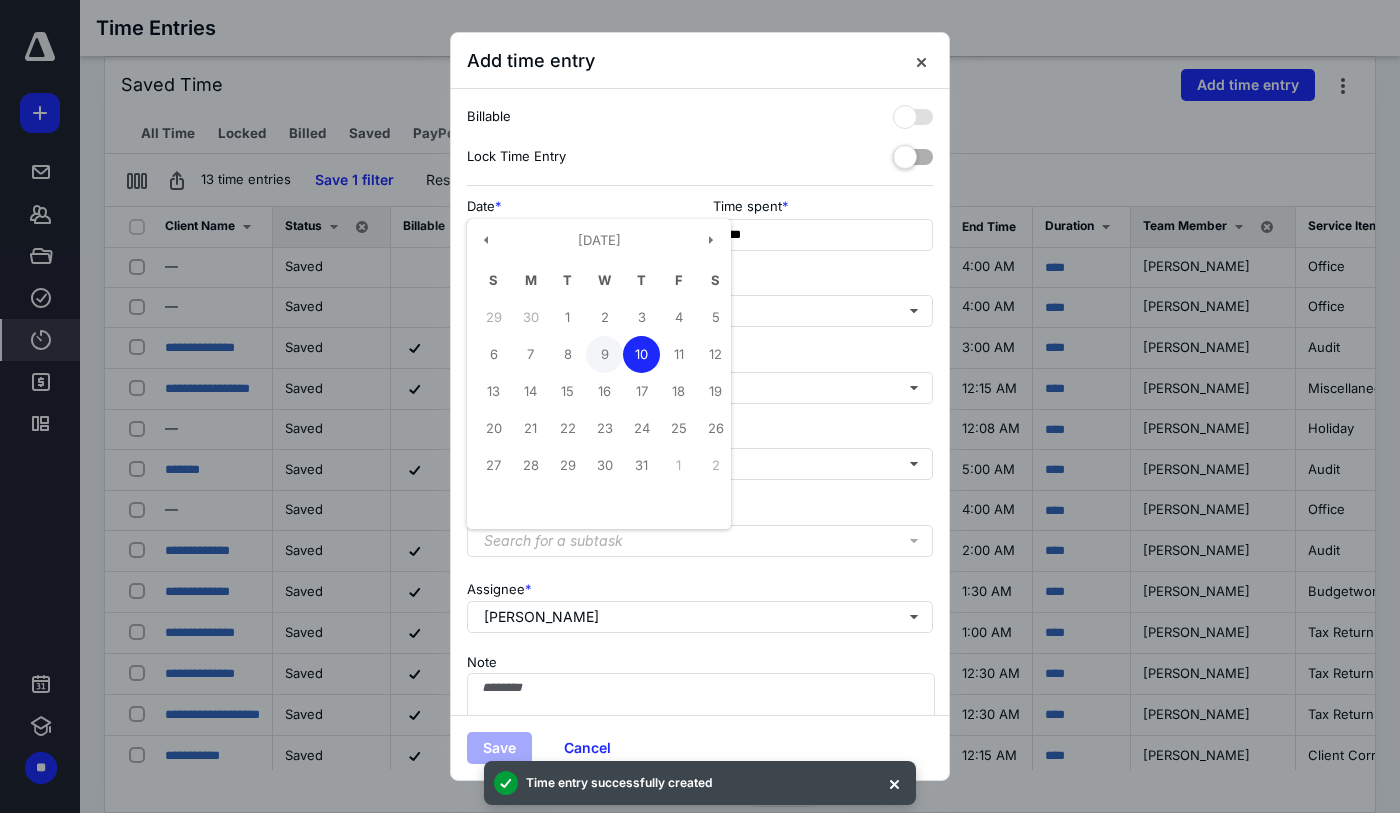 click on "9" at bounding box center (604, 354) 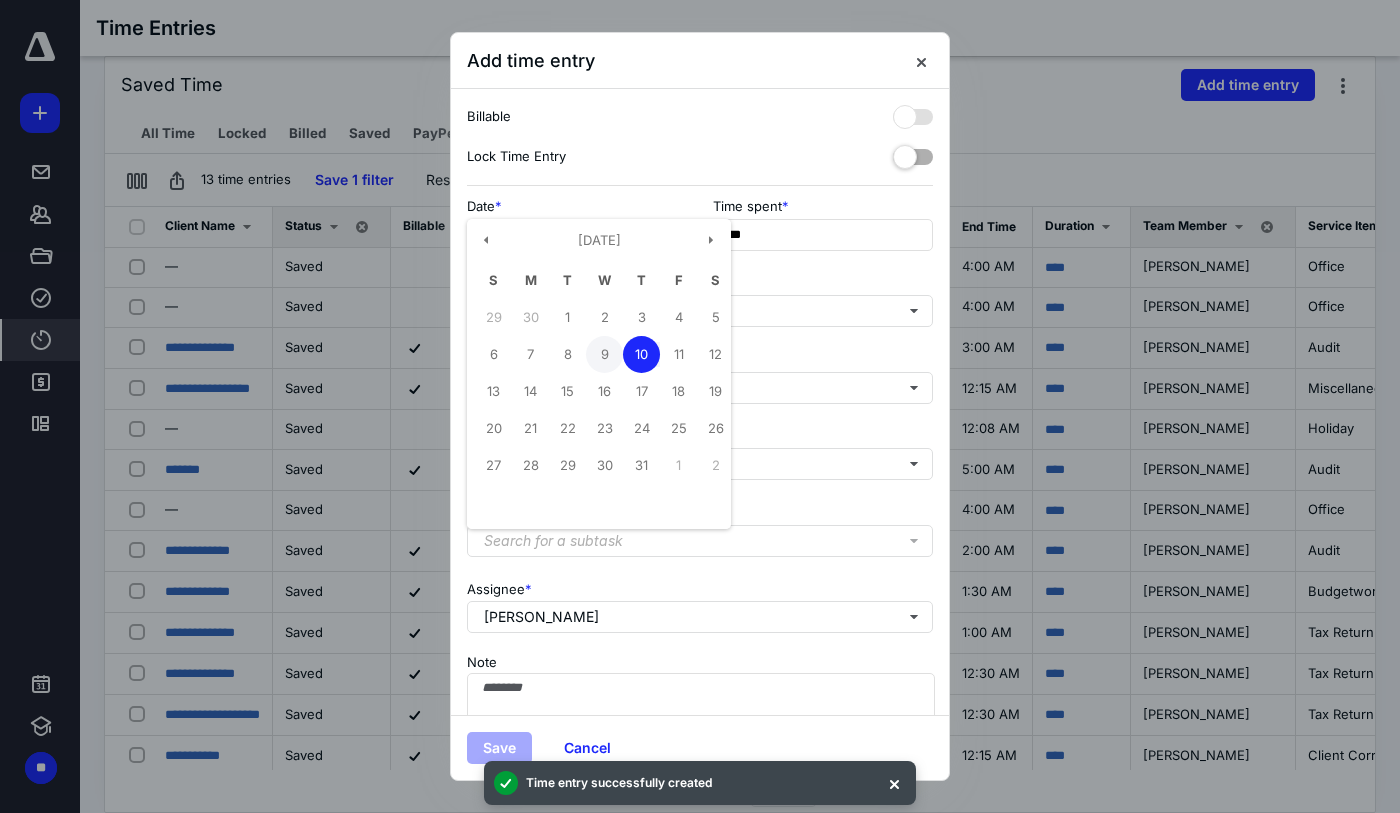 type on "**********" 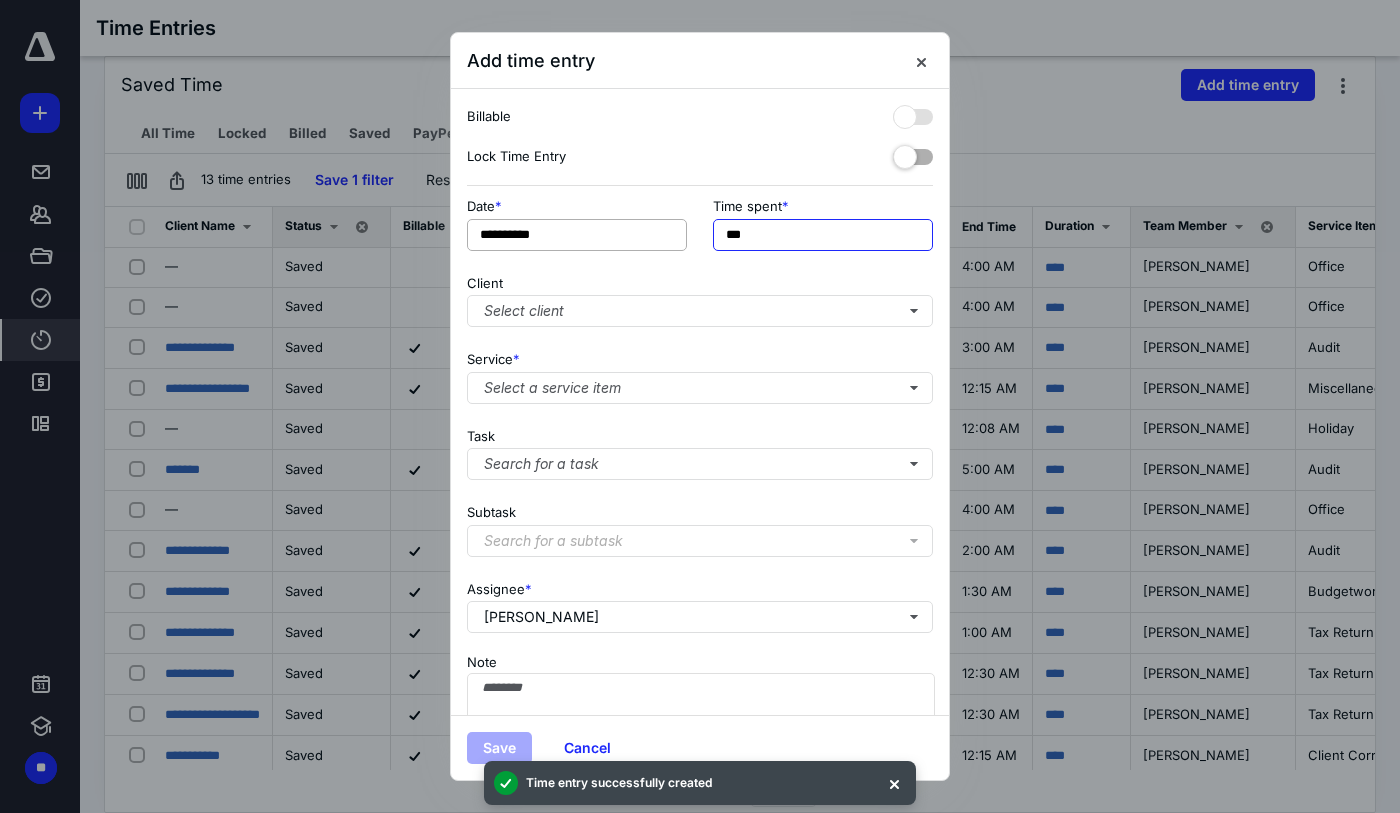 drag, startPoint x: 795, startPoint y: 238, endPoint x: 615, endPoint y: 226, distance: 180.39955 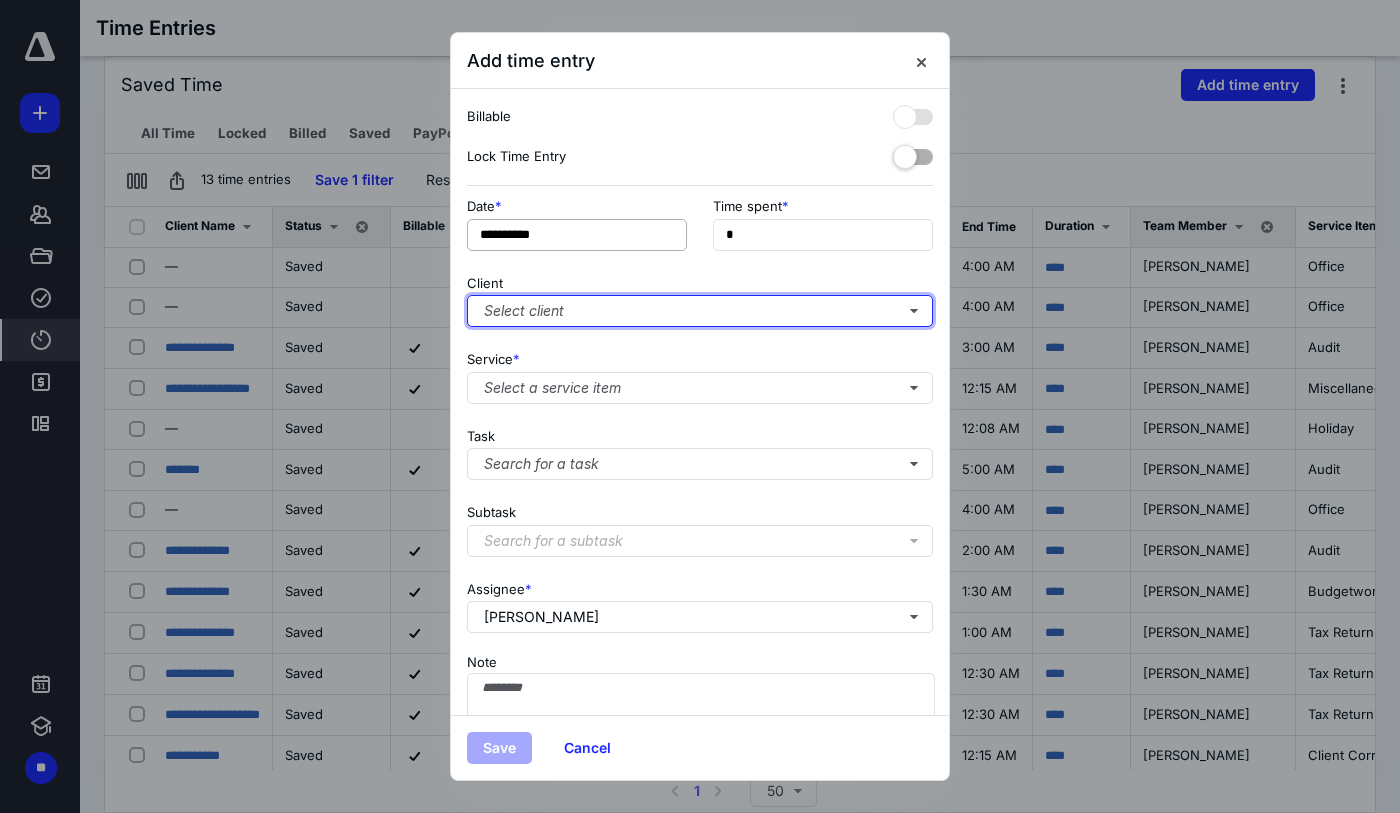 type on "**" 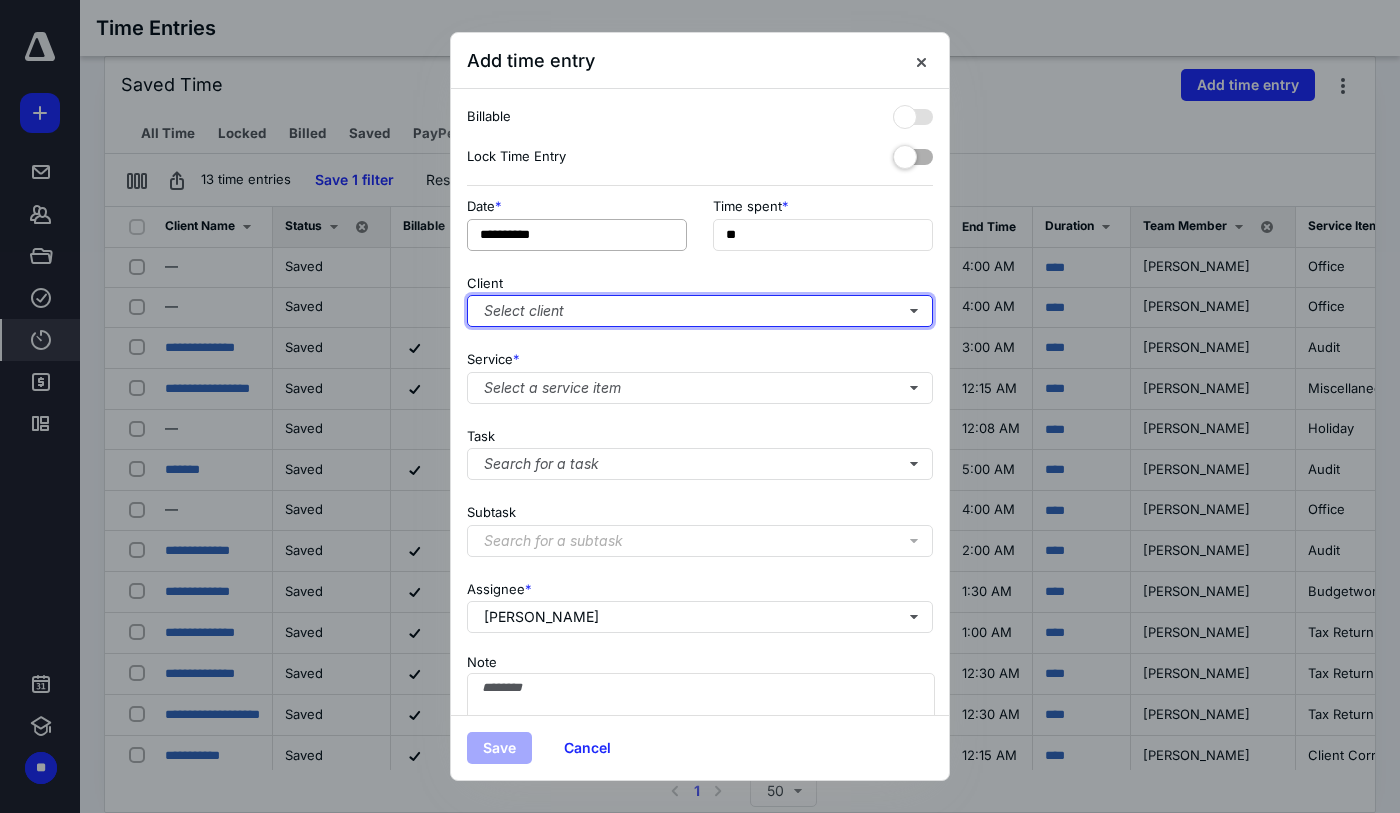 type 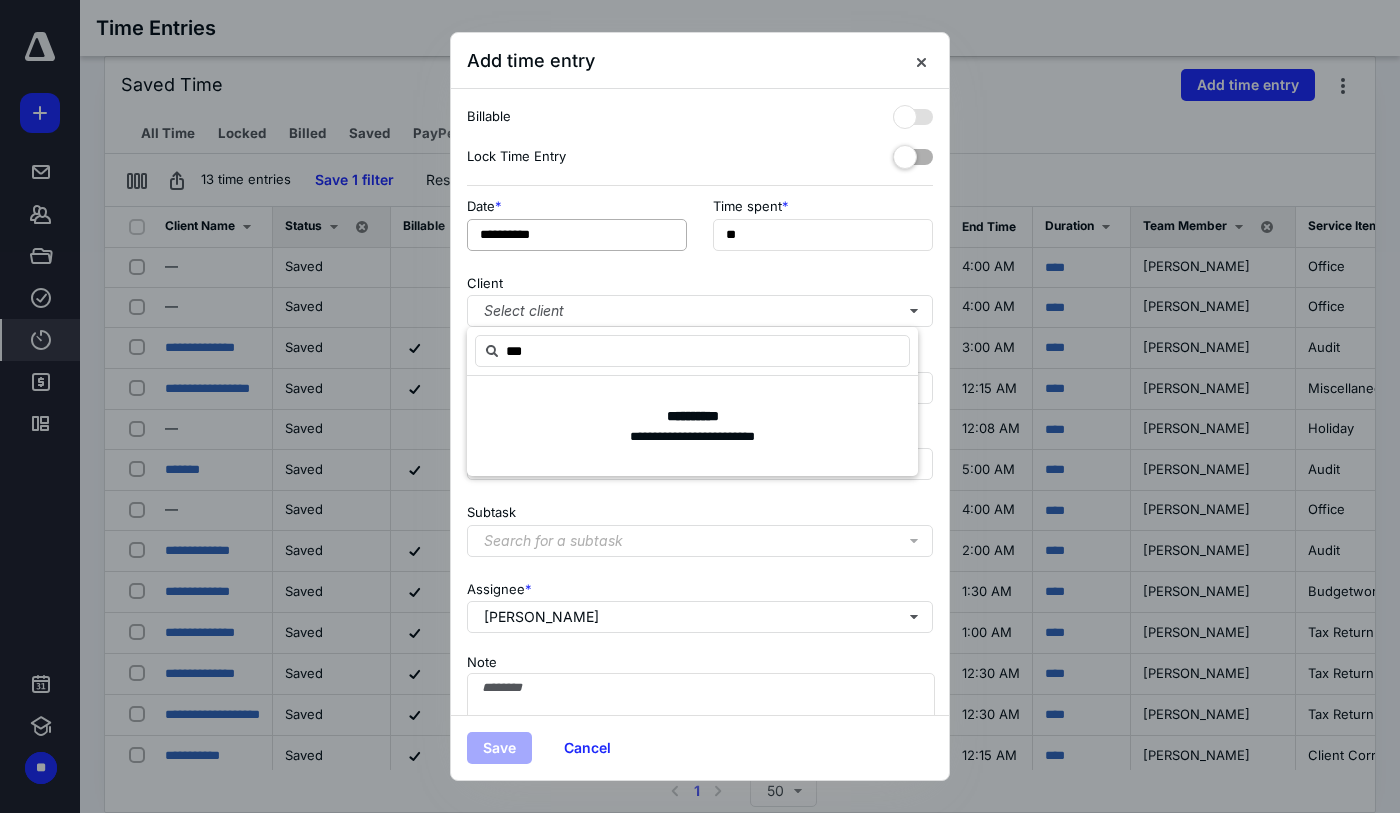 type on "****" 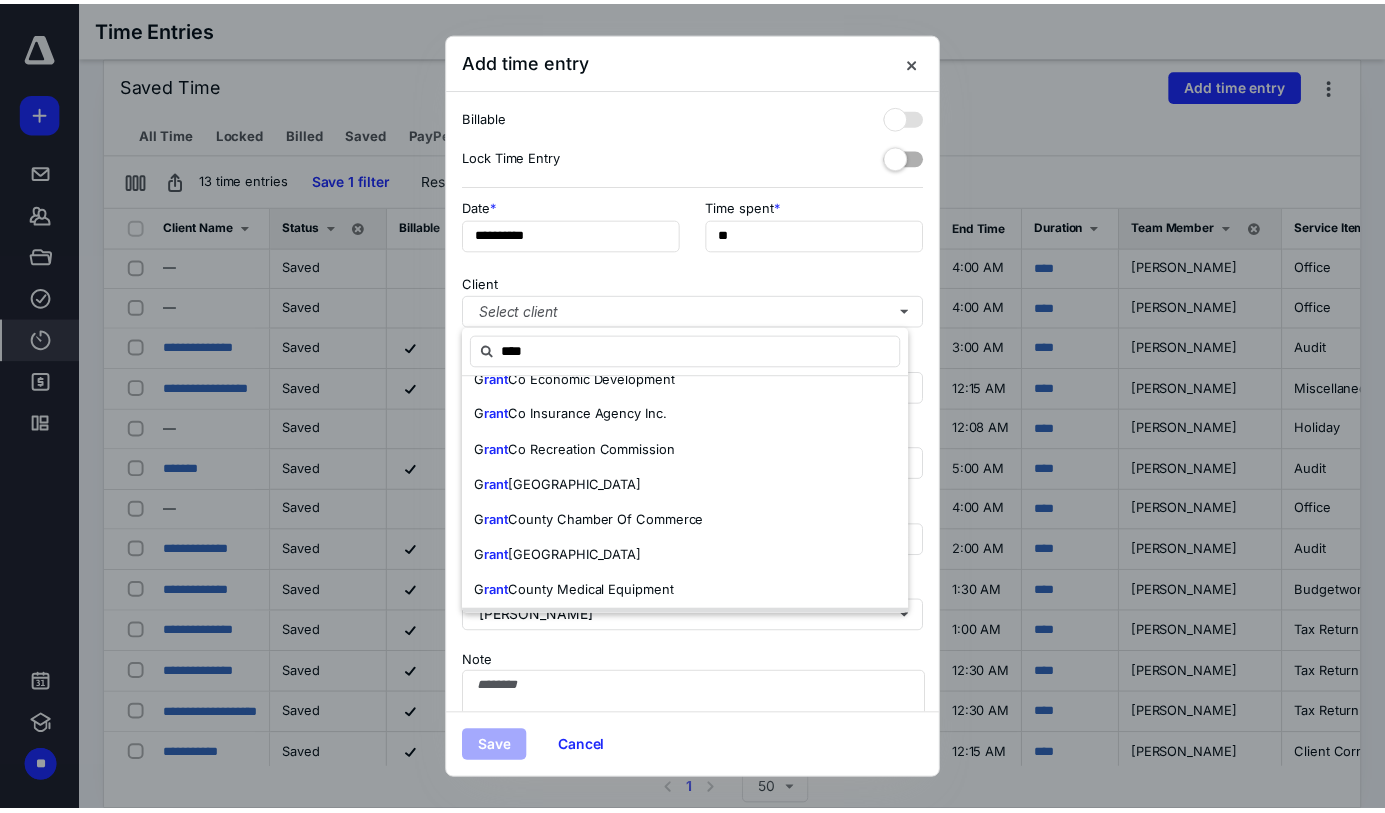 scroll, scrollTop: 300, scrollLeft: 0, axis: vertical 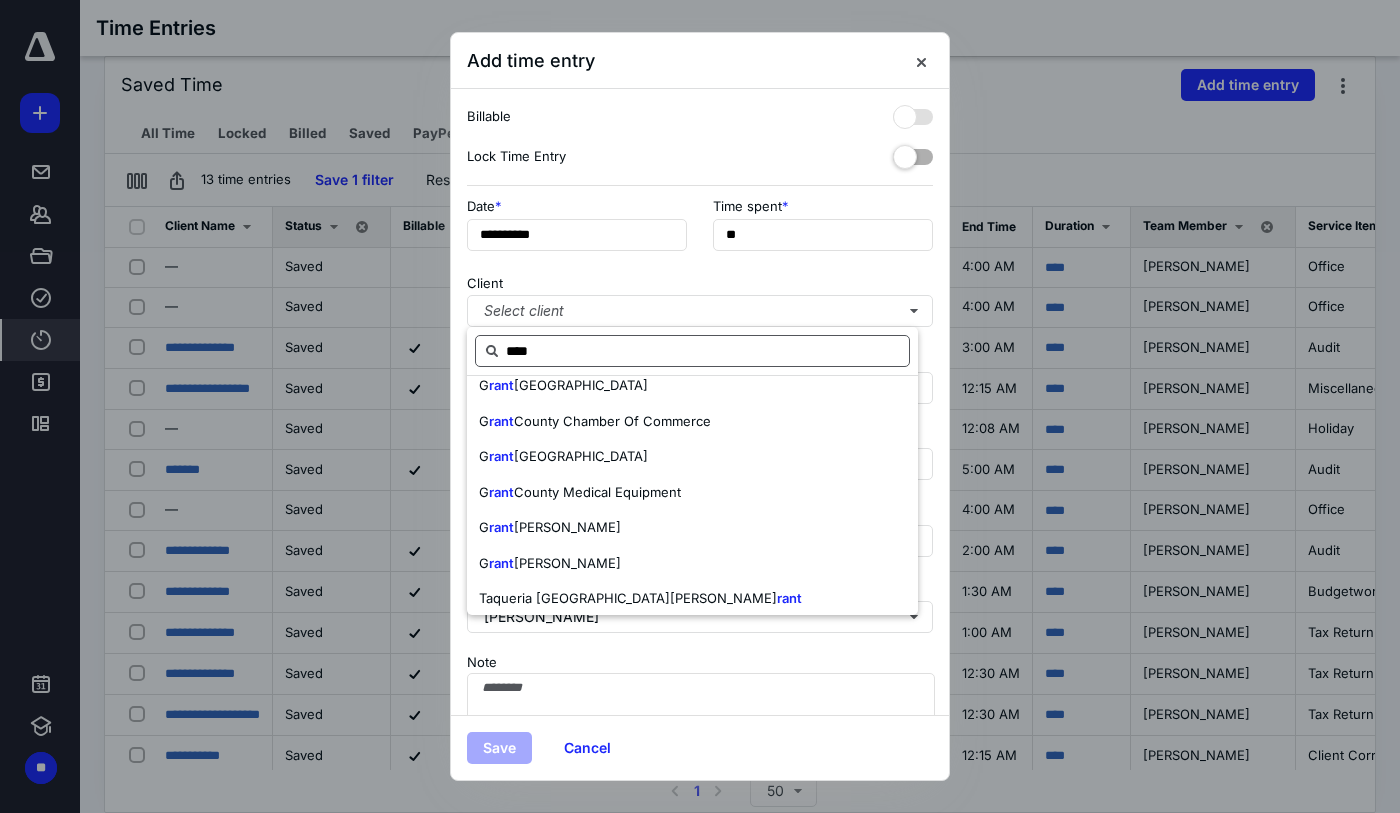 drag, startPoint x: 561, startPoint y: 341, endPoint x: 543, endPoint y: 348, distance: 19.313208 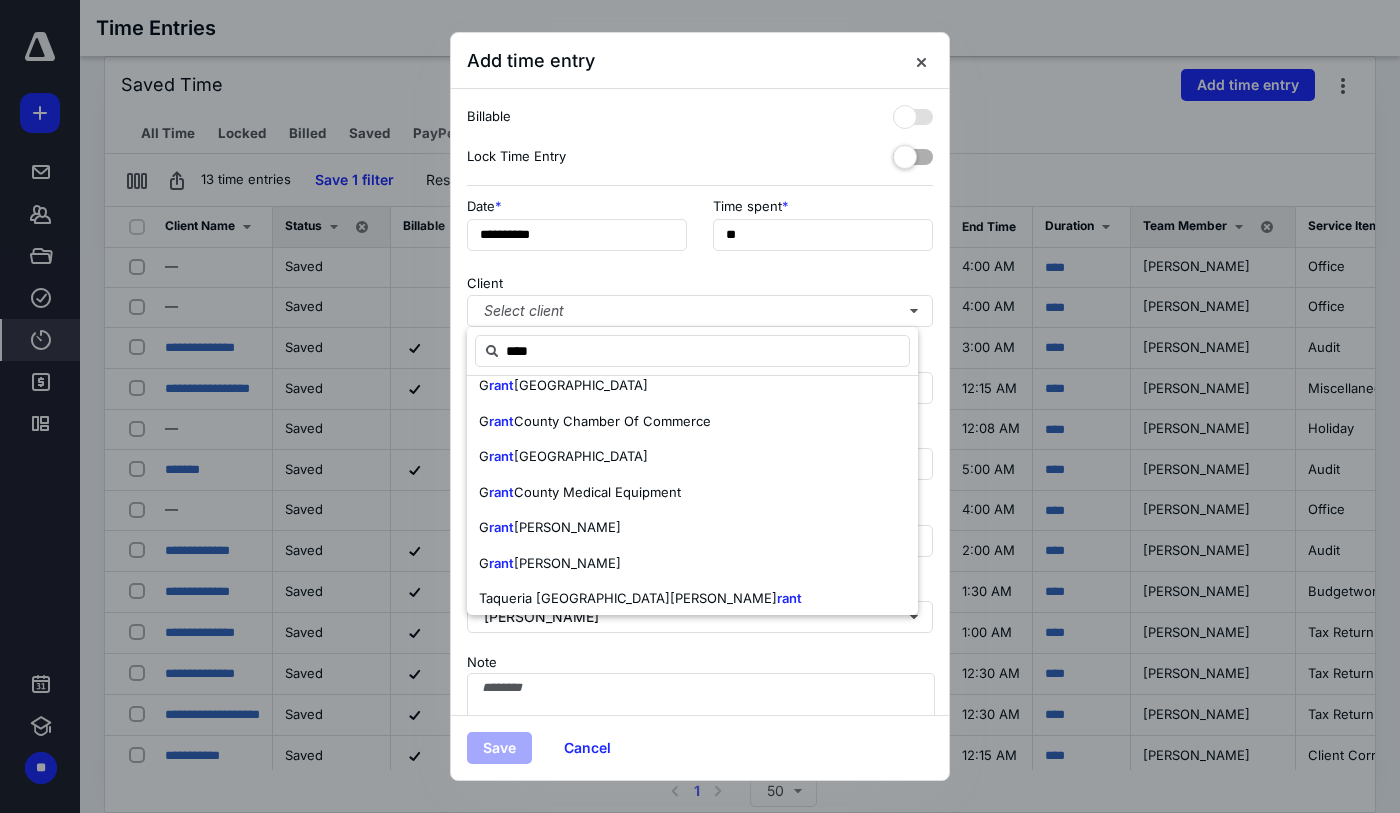 drag, startPoint x: 576, startPoint y: 354, endPoint x: 433, endPoint y: 350, distance: 143.05594 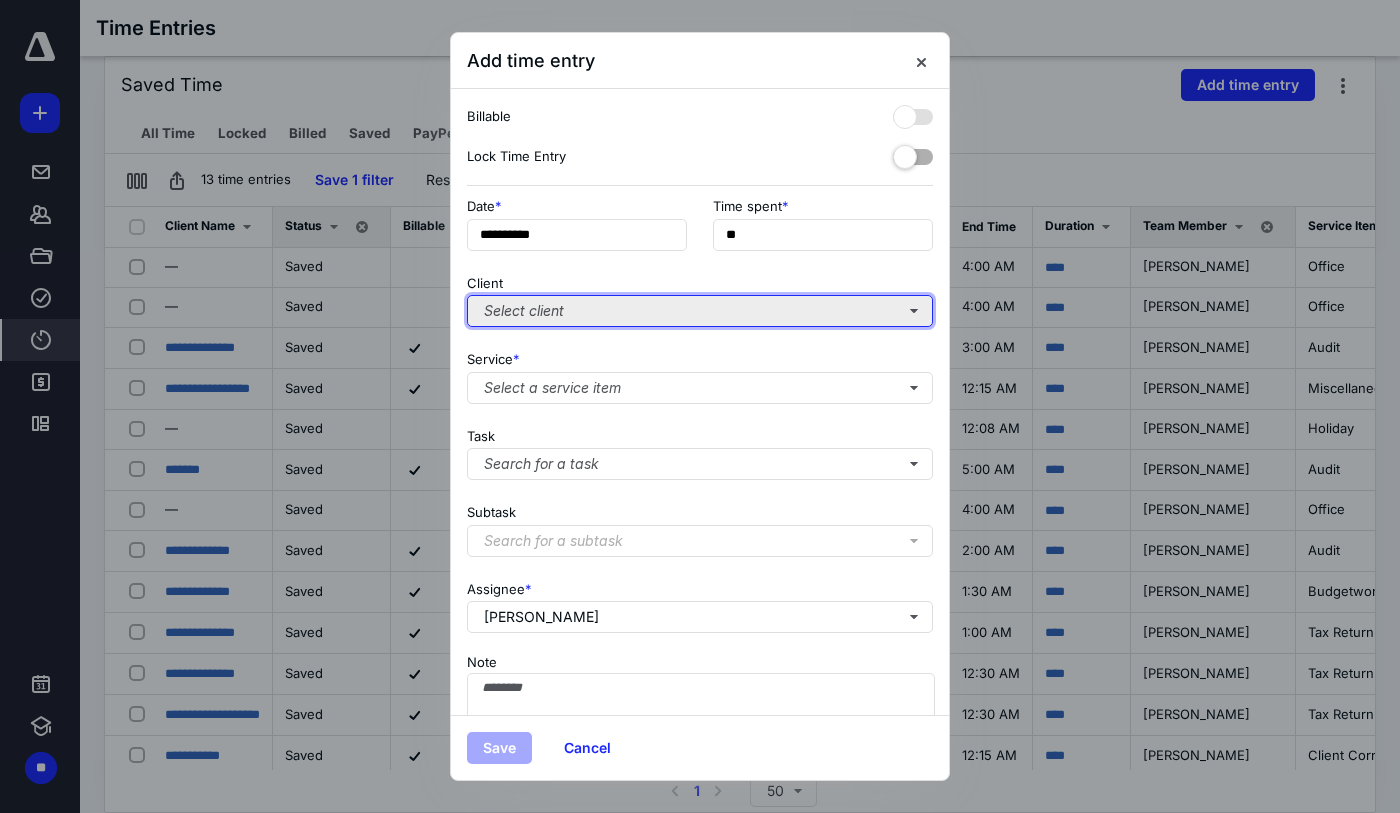 click on "Select client" at bounding box center (700, 311) 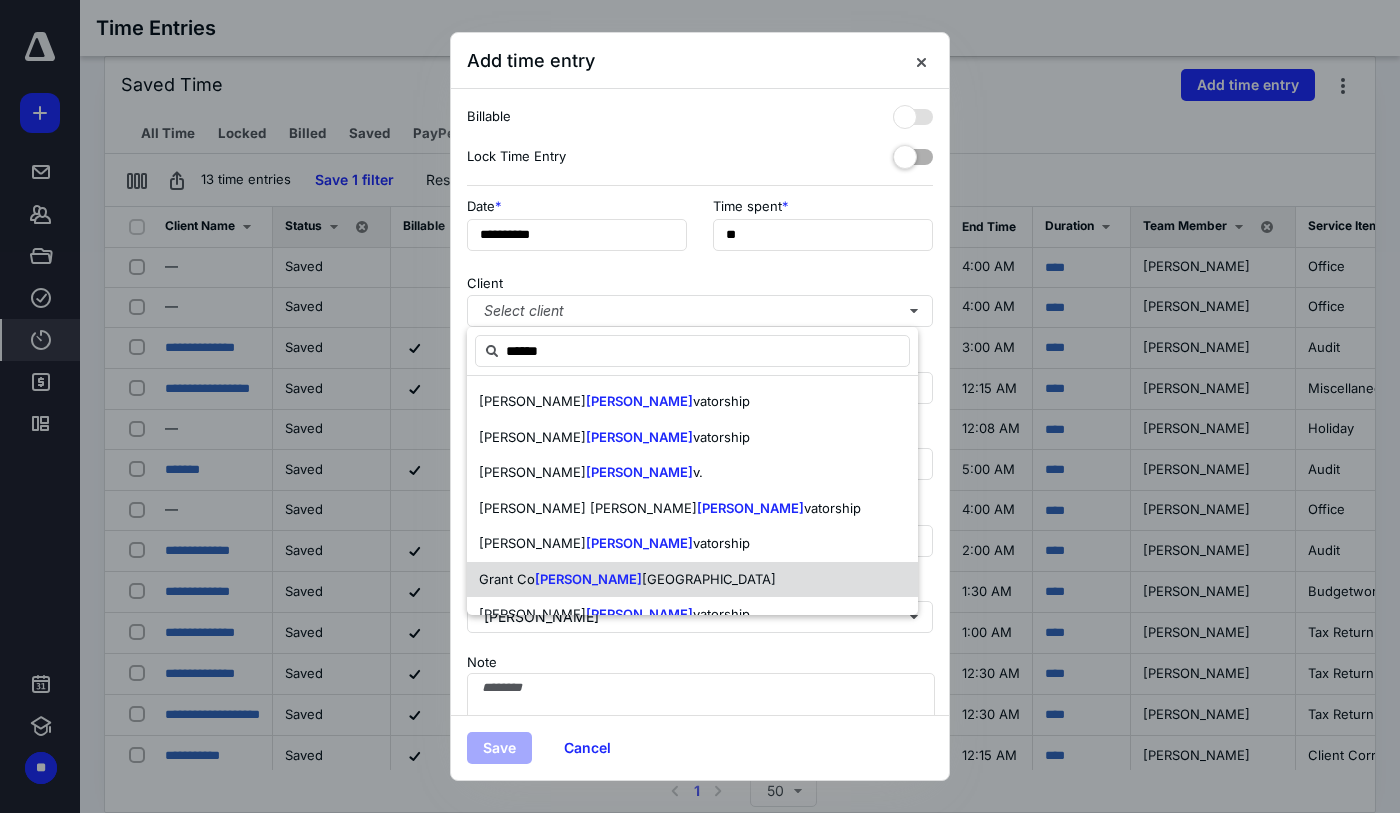 click on "Grant Co  [PERSON_NAME] [GEOGRAPHIC_DATA]" at bounding box center [692, 580] 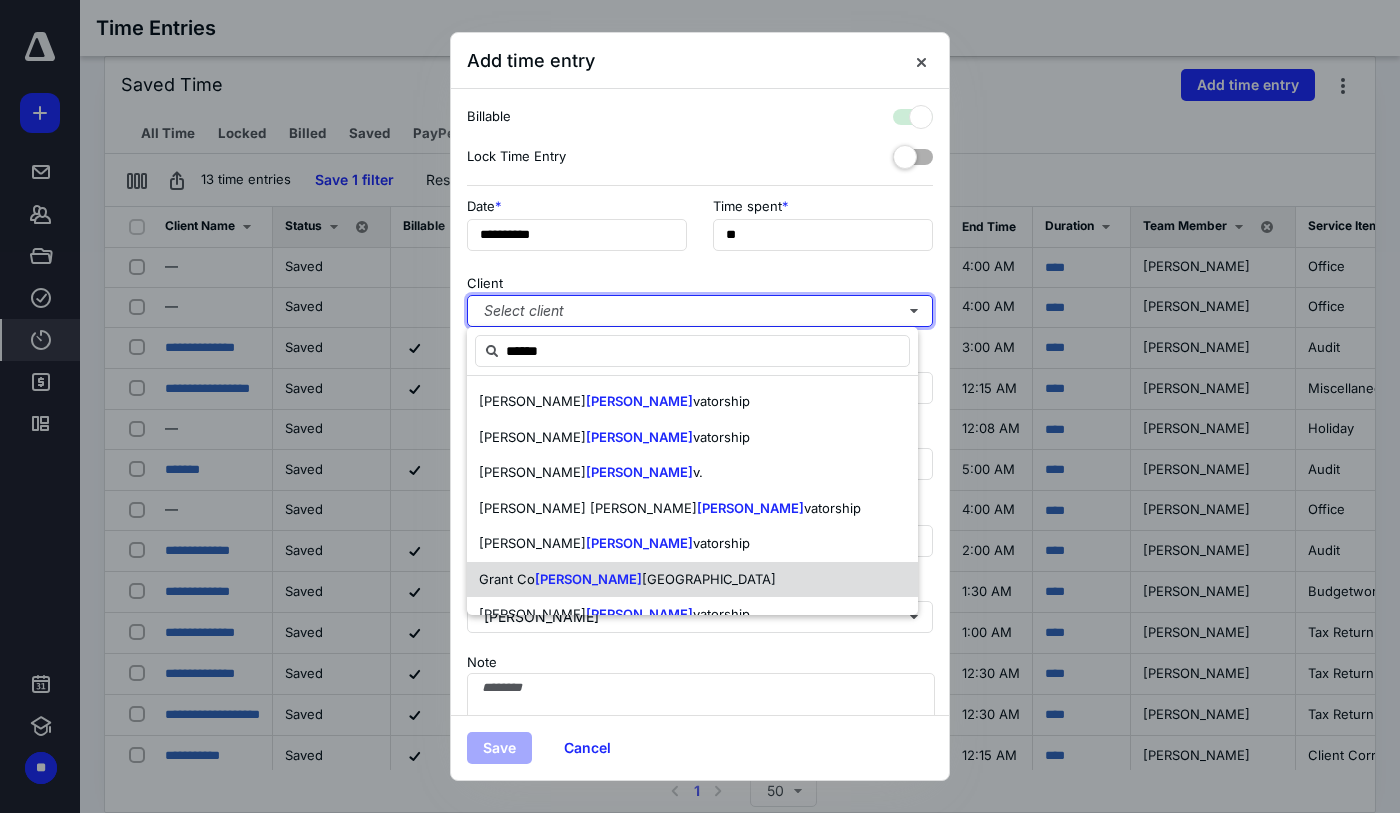 checkbox on "true" 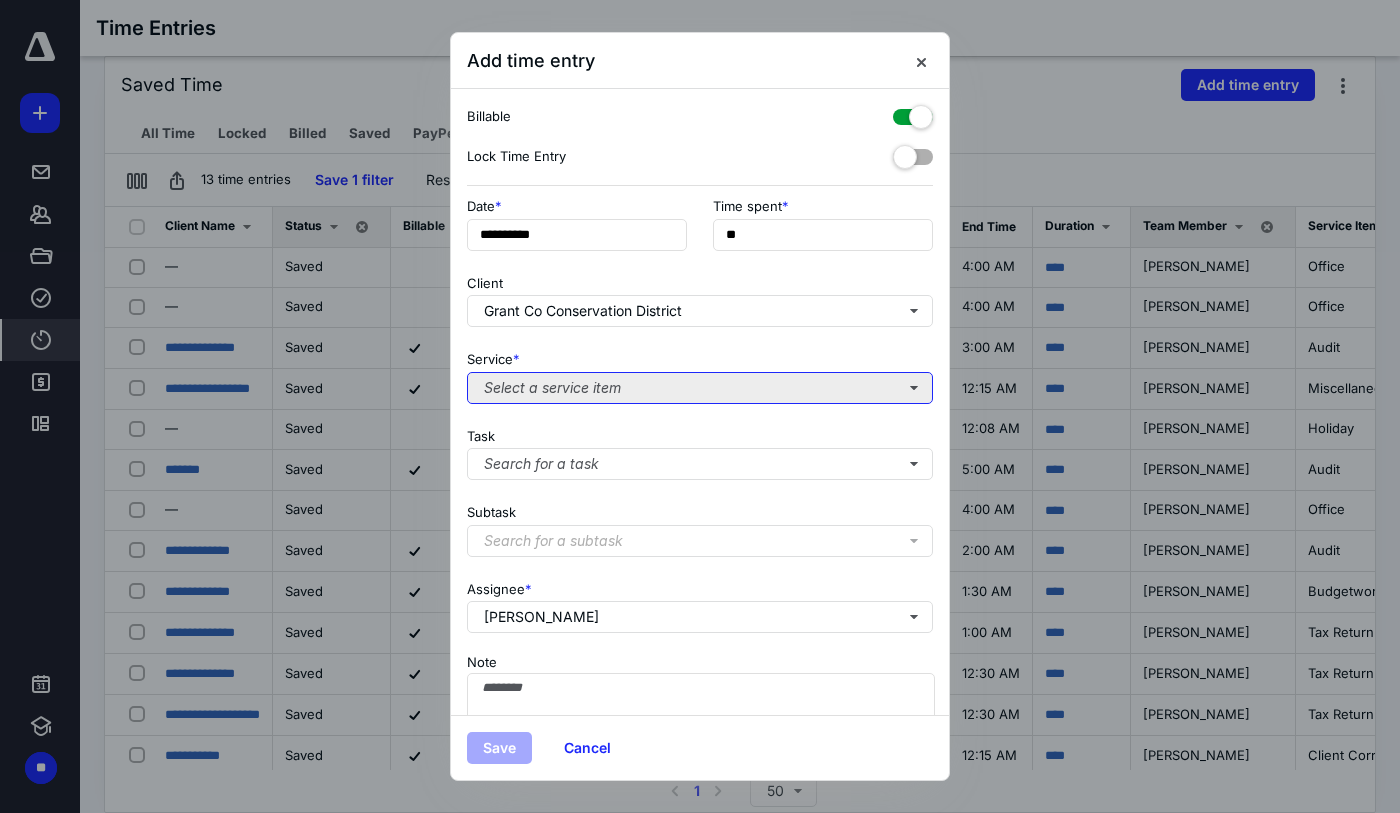 click on "Select a service item" at bounding box center (700, 388) 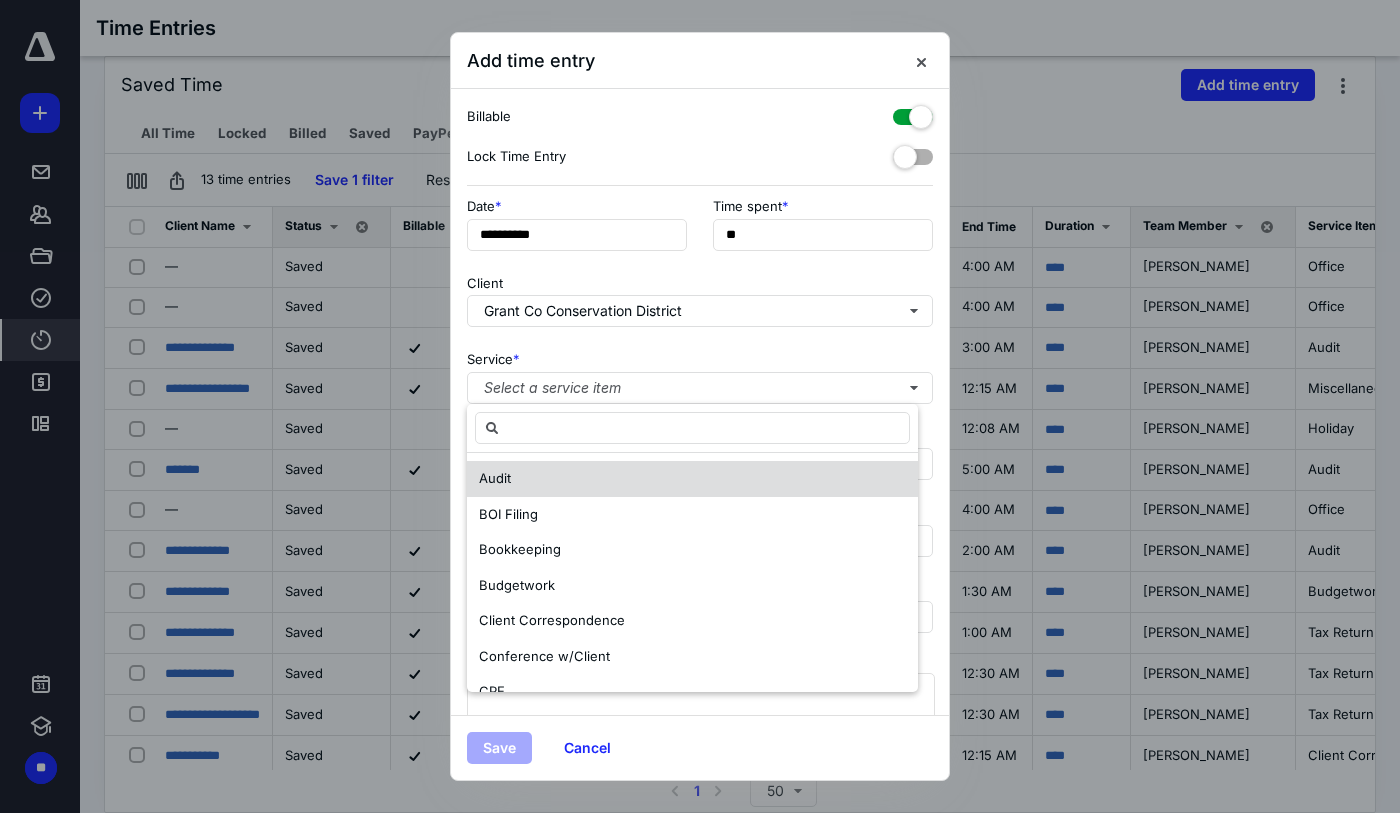 click on "Audit" at bounding box center (692, 479) 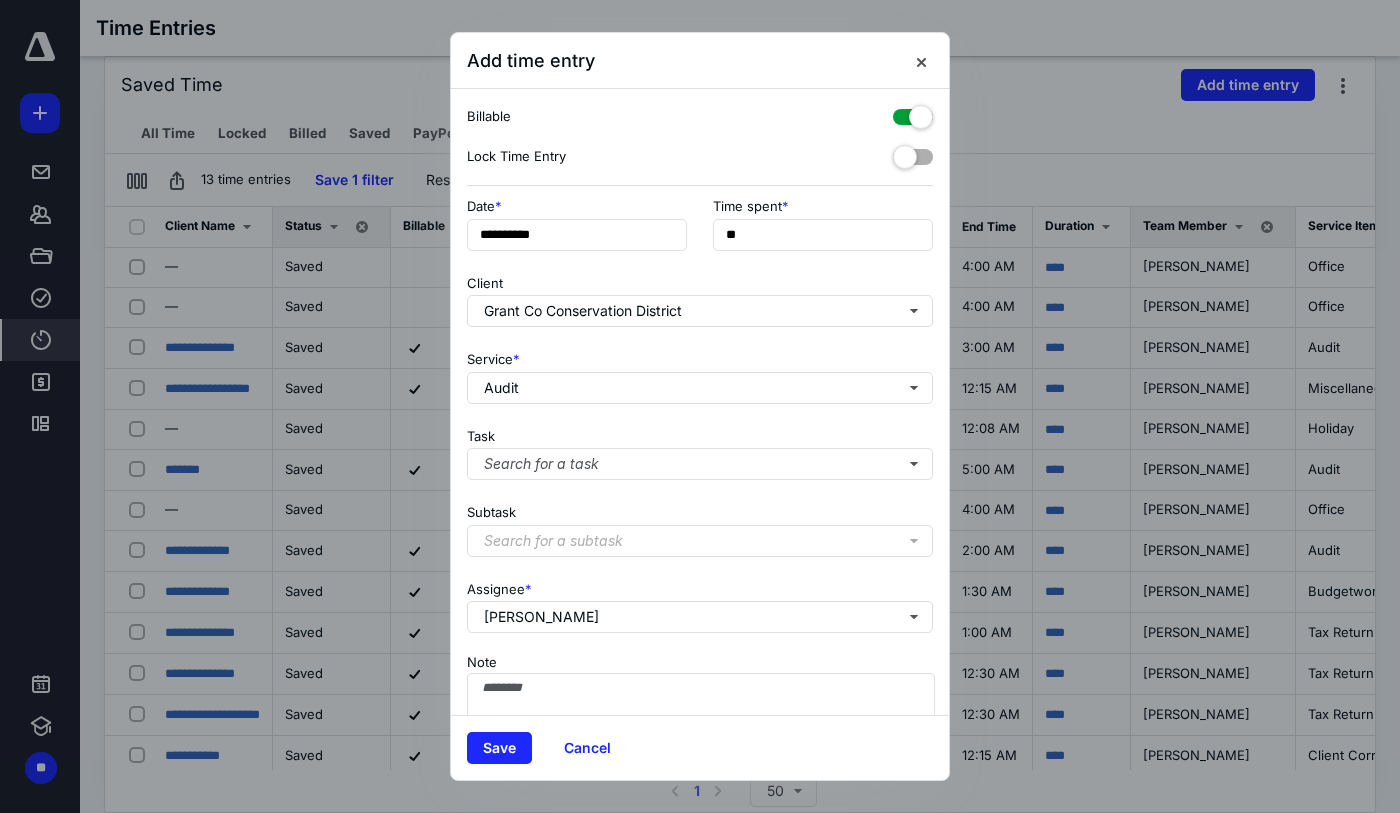 drag, startPoint x: 501, startPoint y: 747, endPoint x: 980, endPoint y: 384, distance: 601.0075 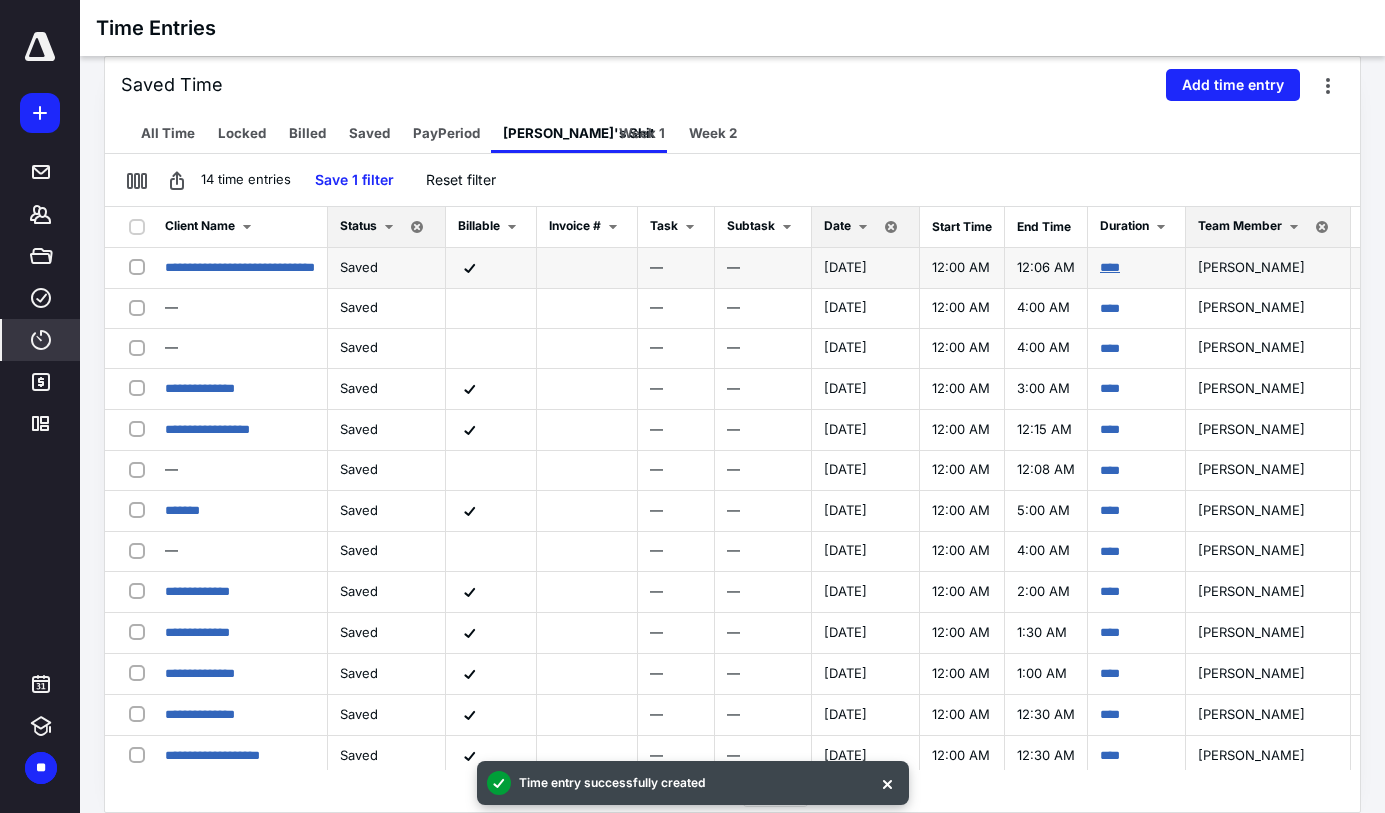click on "****" at bounding box center (1110, 267) 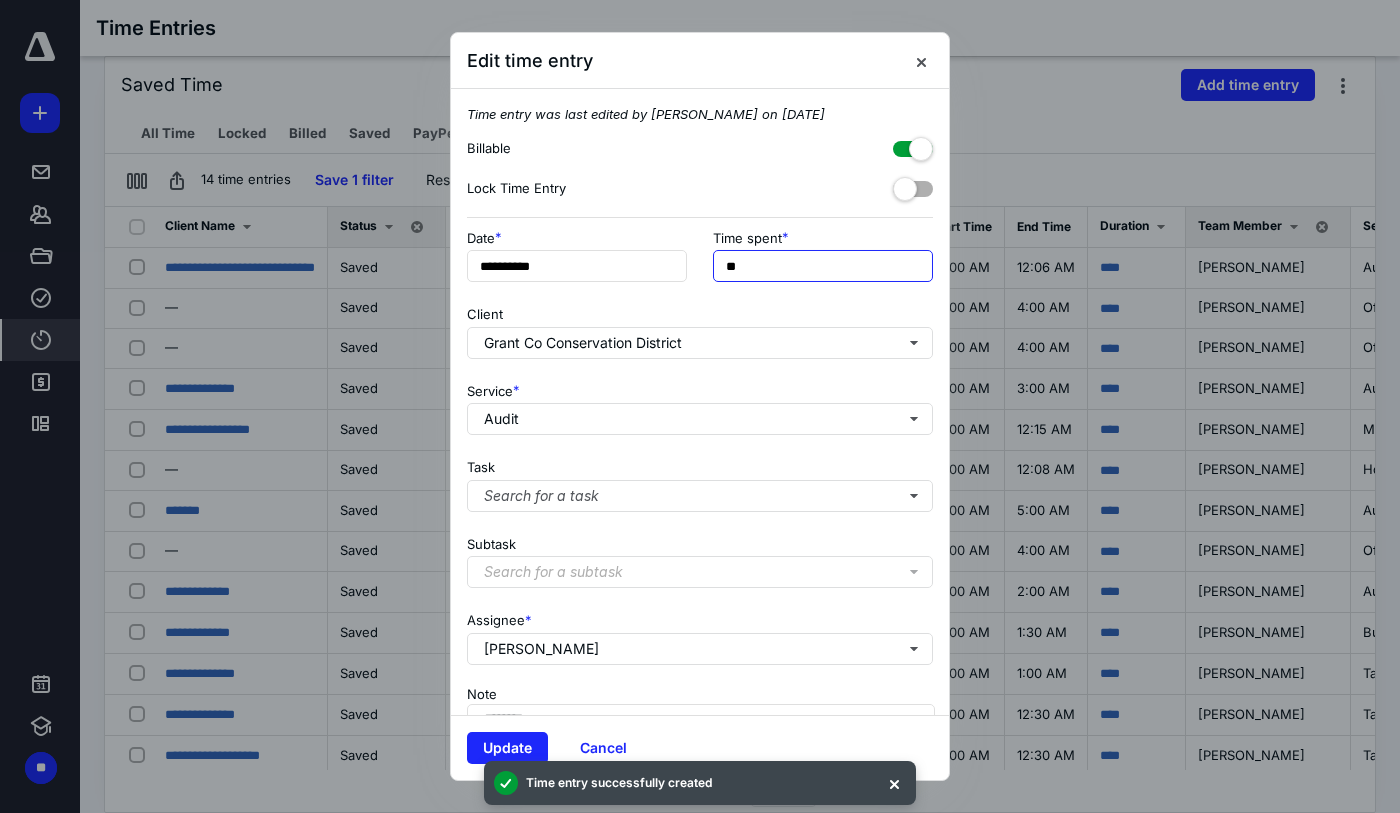 click on "**" at bounding box center (823, 266) 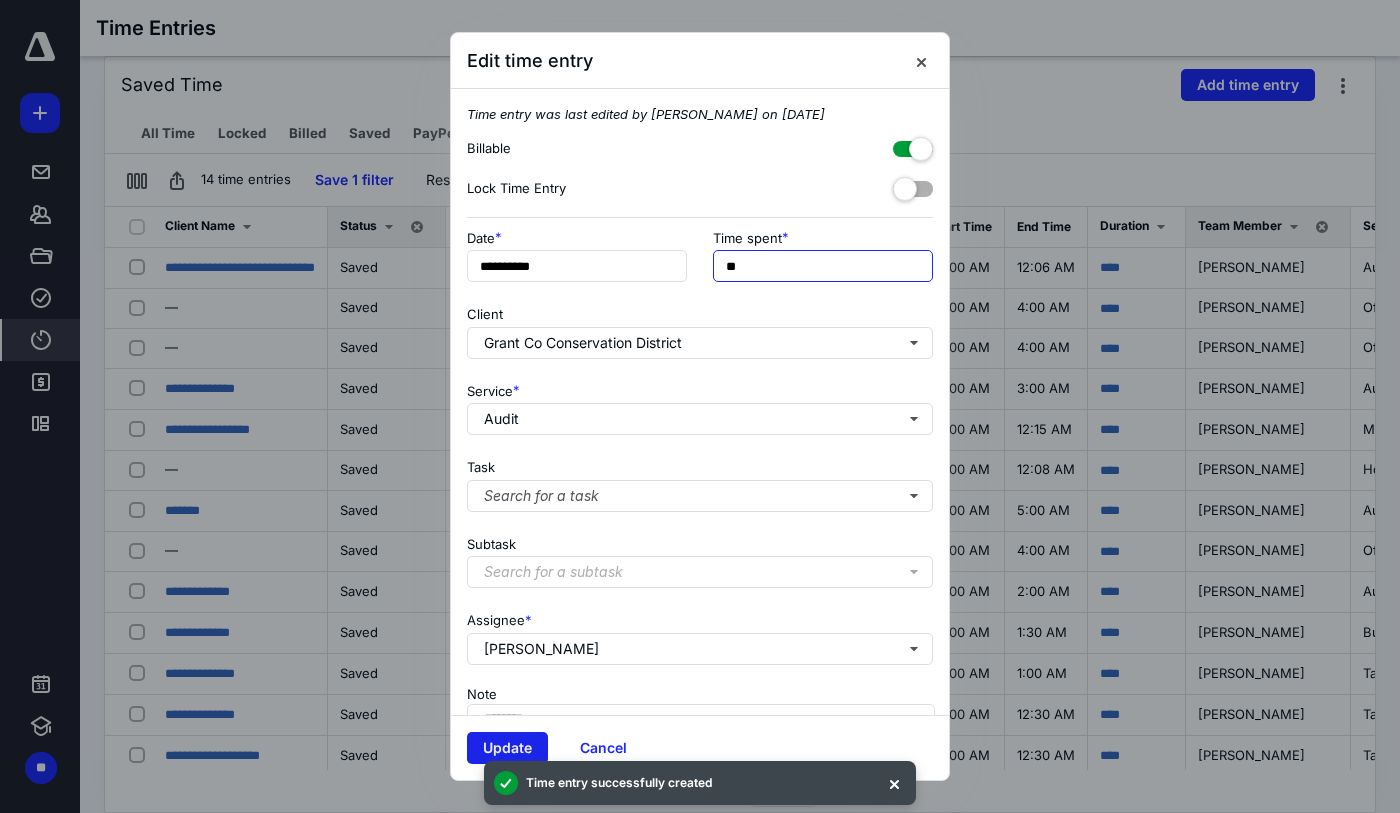 type on "**" 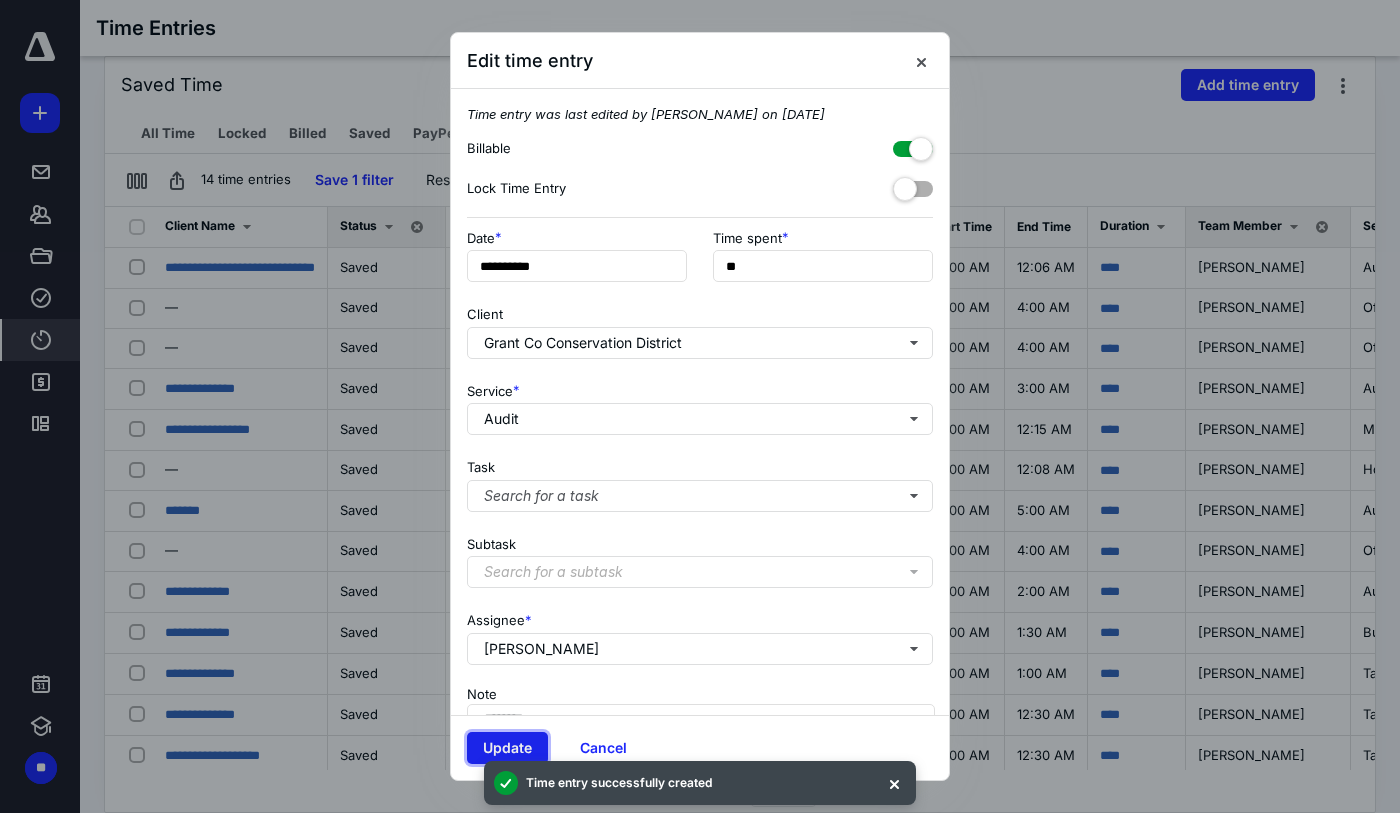 click on "Update" at bounding box center [507, 748] 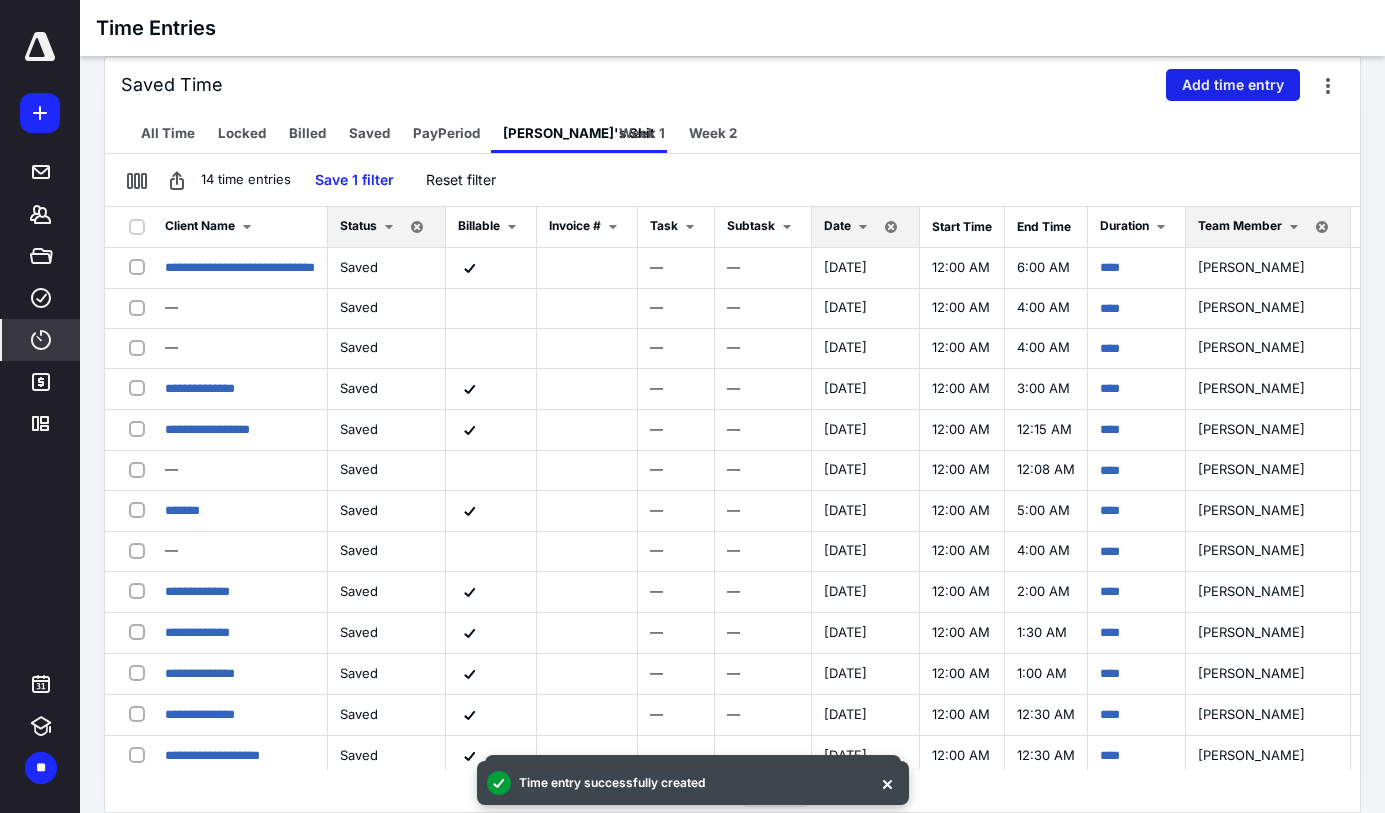 click on "Add time entry" at bounding box center (1233, 85) 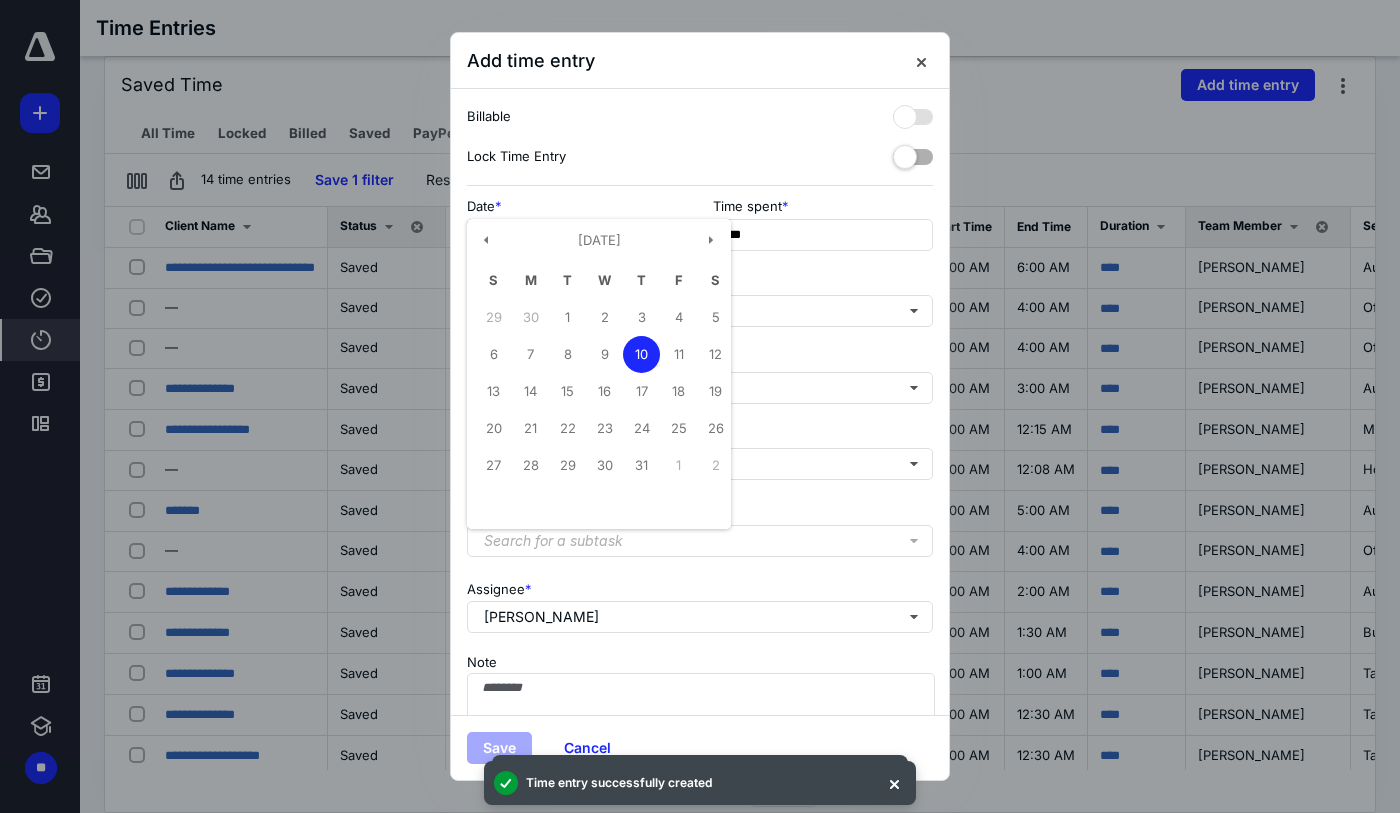 click on "**********" at bounding box center [577, 235] 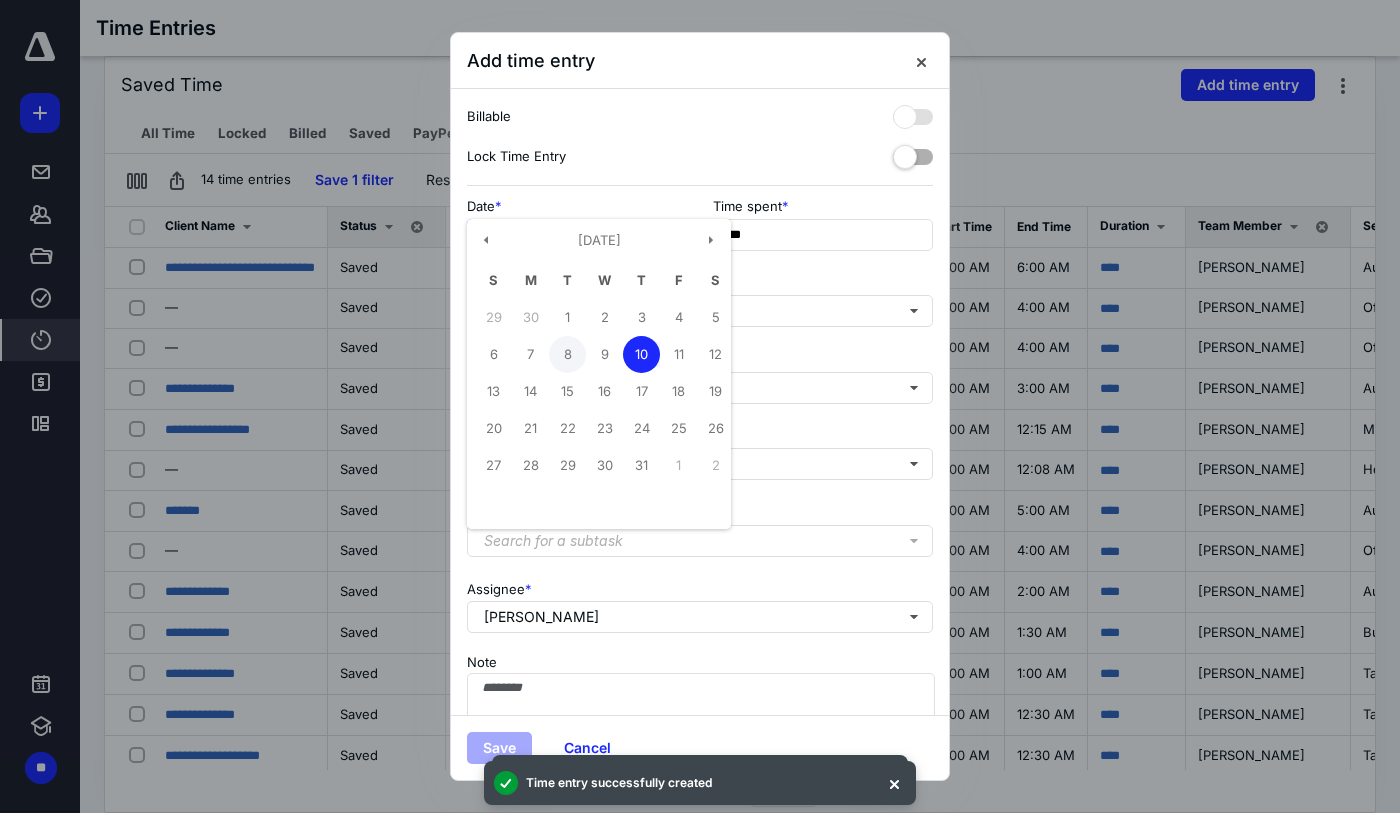 click on "8" at bounding box center [567, 354] 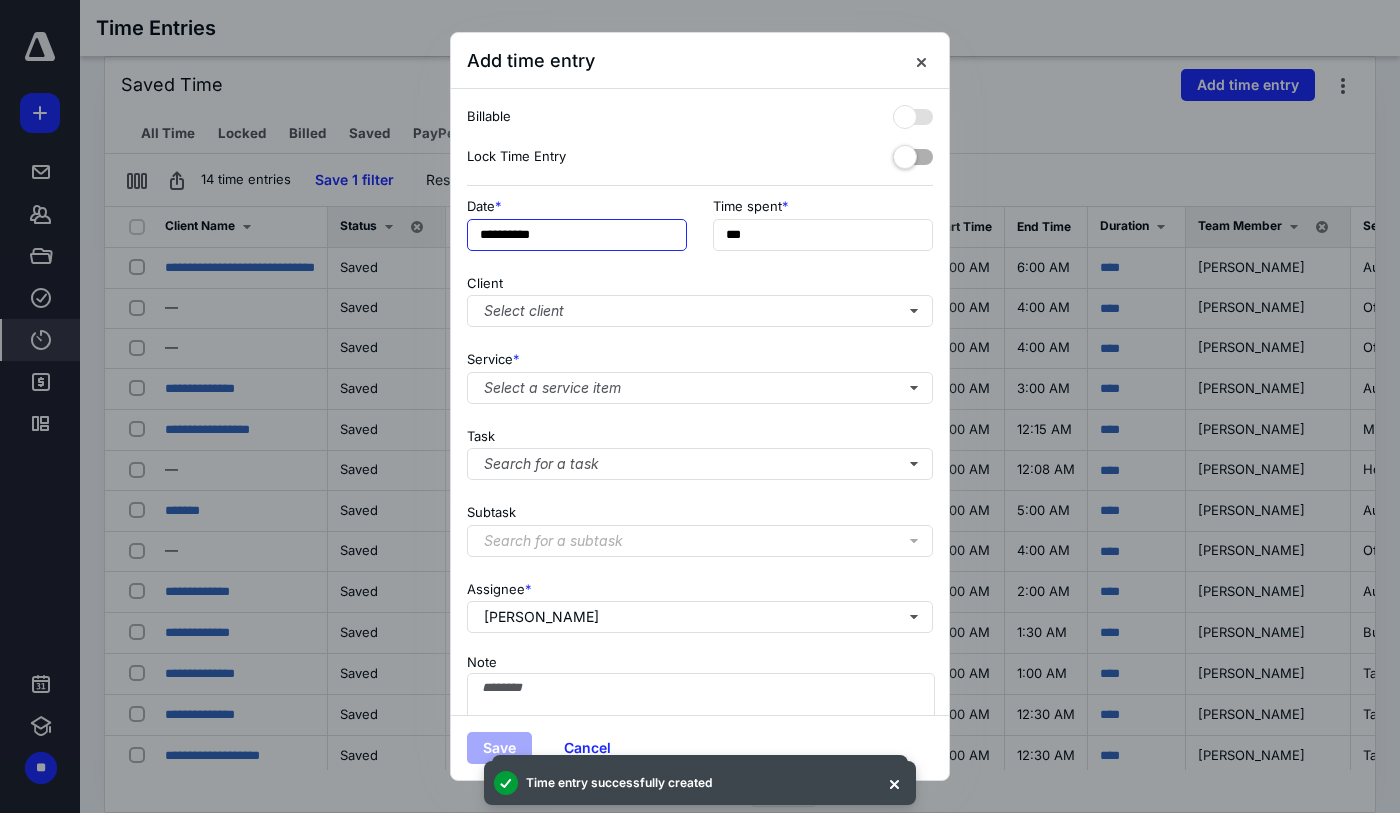 click on "**********" at bounding box center (577, 235) 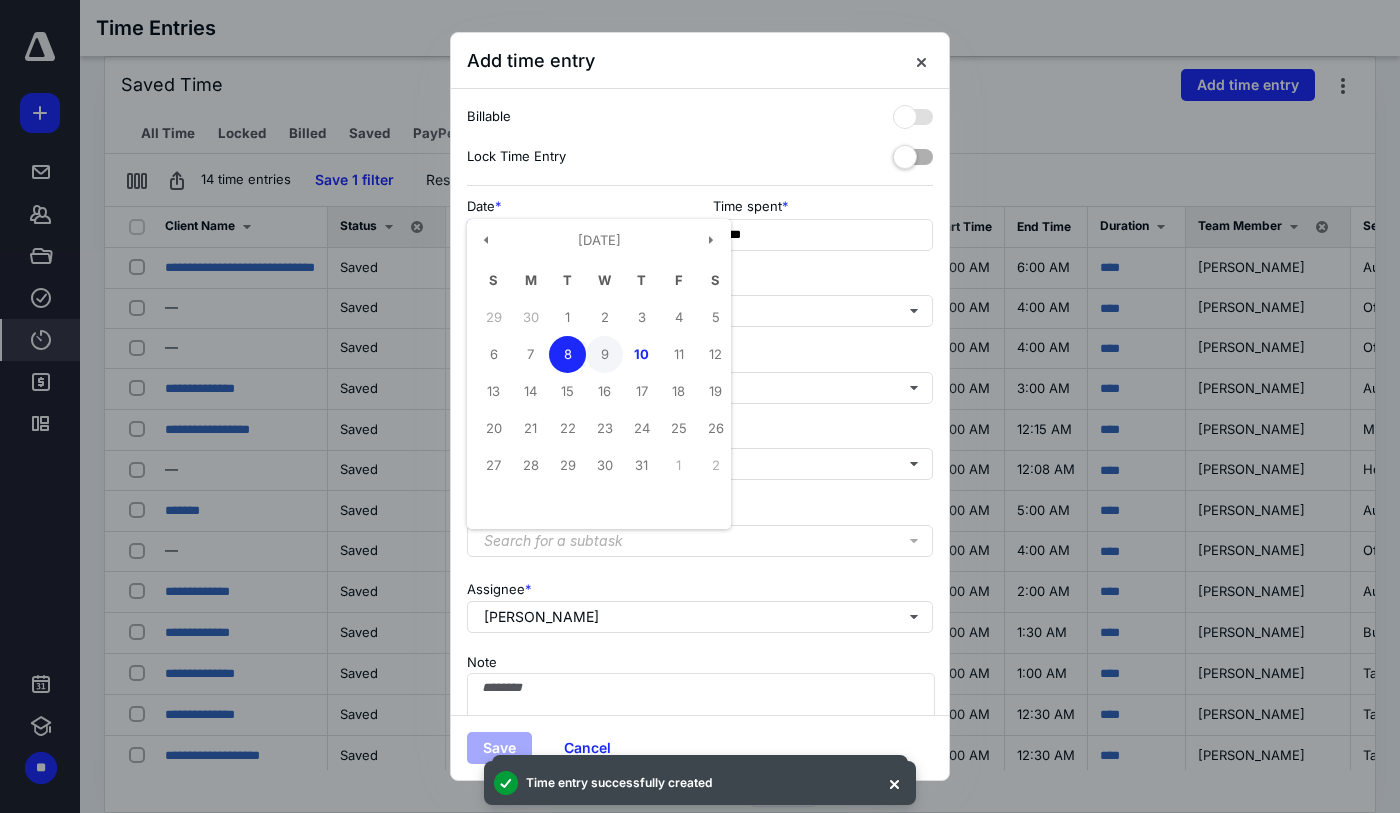 click on "9" at bounding box center [604, 354] 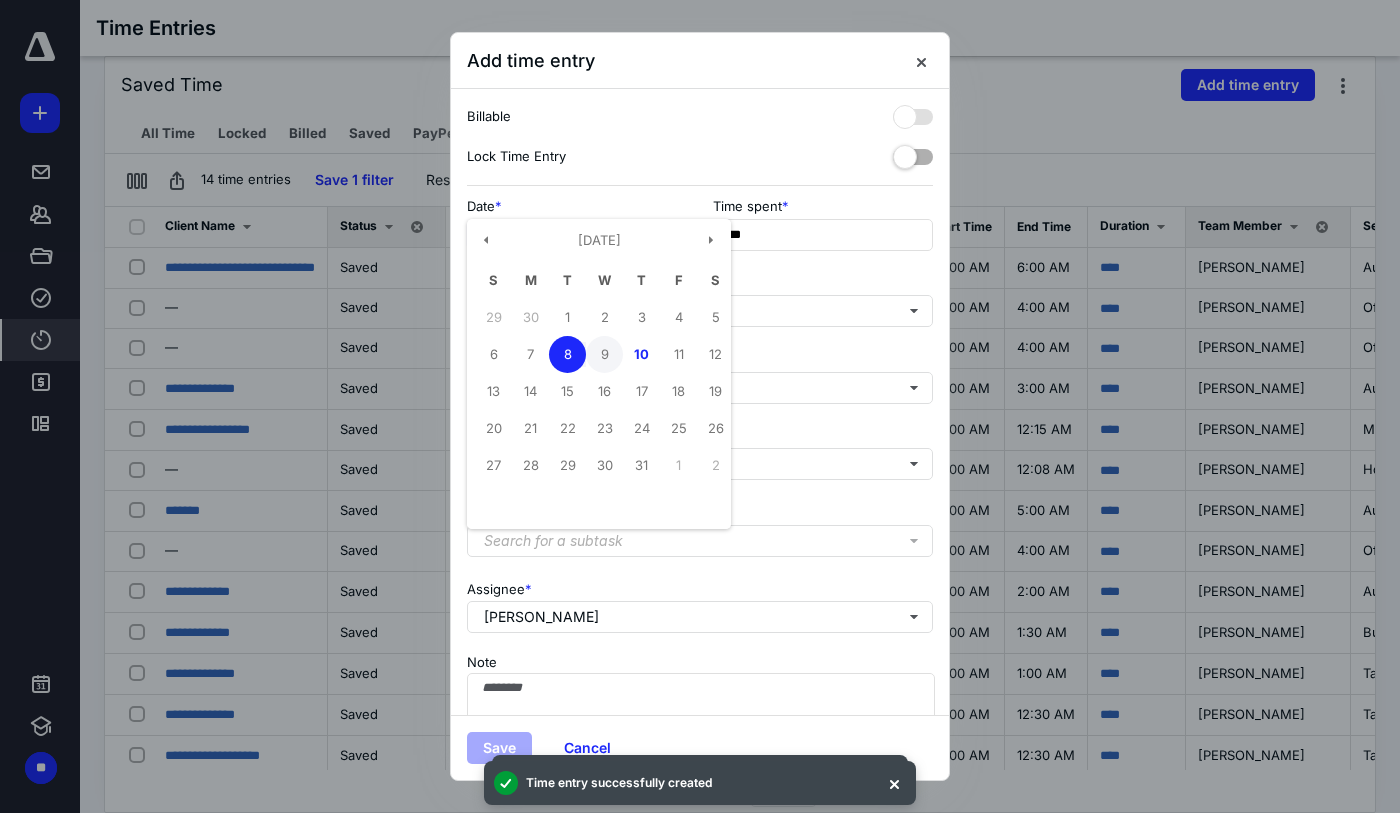 type on "**********" 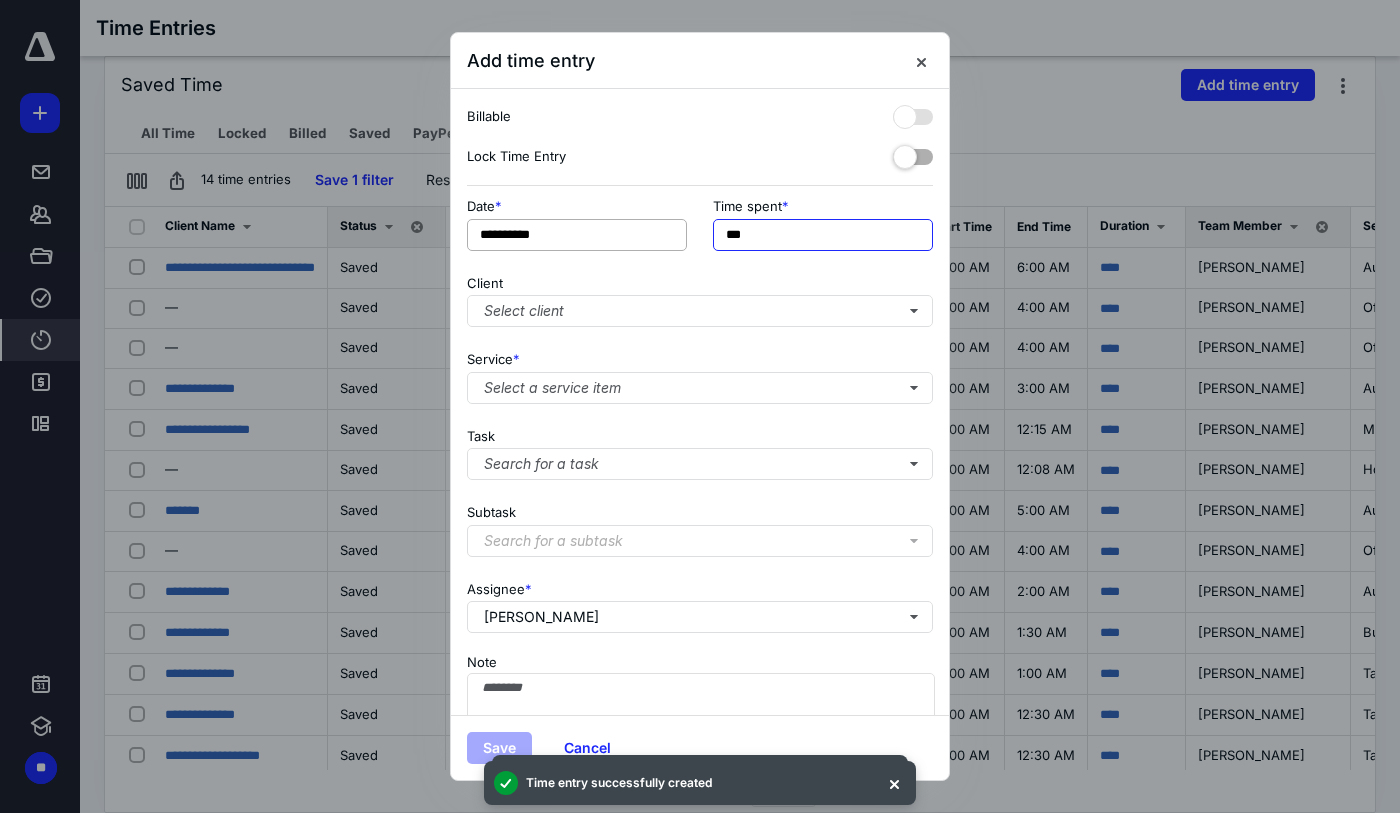 click on "**********" at bounding box center (700, 230) 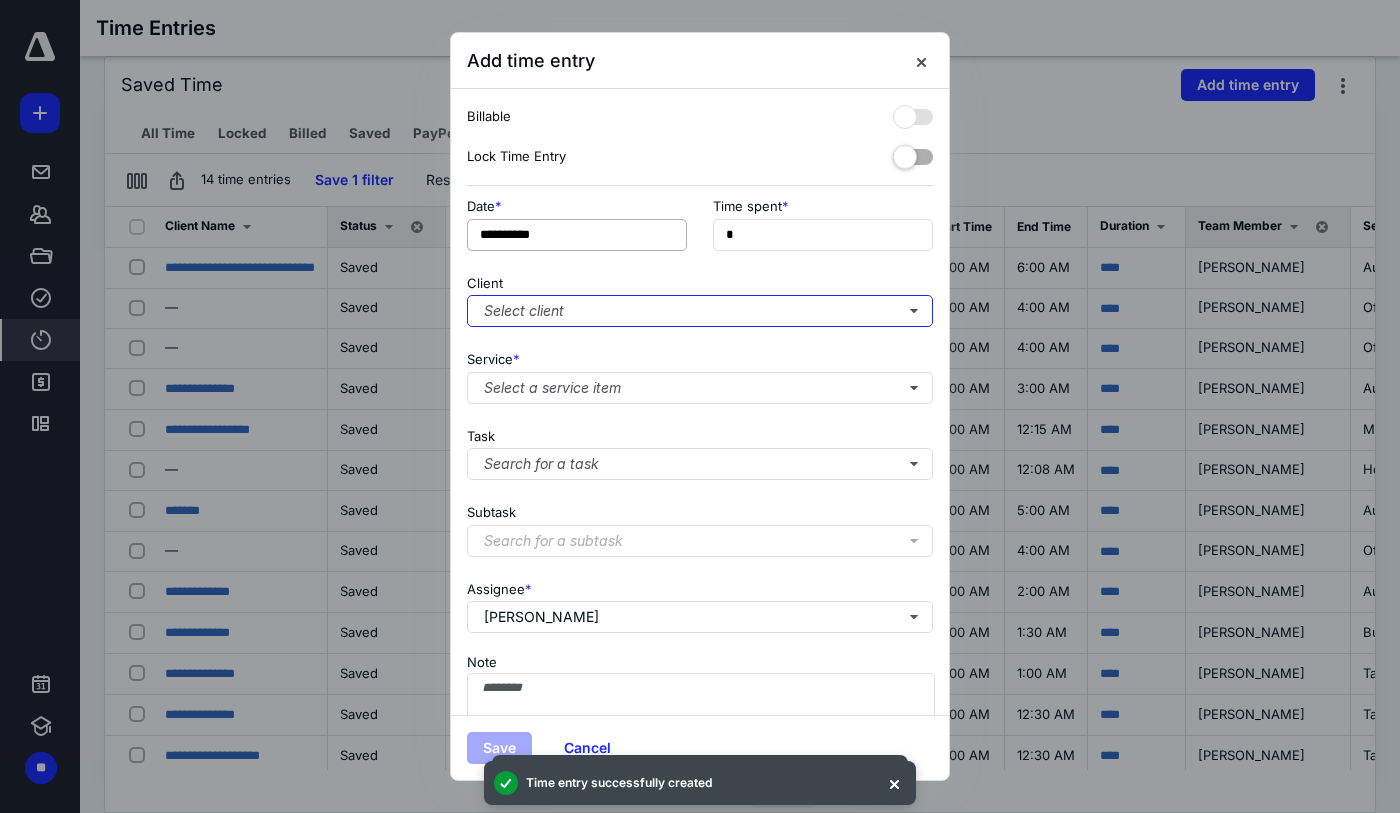 type on "**" 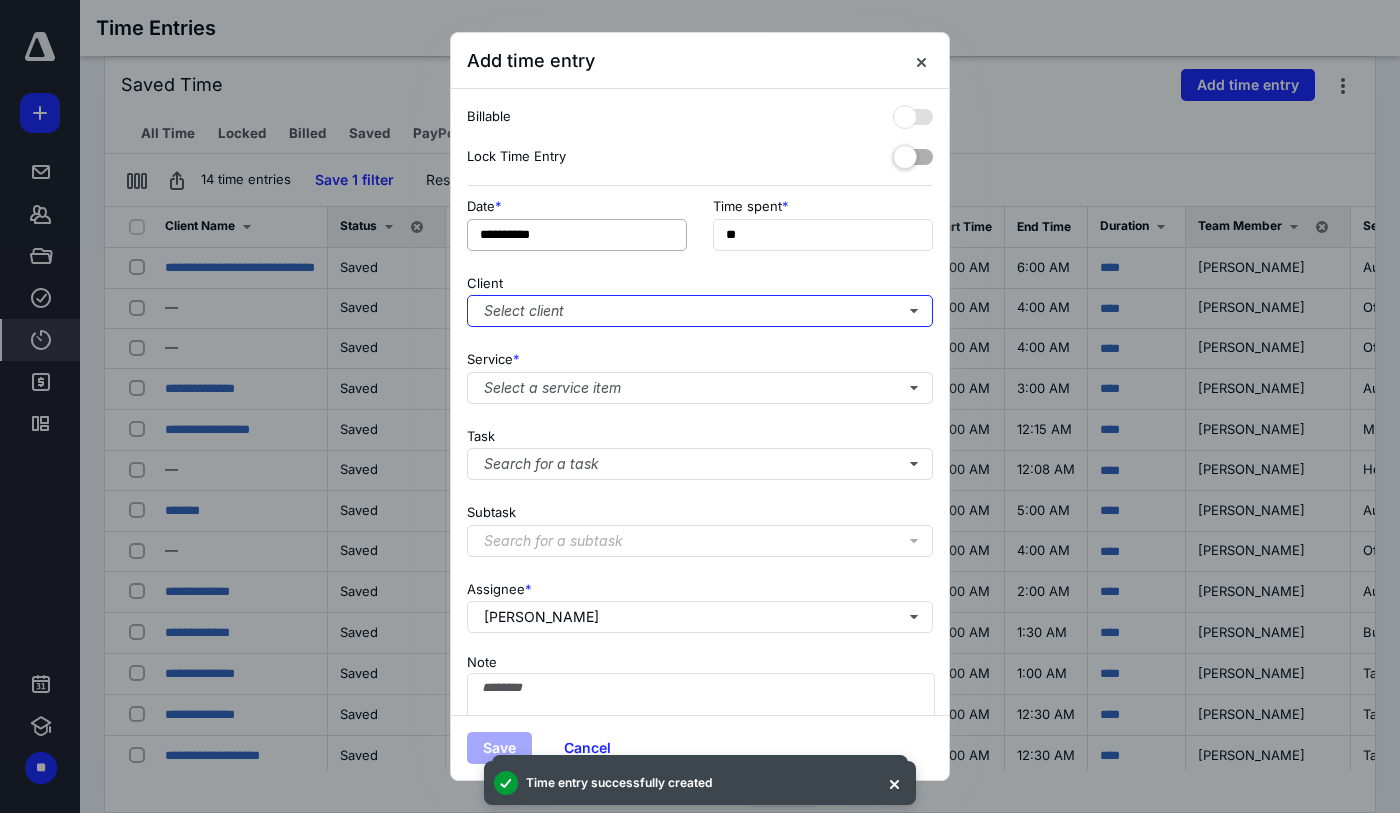type 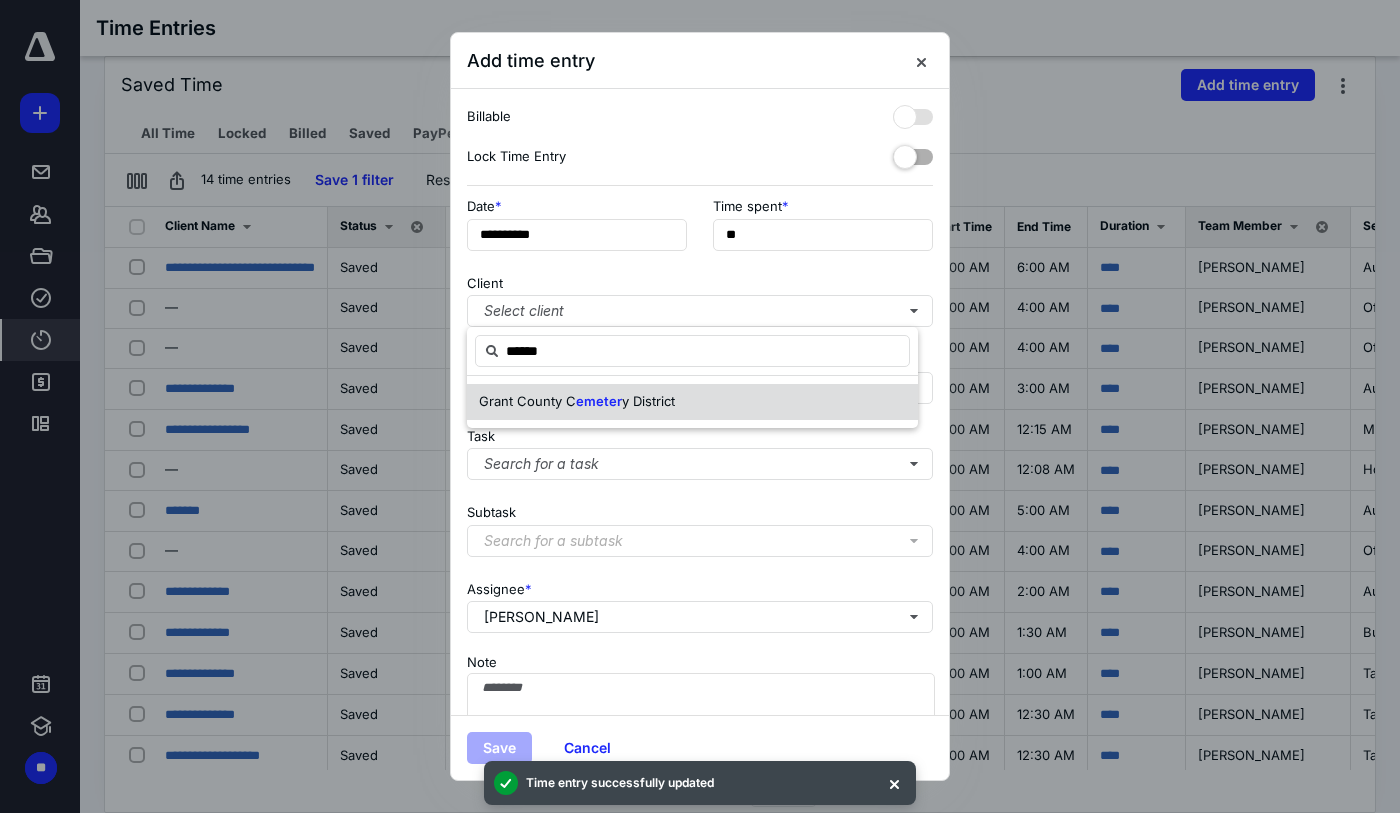 click on "y District" at bounding box center [648, 401] 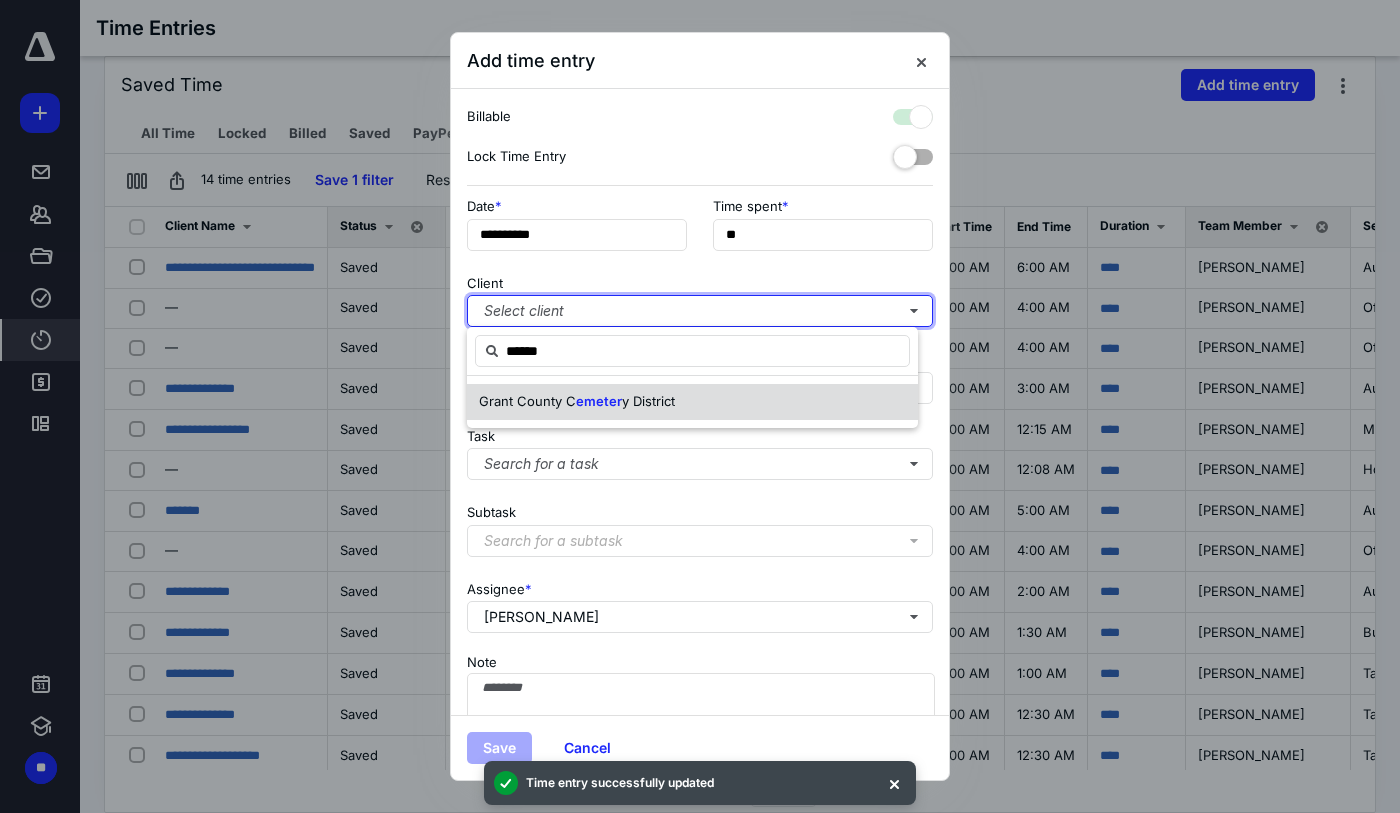 checkbox on "true" 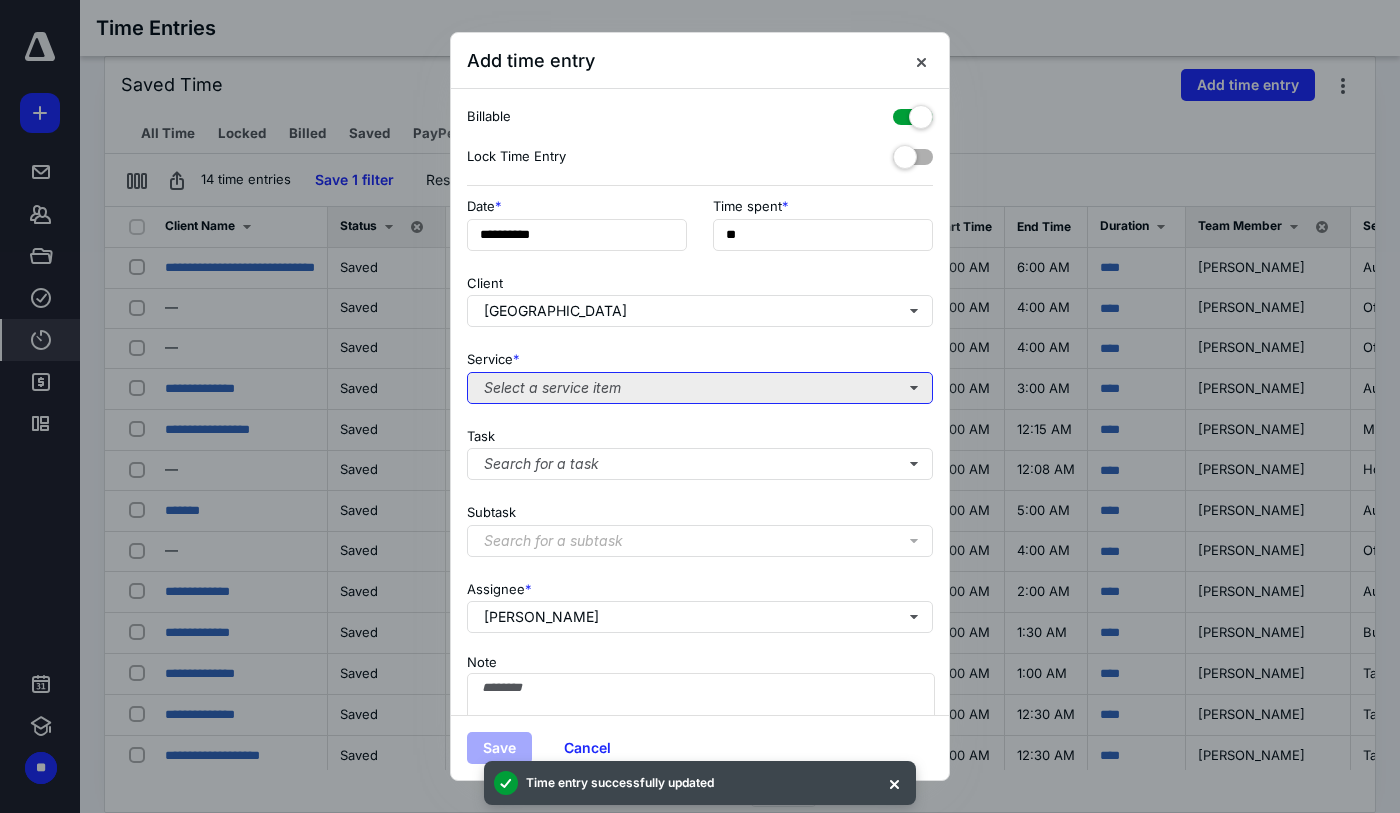click on "Select a service item" at bounding box center [700, 388] 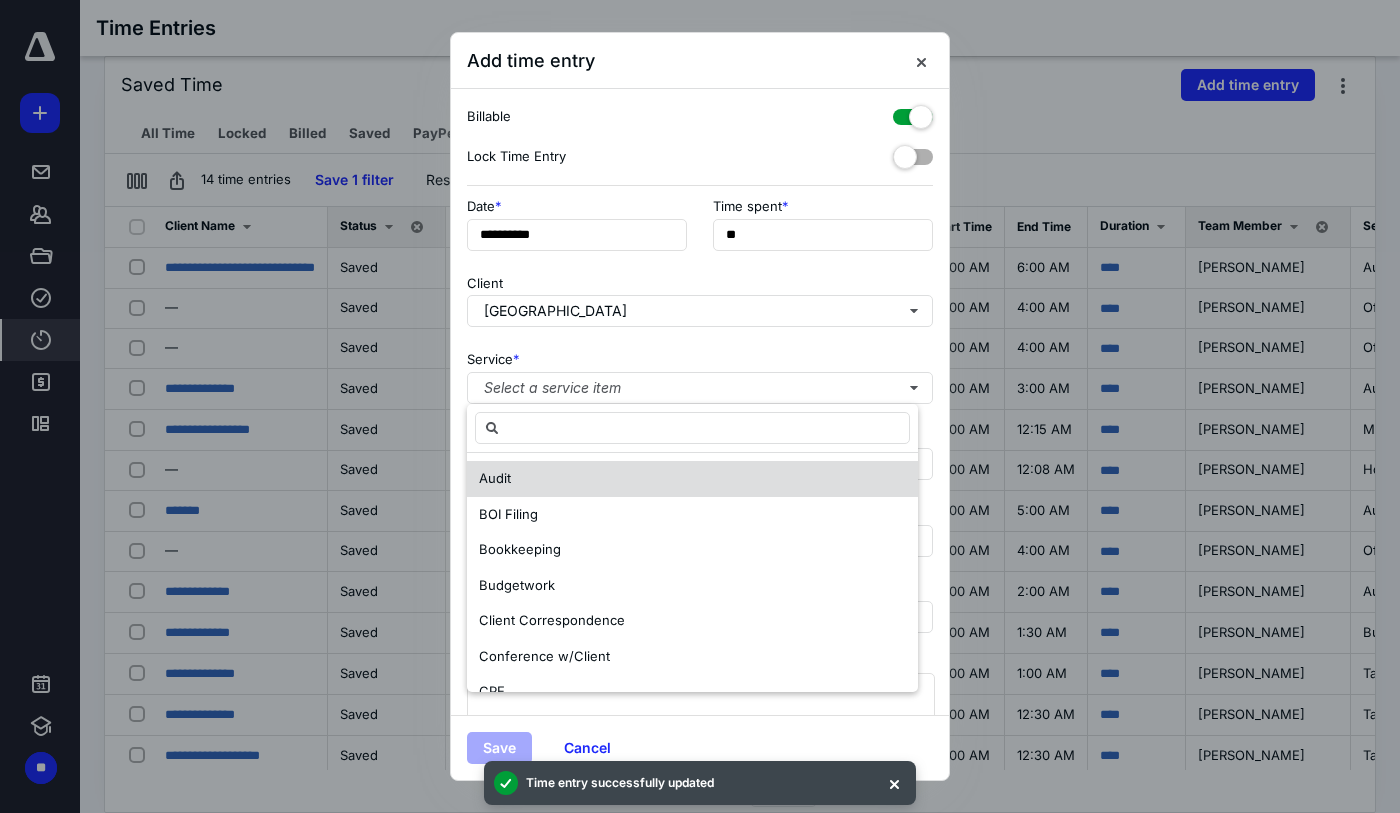 click on "Audit" at bounding box center [692, 479] 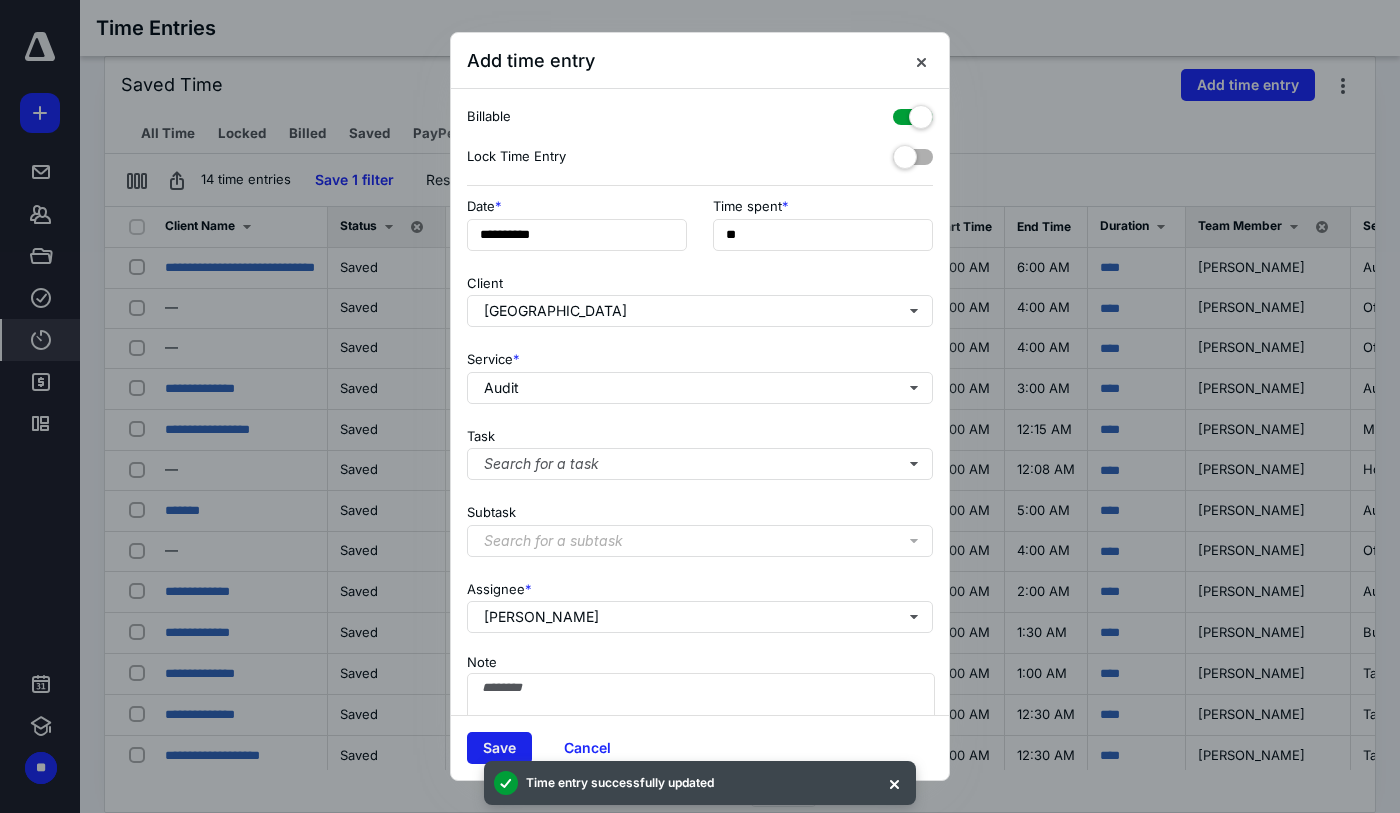 click on "Save" at bounding box center [499, 748] 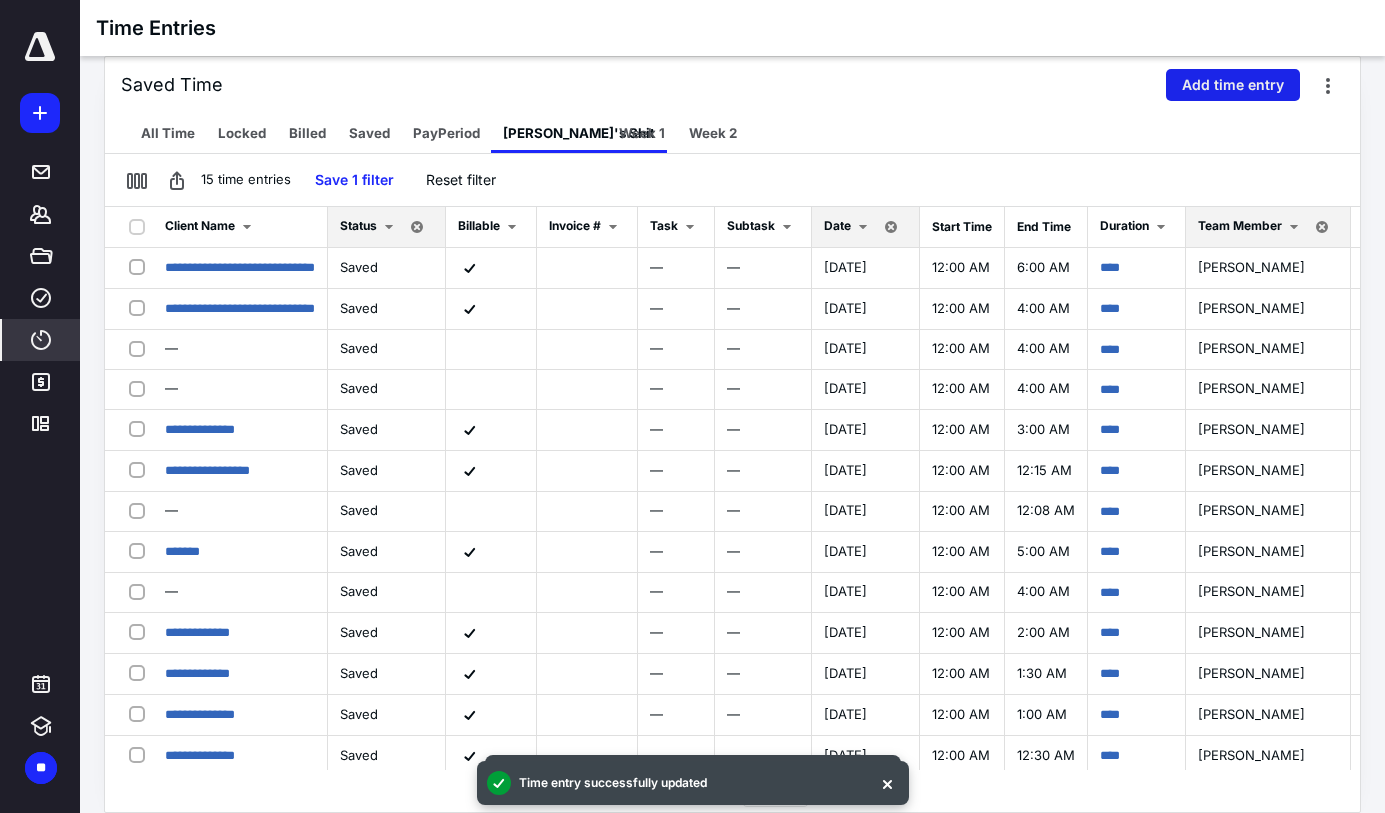 click on "Add time entry" at bounding box center [1233, 85] 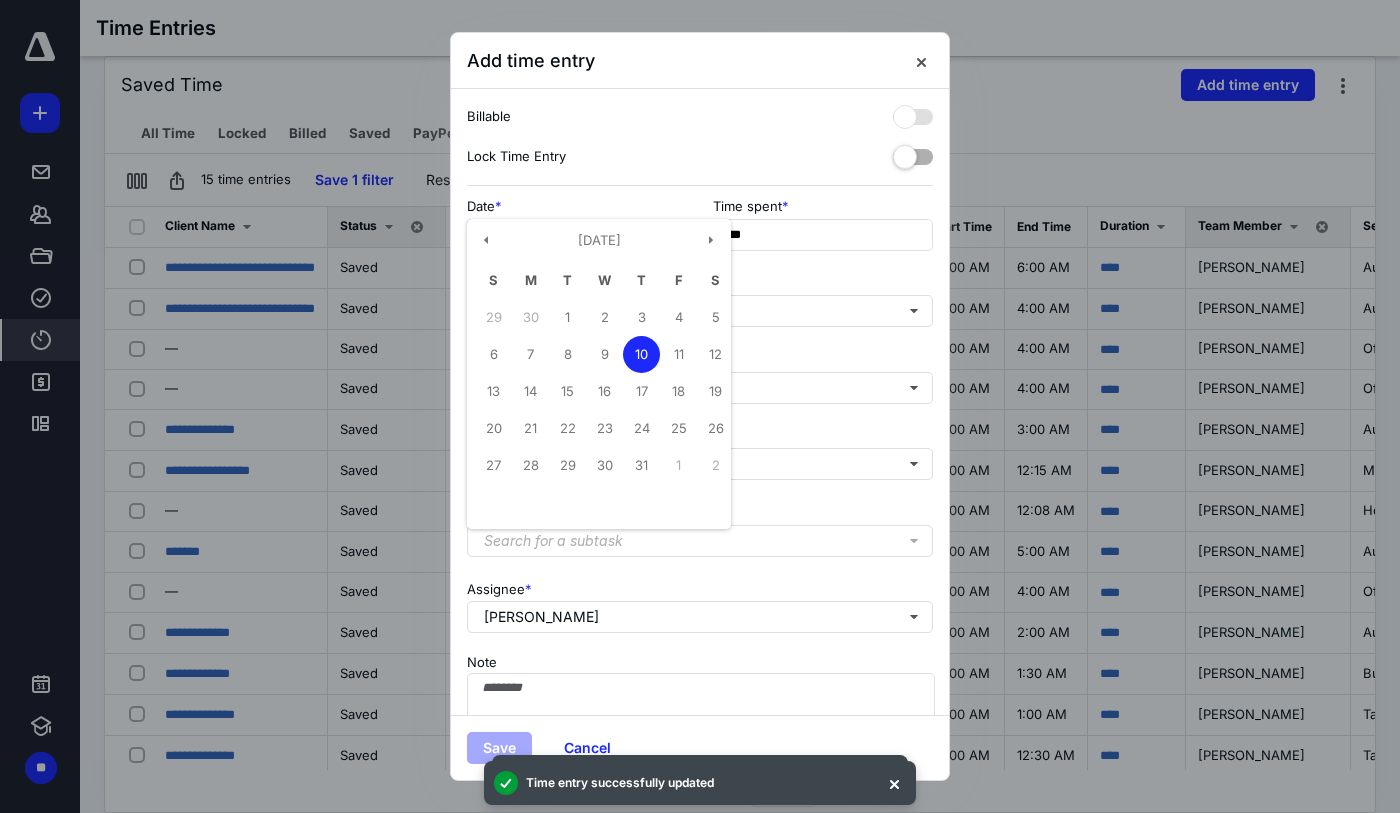 click on "**********" at bounding box center [577, 235] 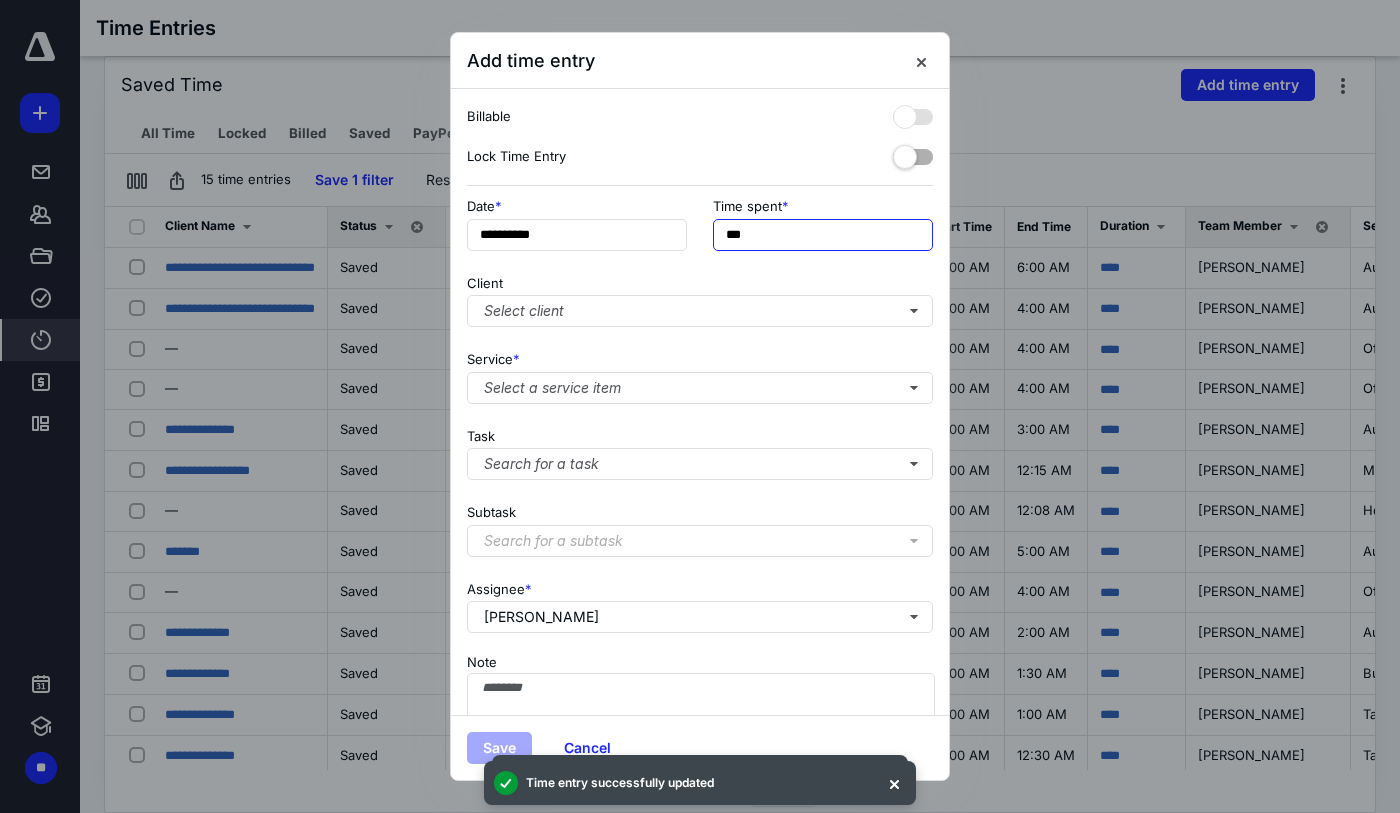 click on "***" at bounding box center [823, 235] 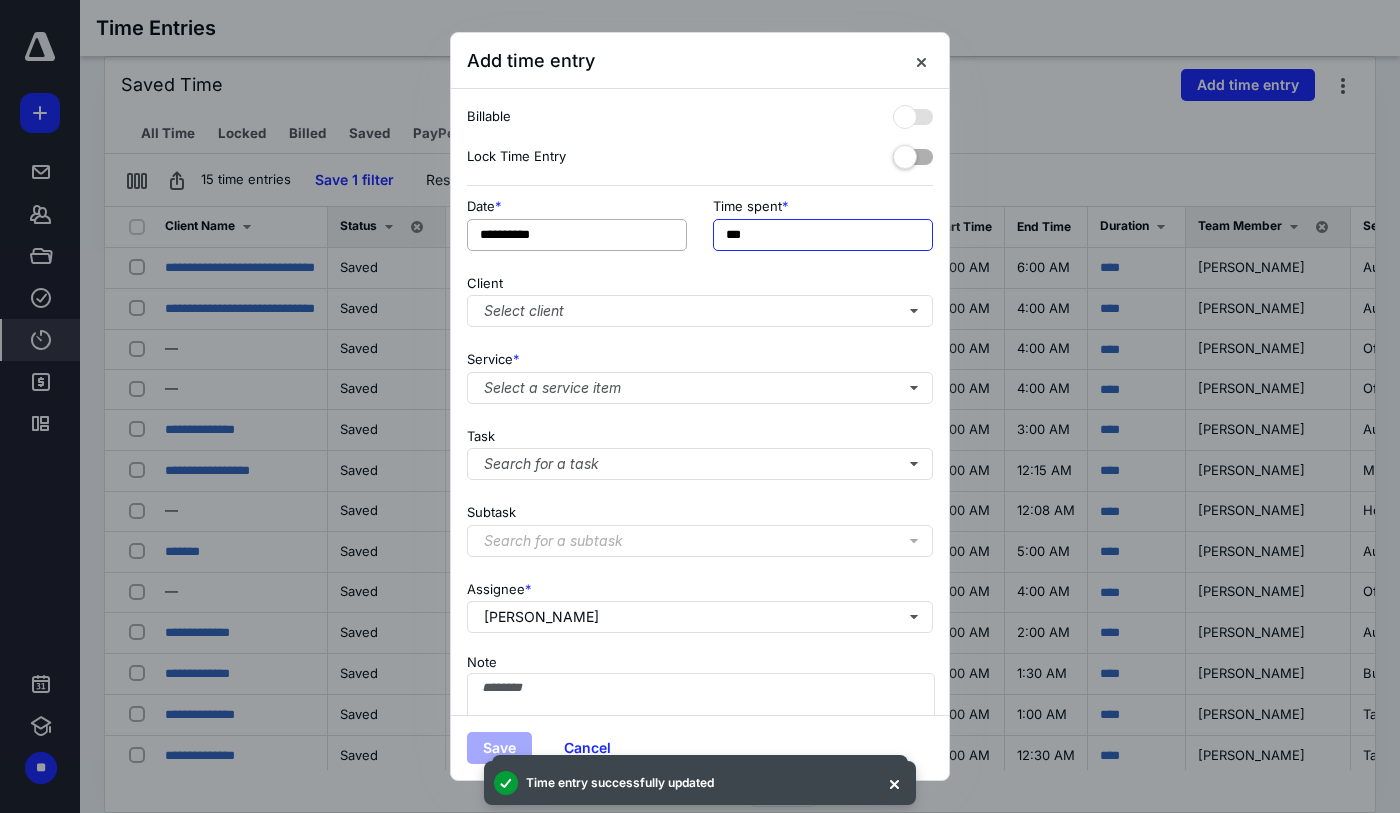 drag, startPoint x: 791, startPoint y: 232, endPoint x: 635, endPoint y: 230, distance: 156.01282 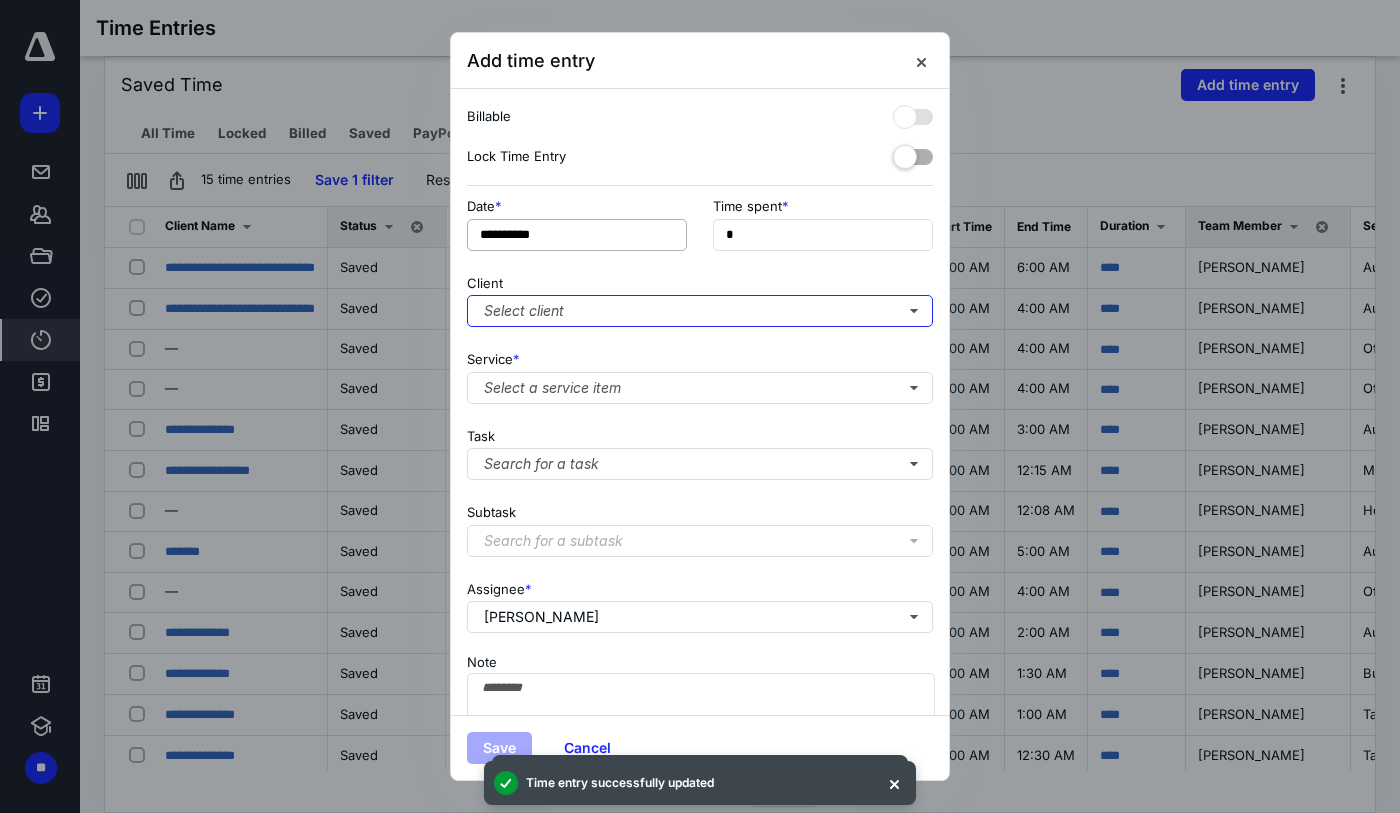 type on "**" 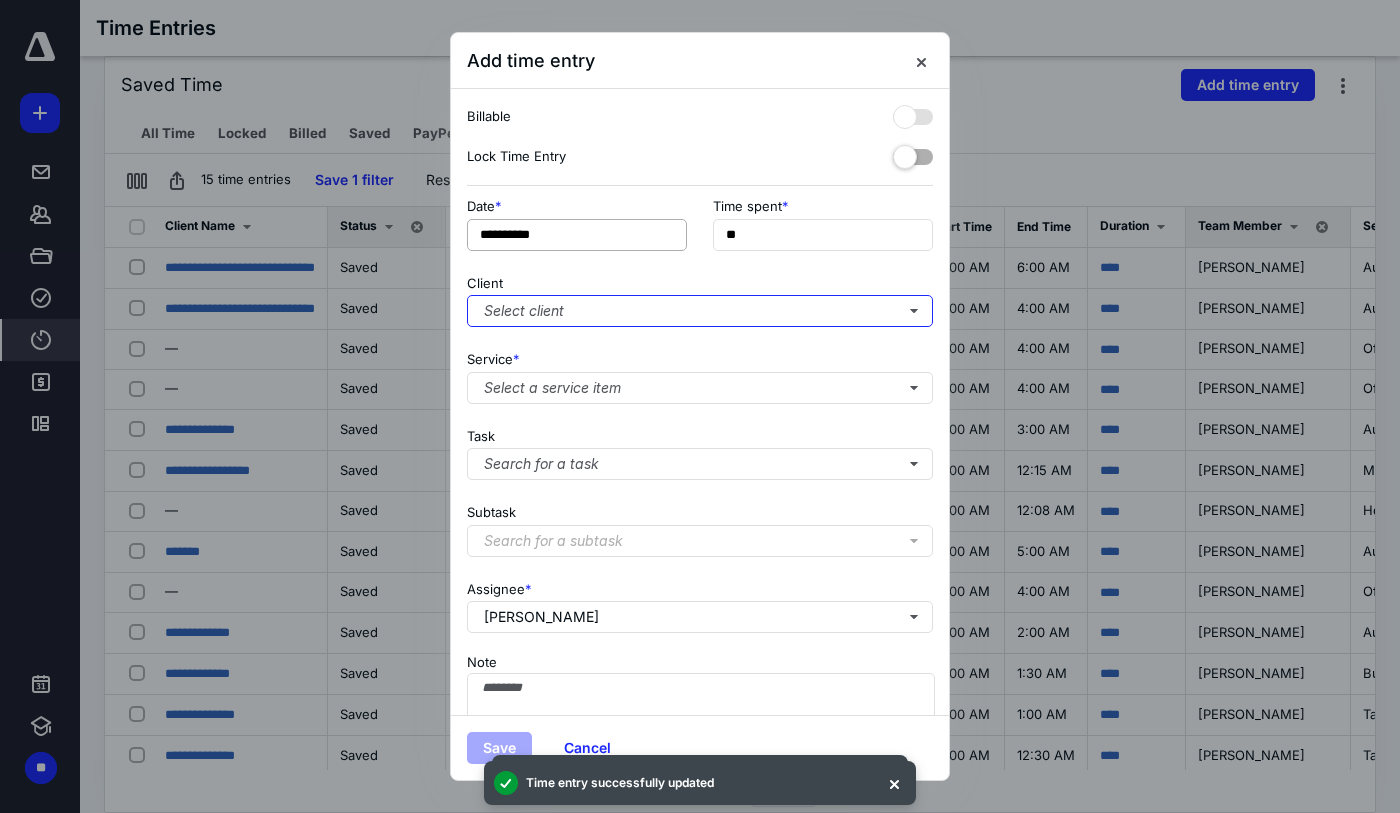type 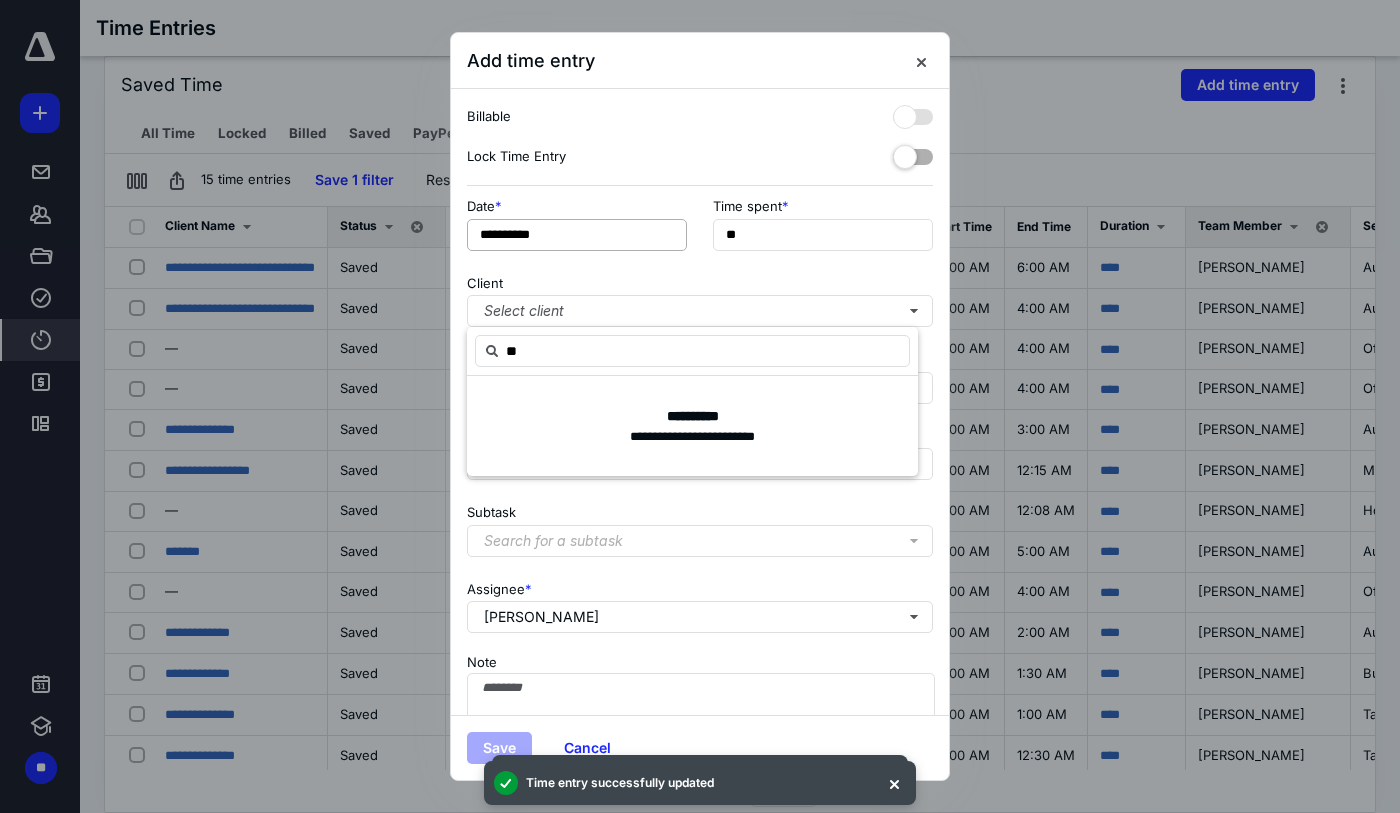 type on "*" 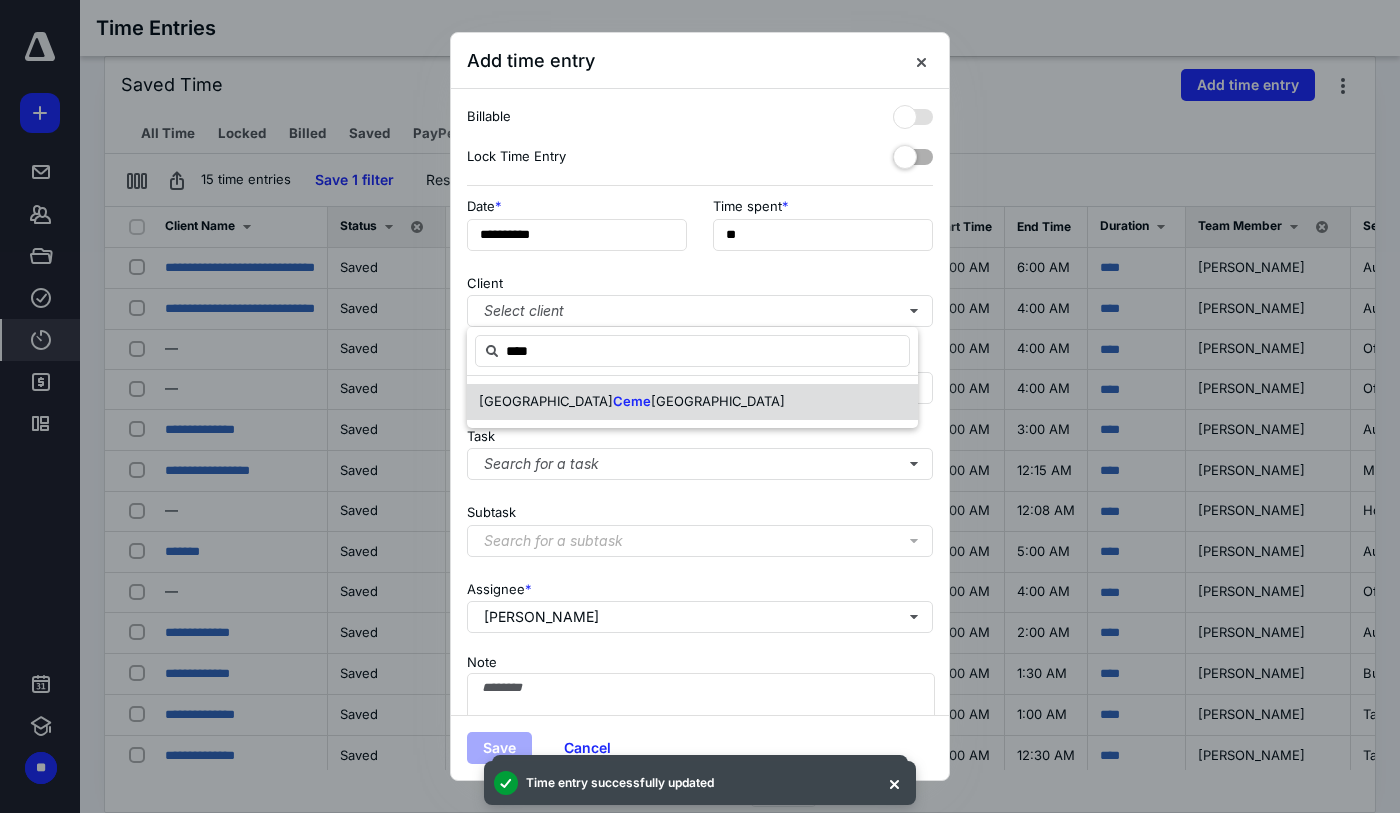 click on "[GEOGRAPHIC_DATA]" at bounding box center [718, 401] 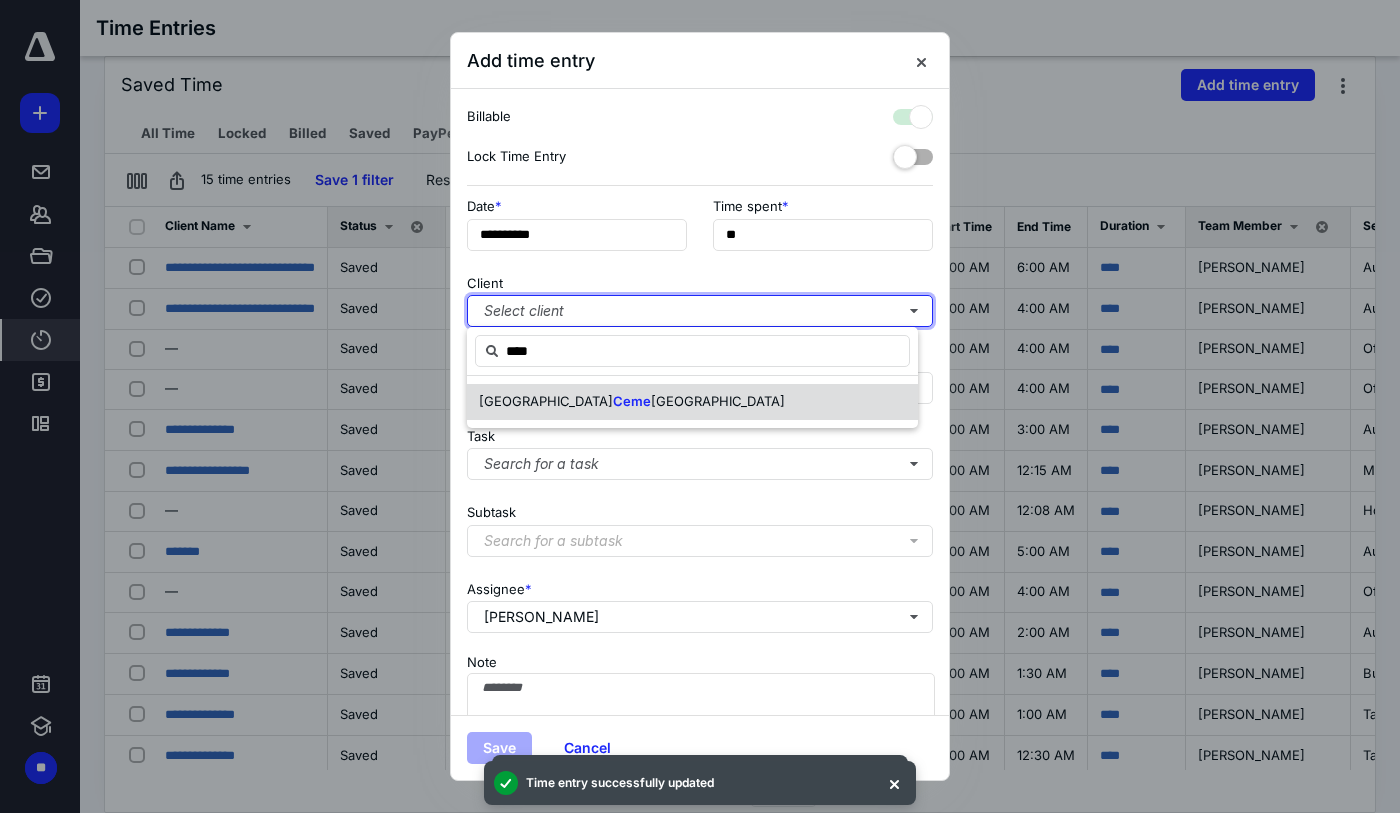 checkbox on "true" 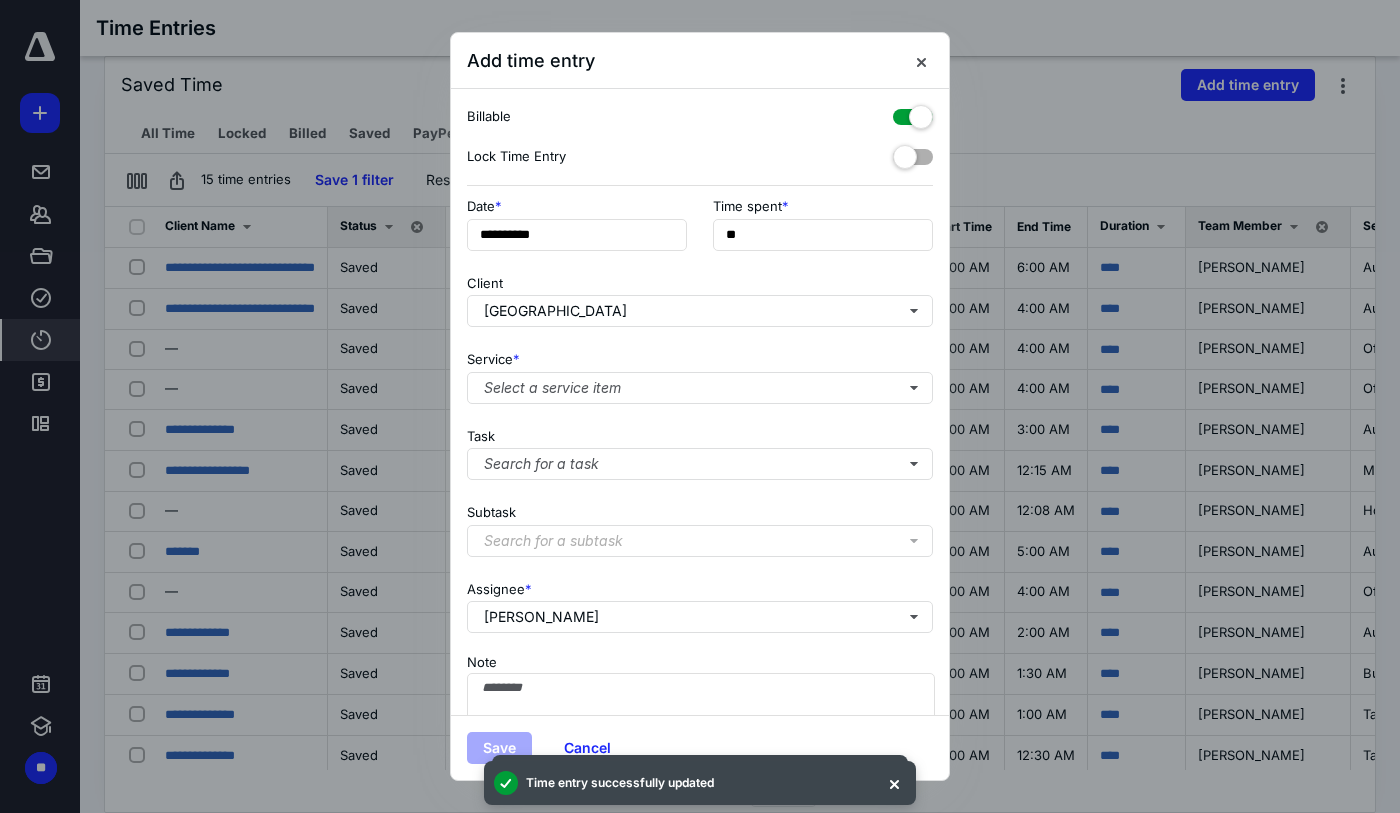 click on "**********" at bounding box center [700, 402] 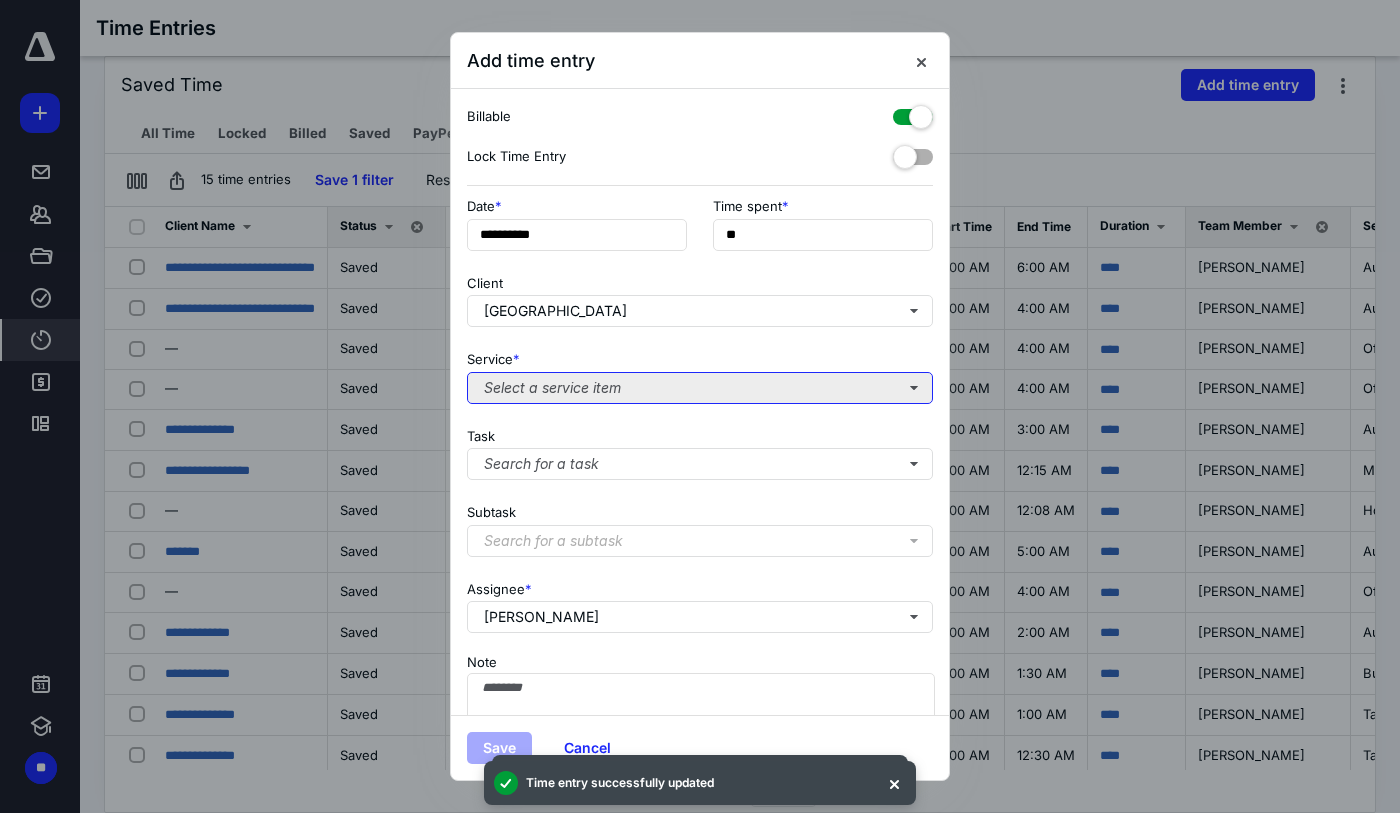 click on "Select a service item" at bounding box center [700, 388] 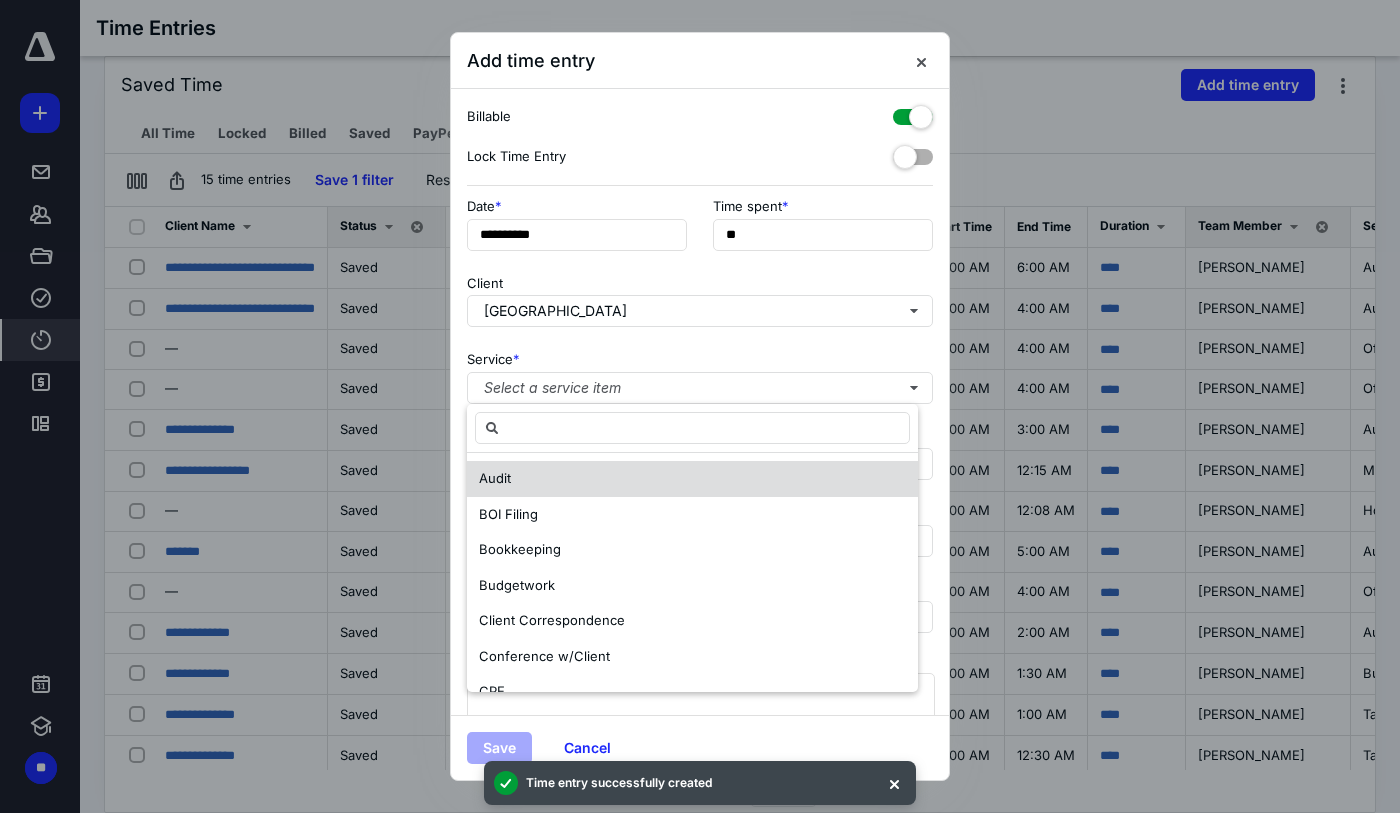 click on "Audit" at bounding box center (692, 479) 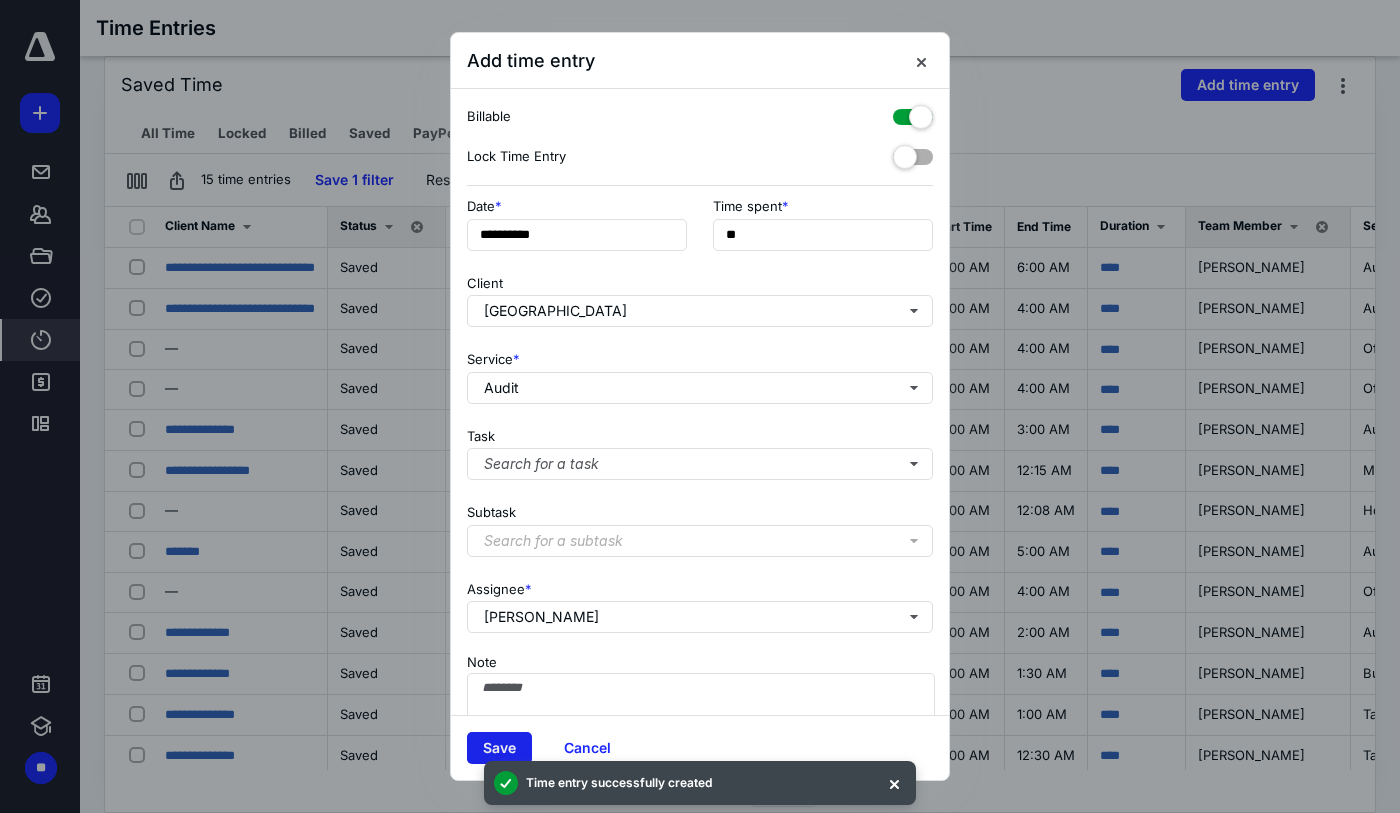 click on "Save" at bounding box center (499, 748) 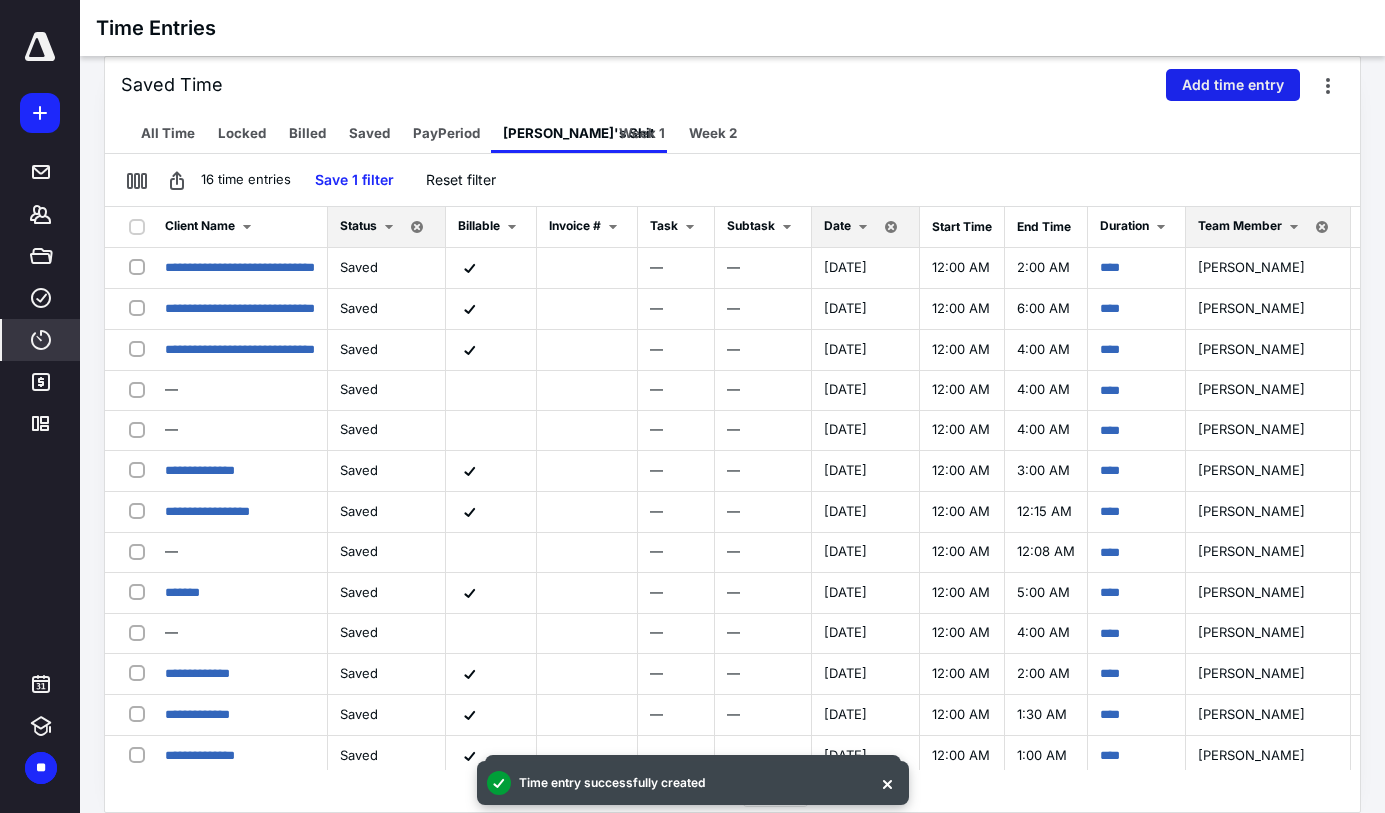 click on "Add time entry" at bounding box center (1233, 85) 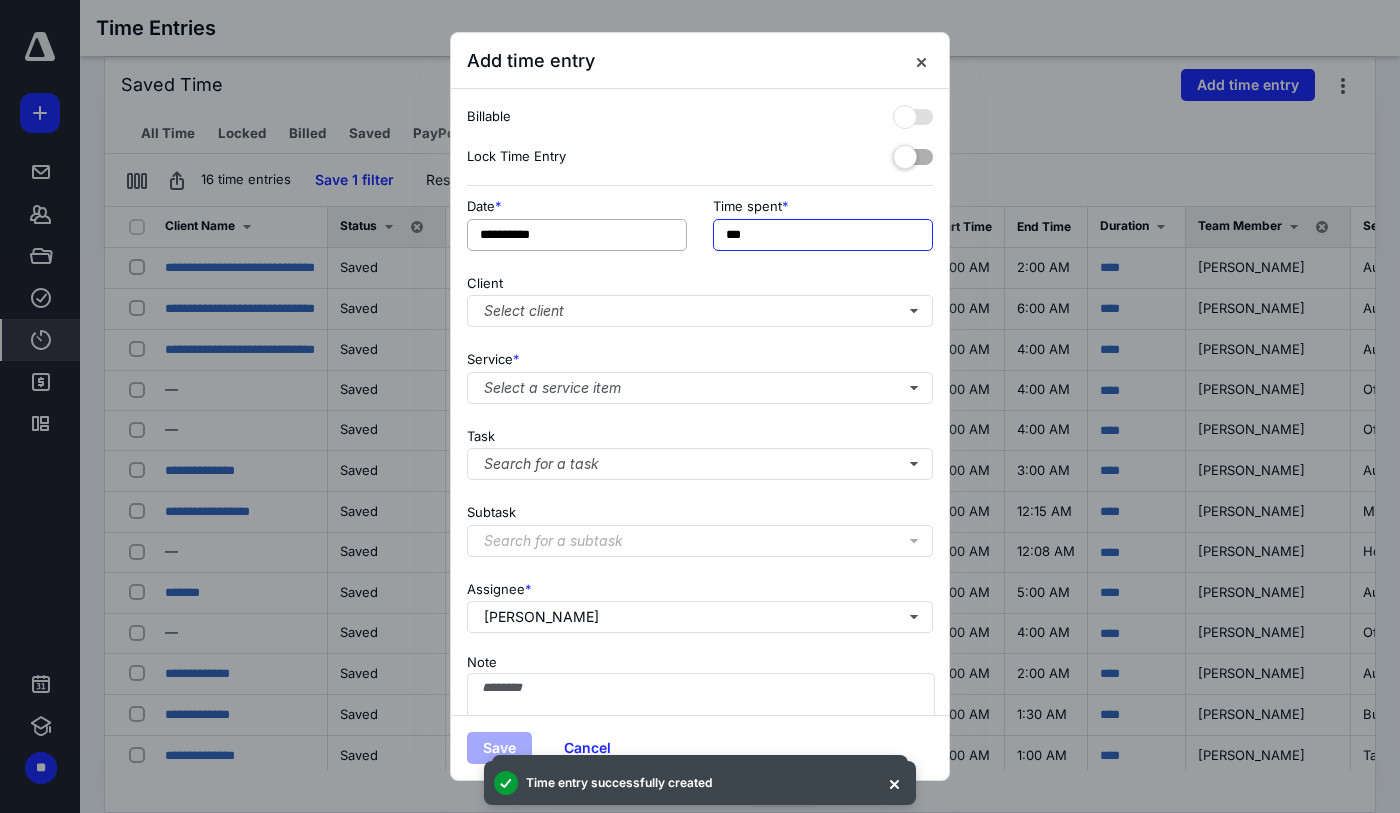 drag, startPoint x: 776, startPoint y: 226, endPoint x: 678, endPoint y: 230, distance: 98.0816 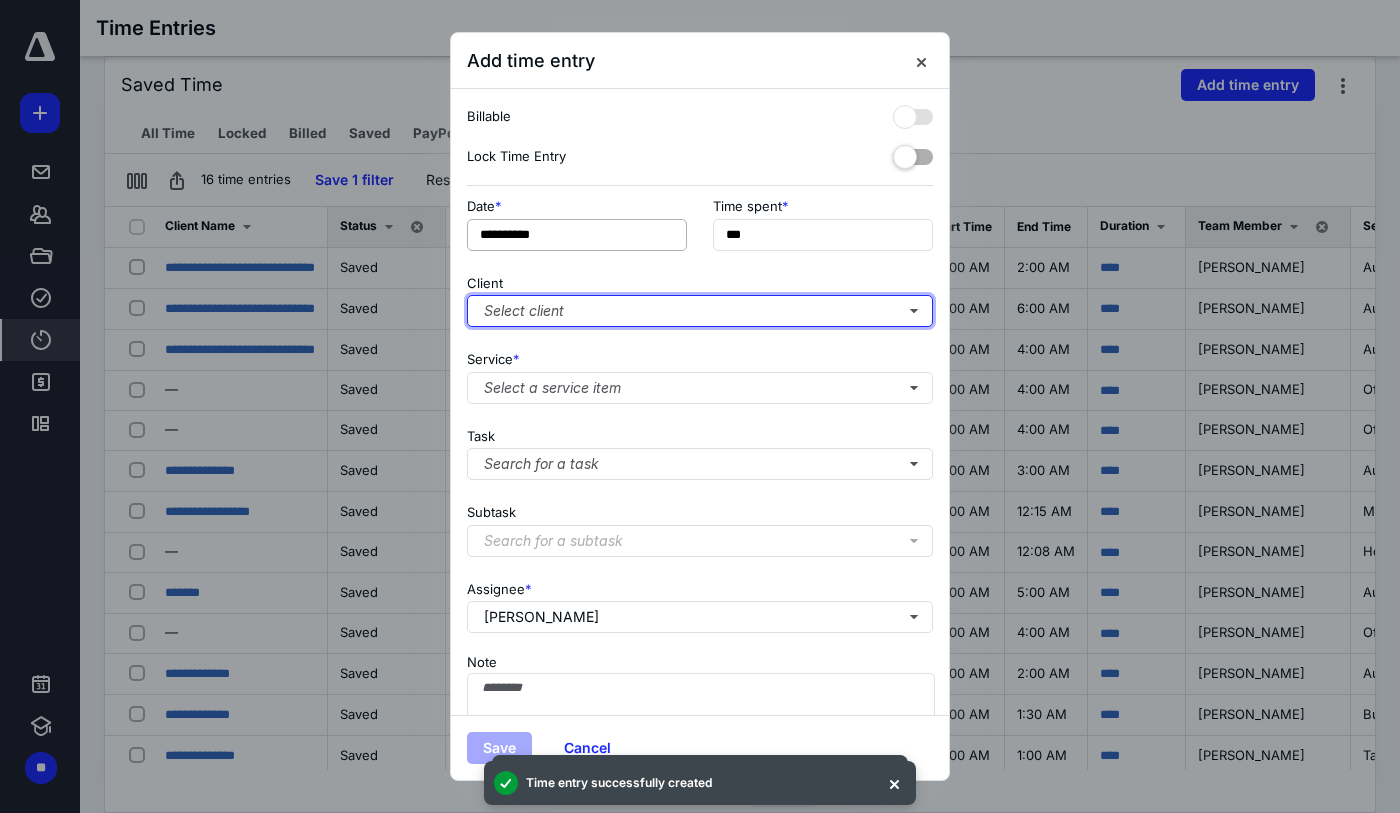 type on "******" 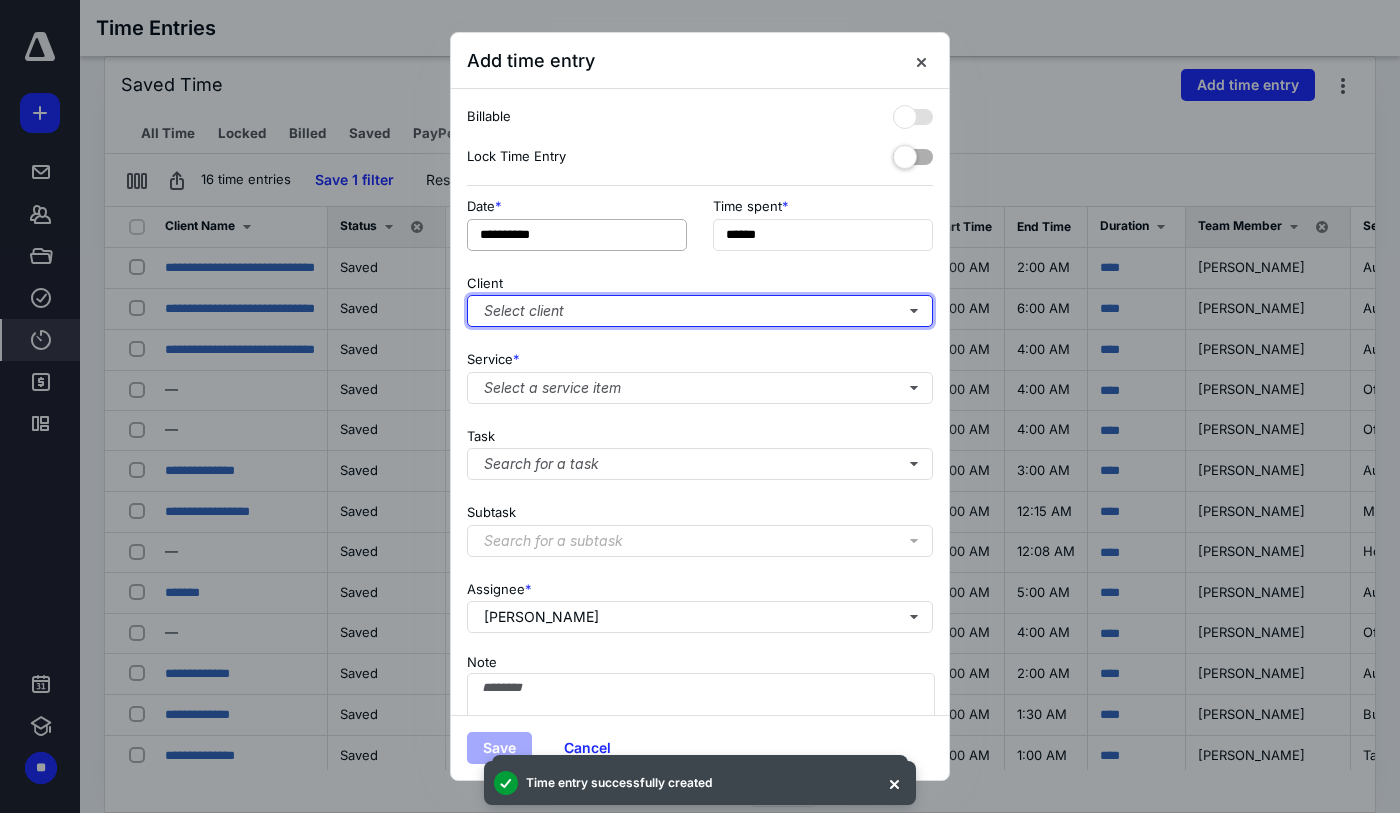 type 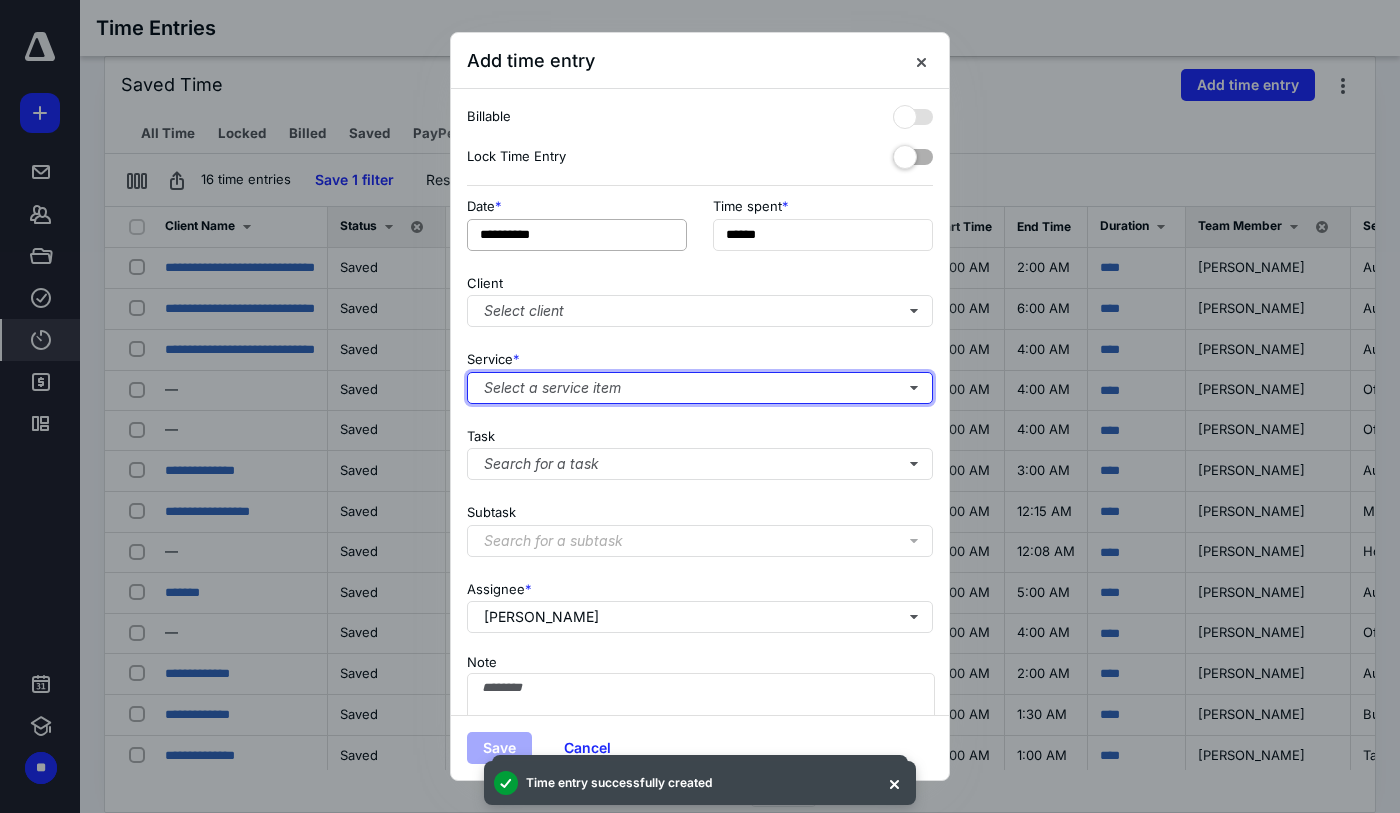 type 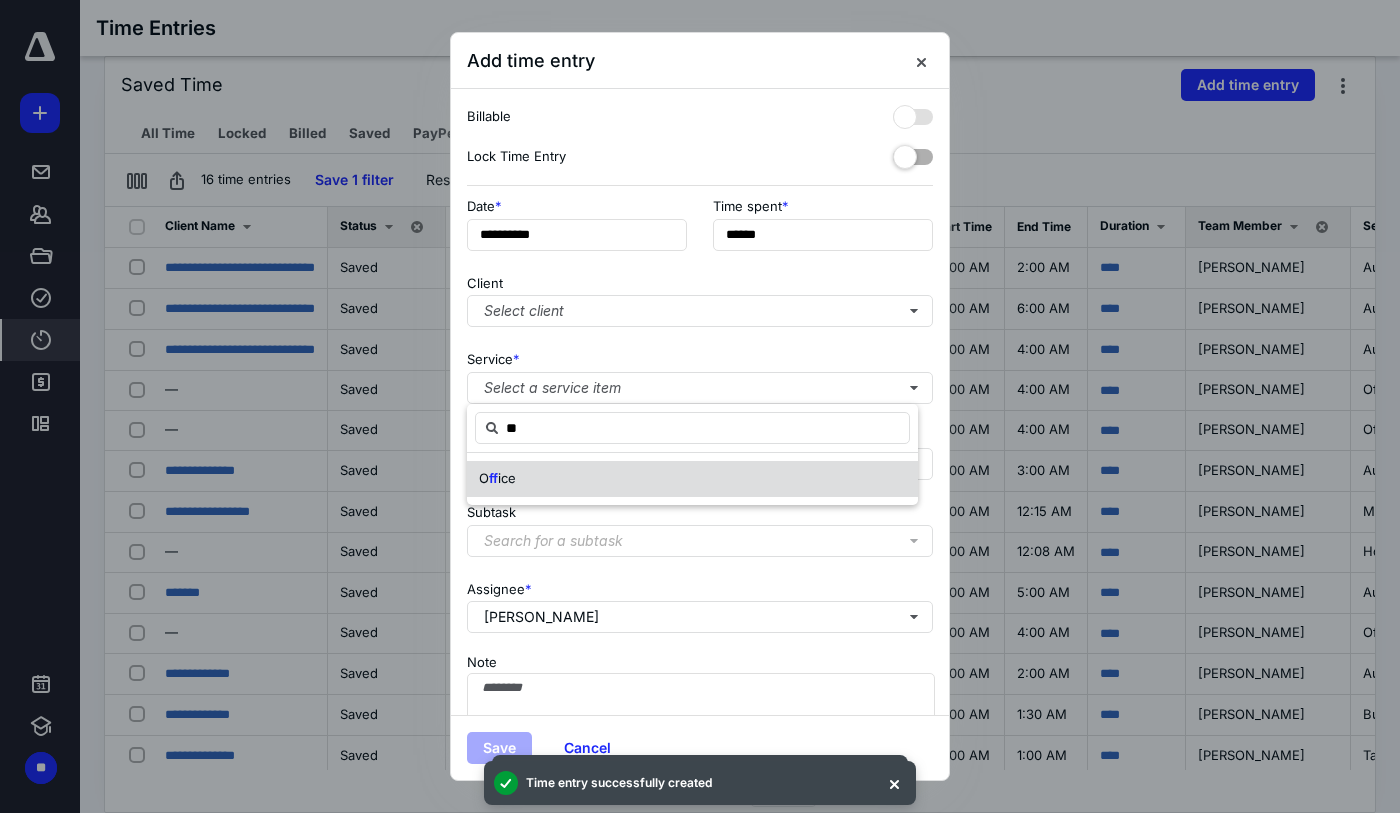 click on "O ff ice" at bounding box center (692, 479) 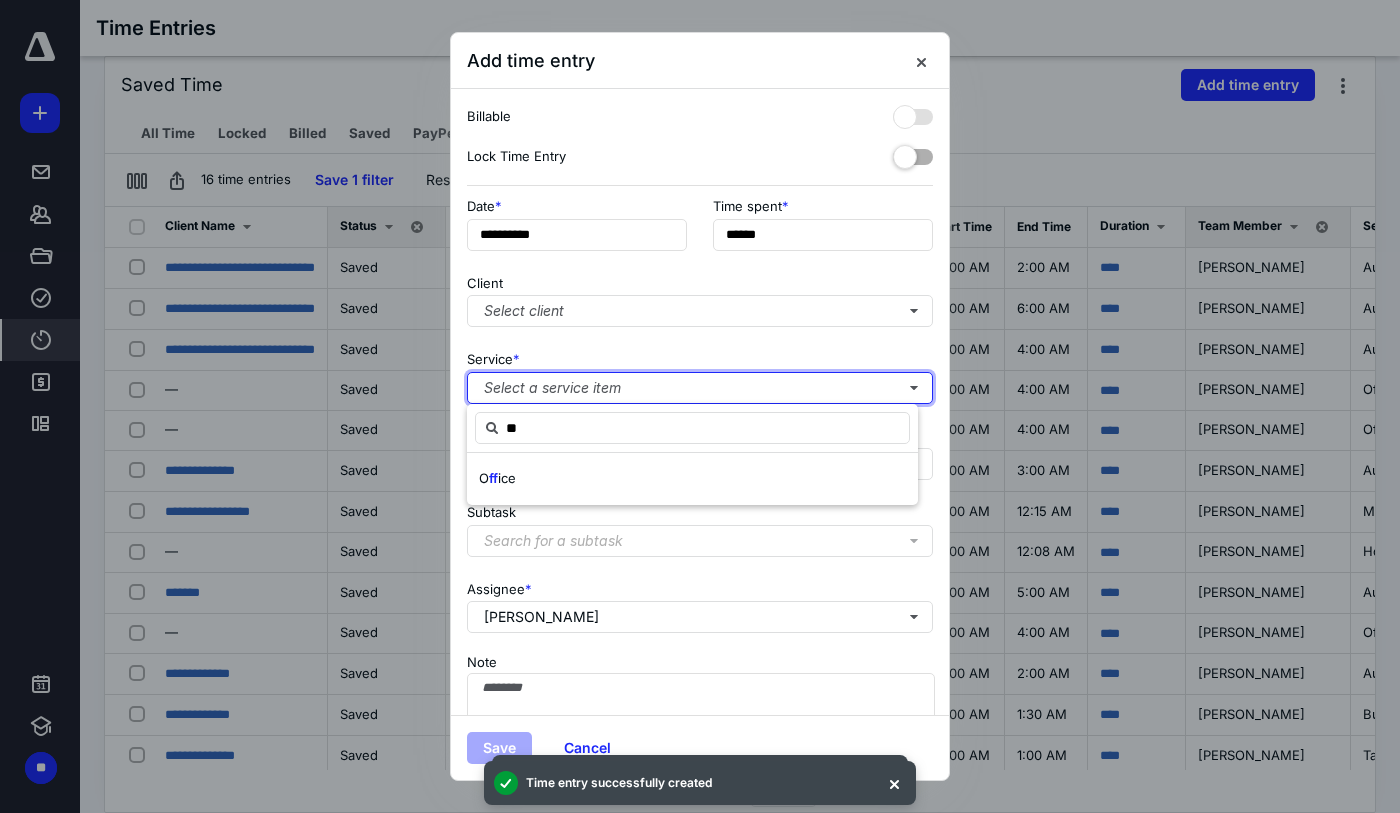 type 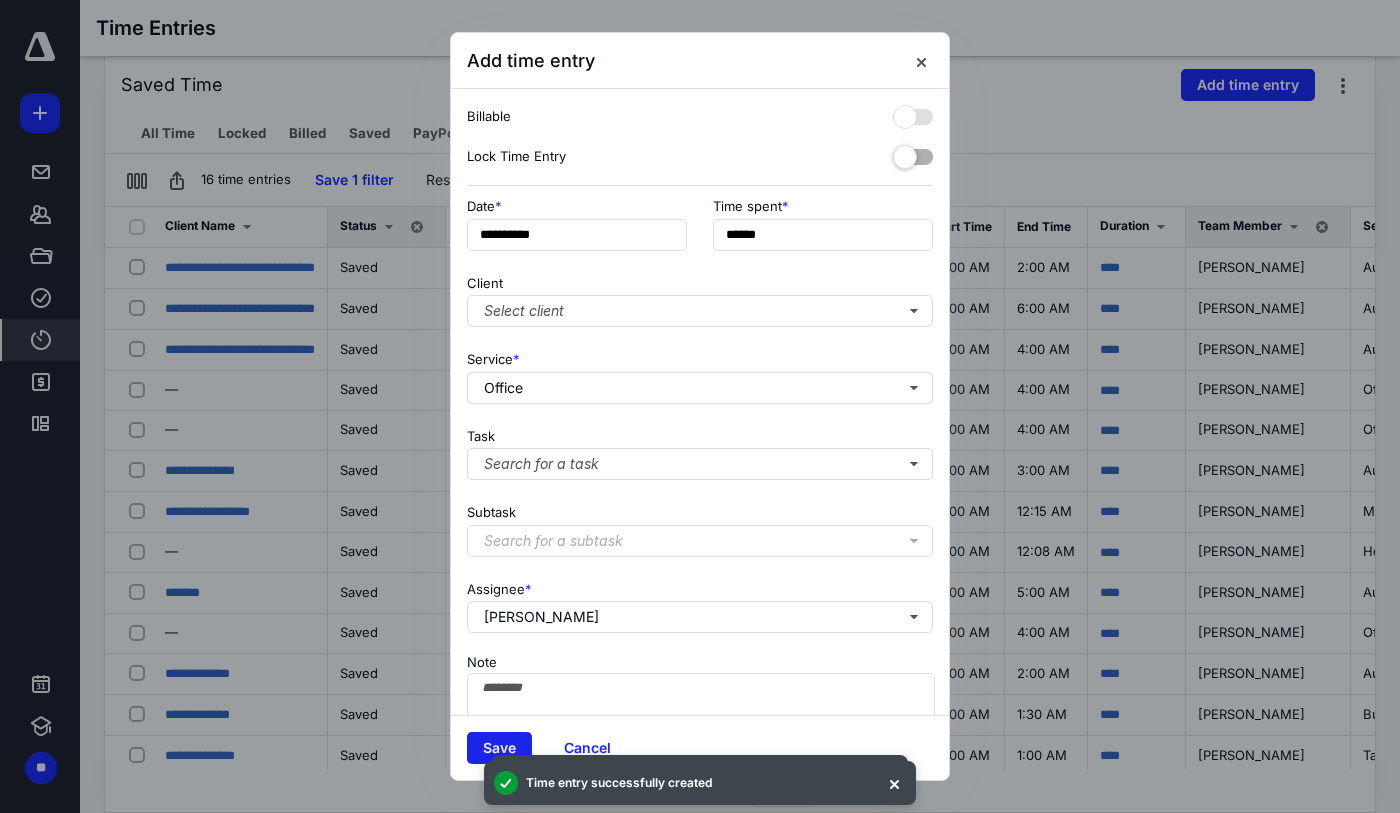 click on "Save" at bounding box center (499, 748) 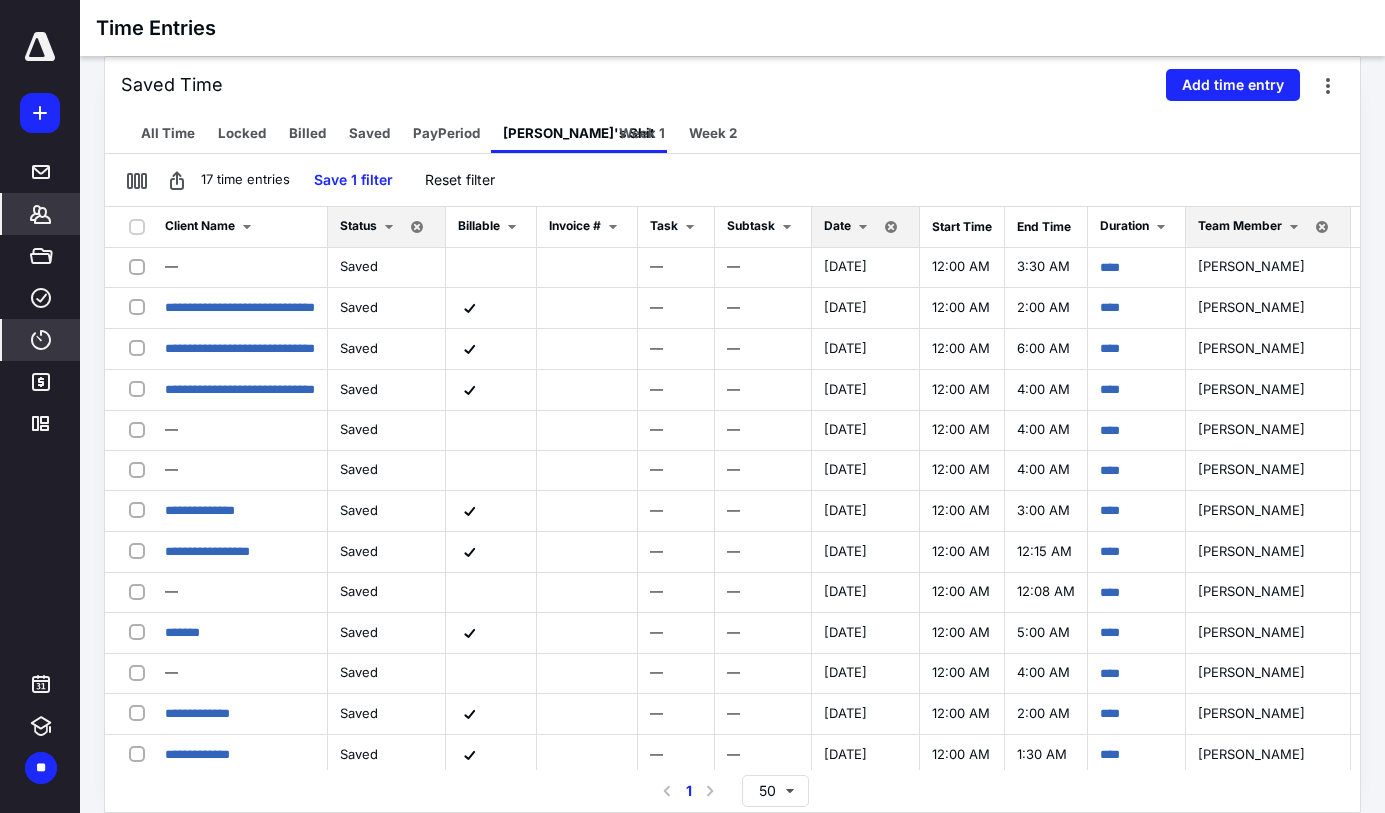 click 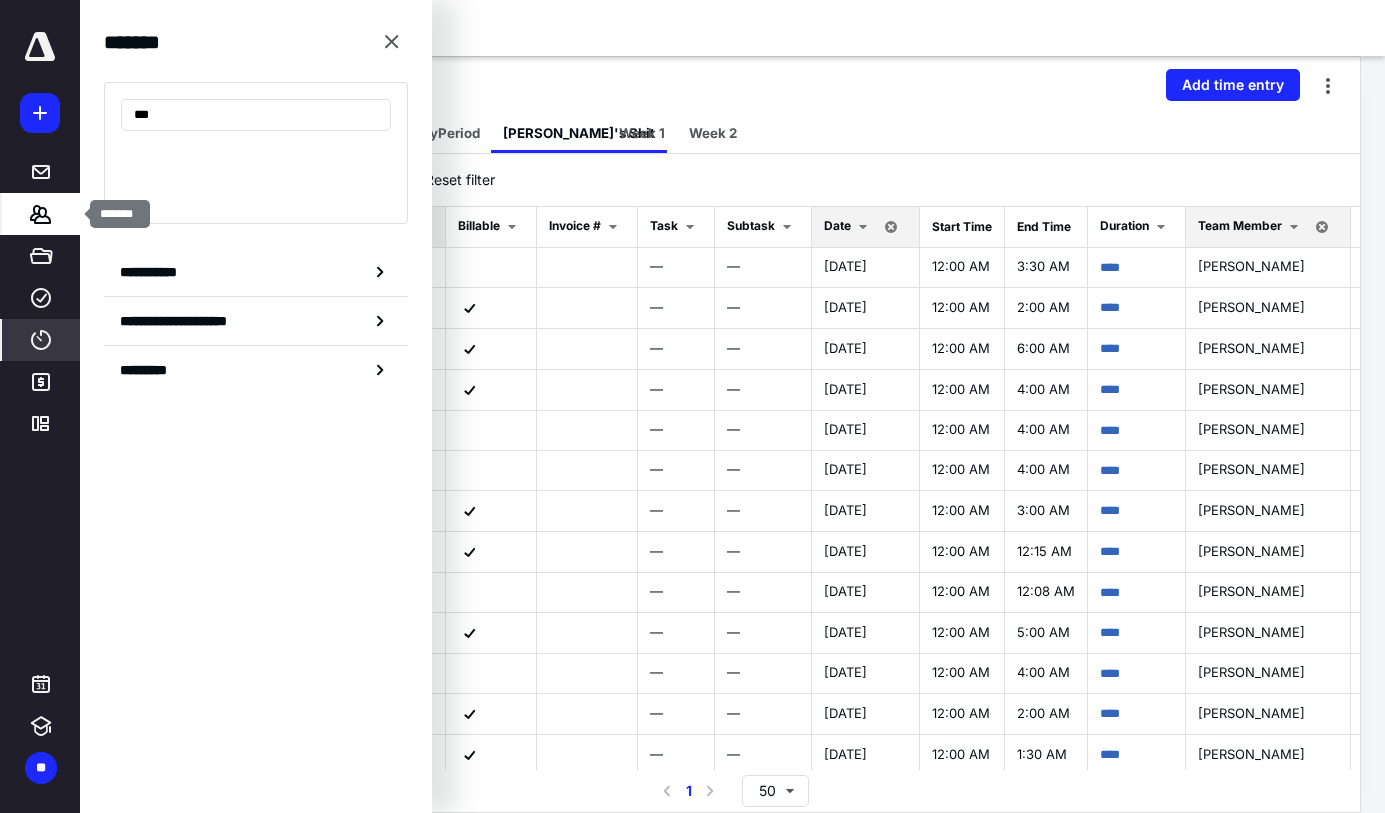 type on "****" 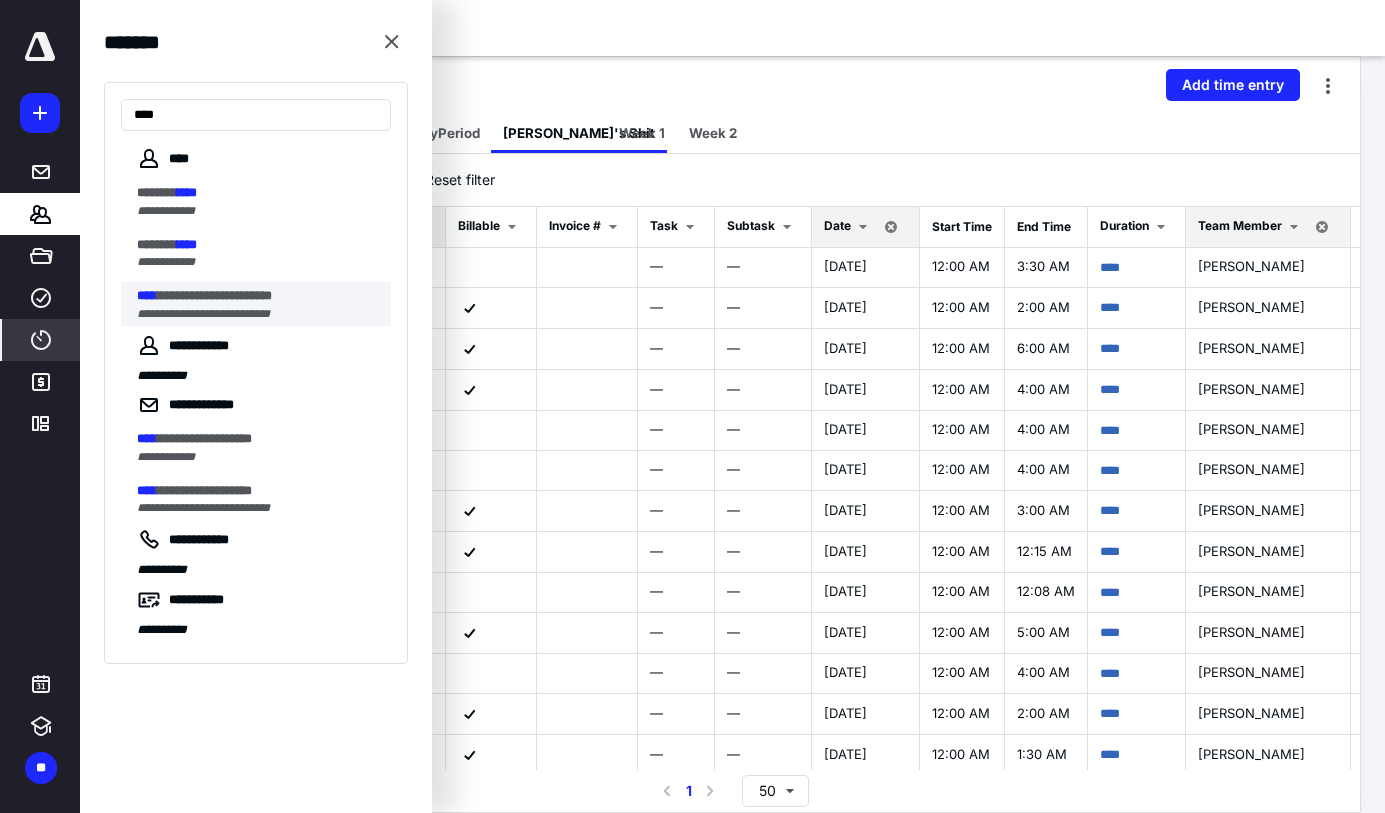 click on "**********" at bounding box center (214, 295) 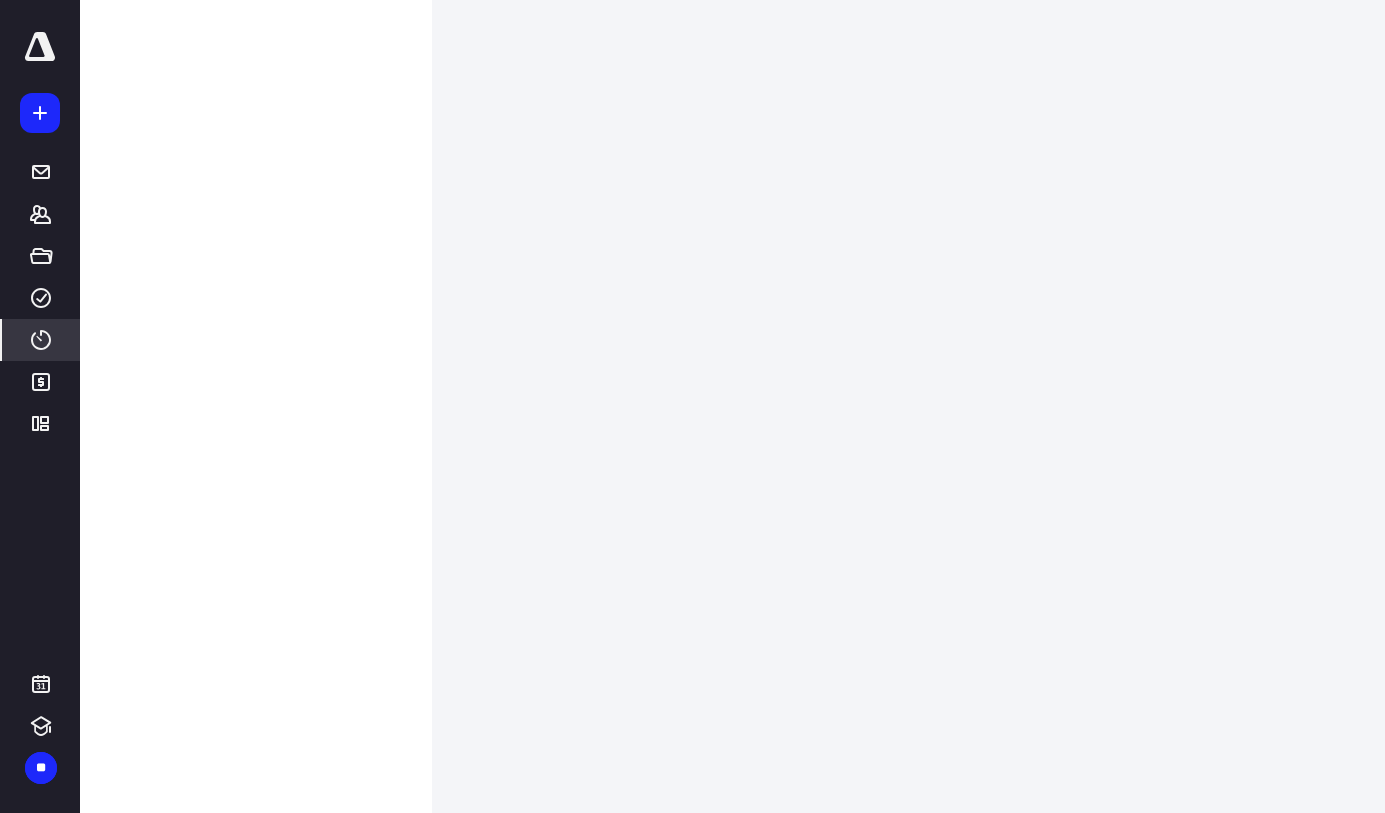 scroll, scrollTop: 0, scrollLeft: 0, axis: both 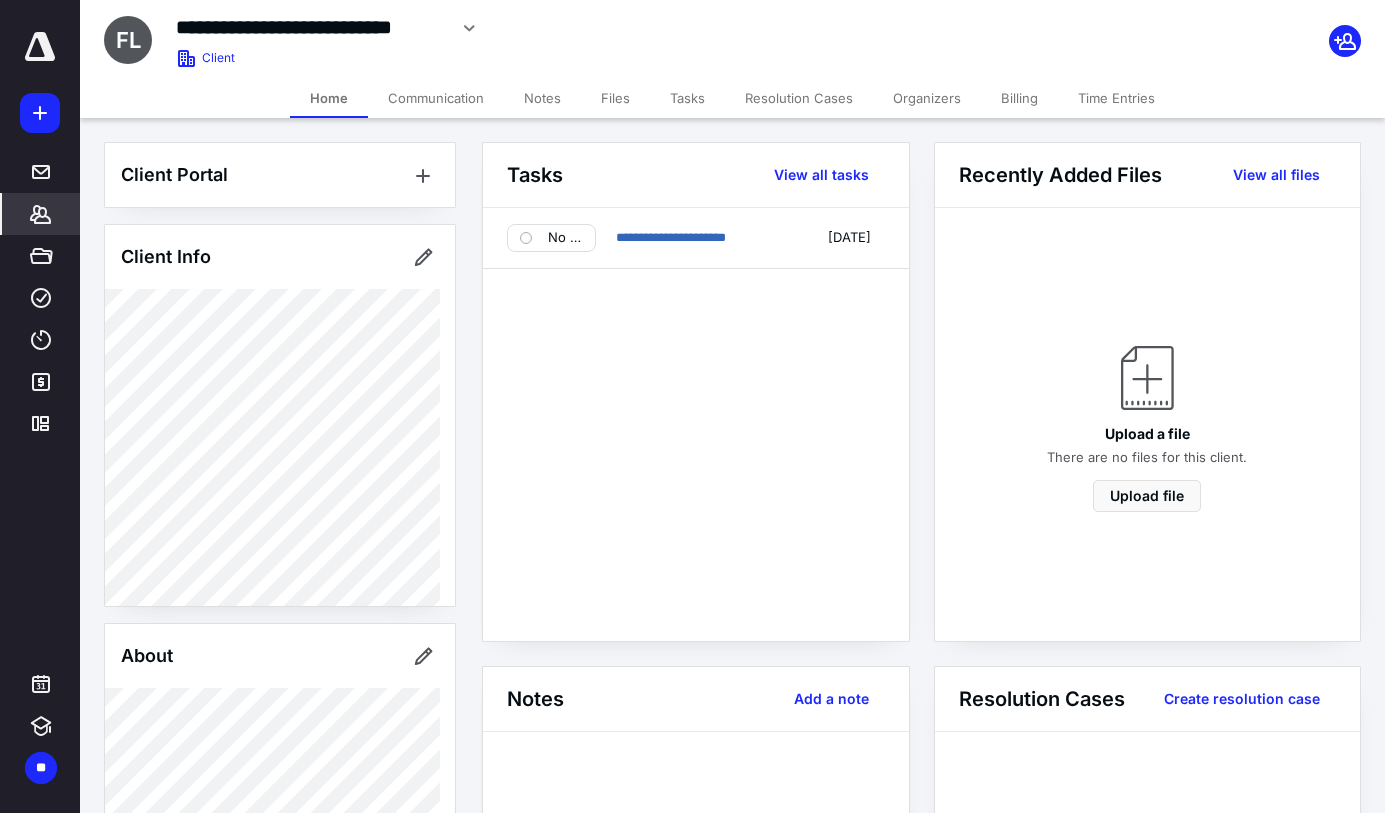 click 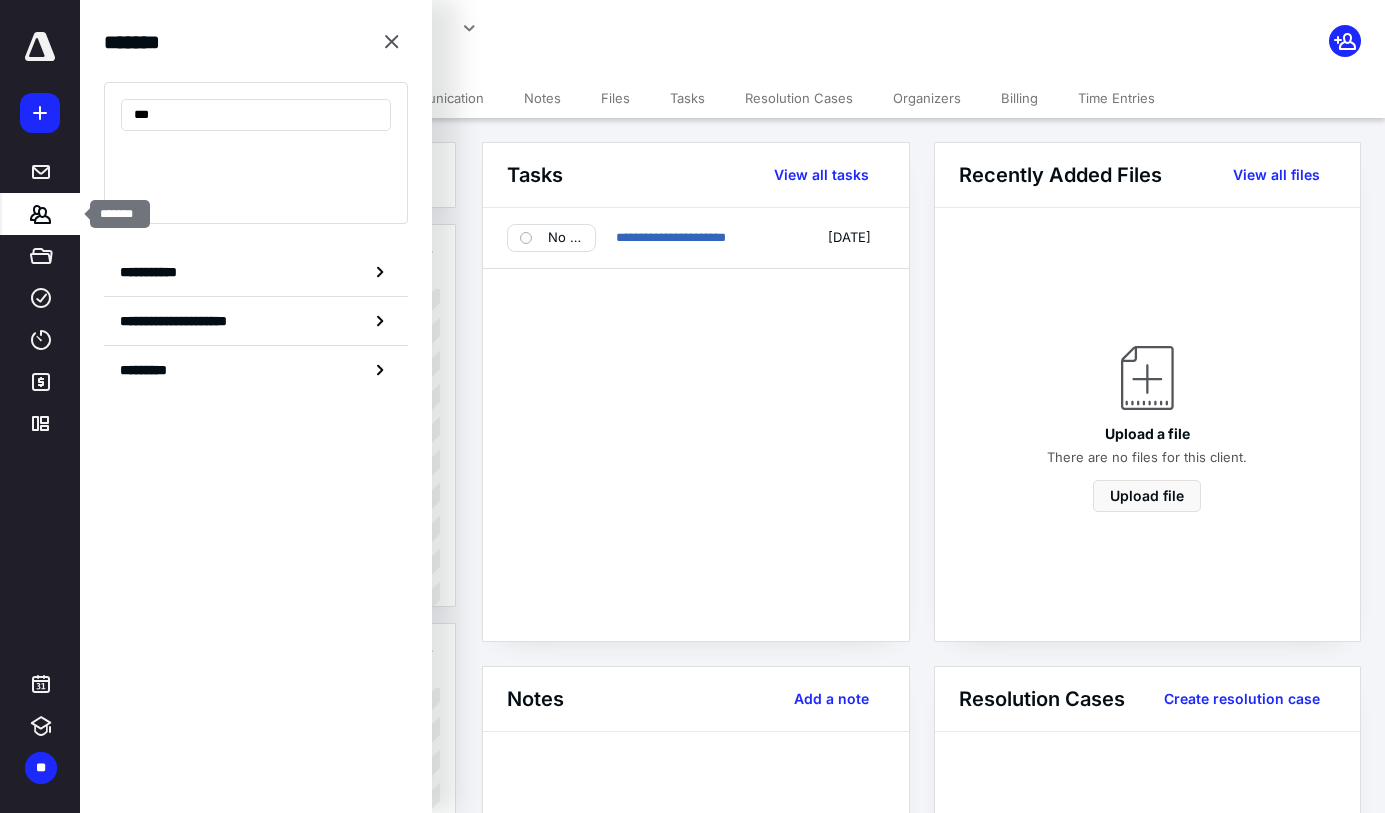 type on "****" 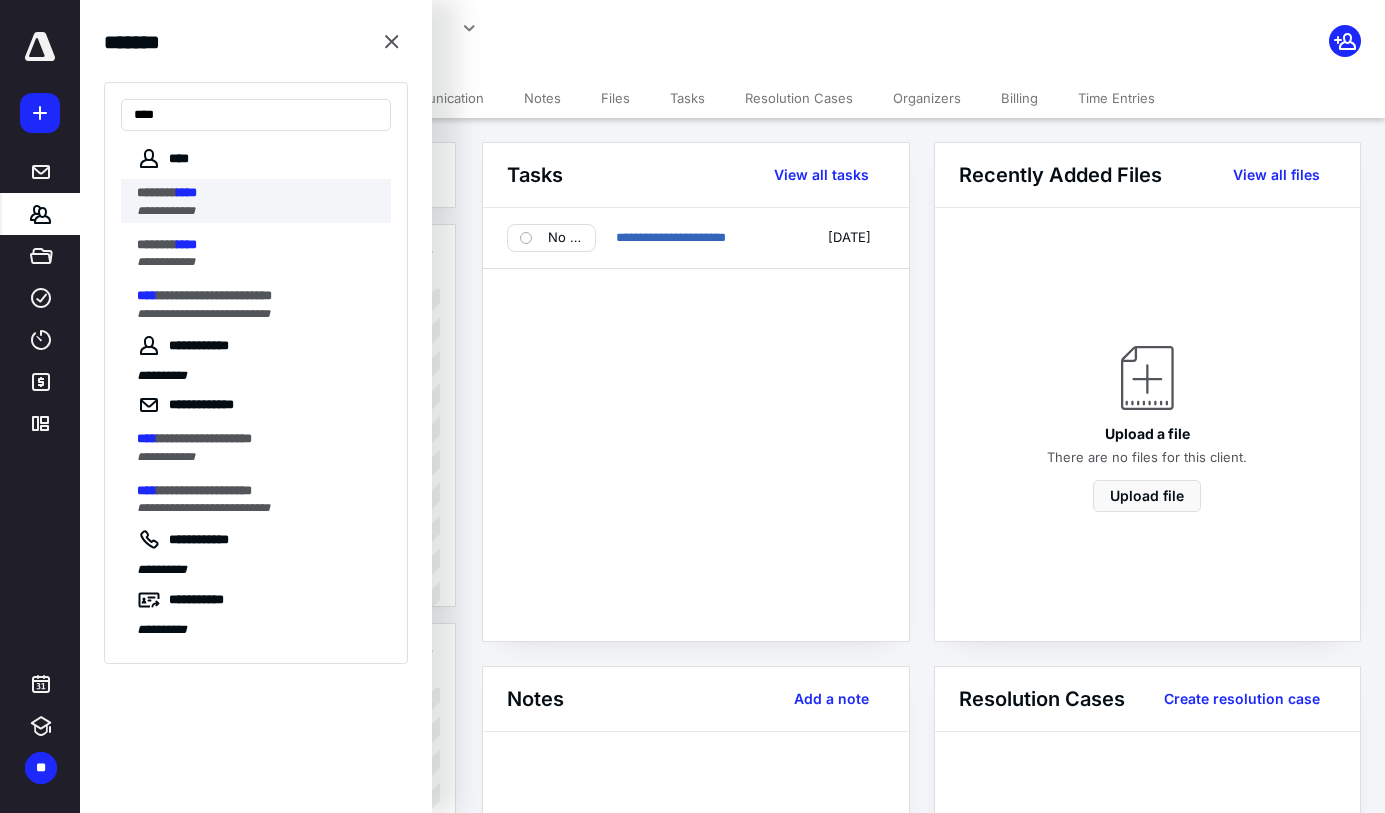 click on "****" at bounding box center [187, 192] 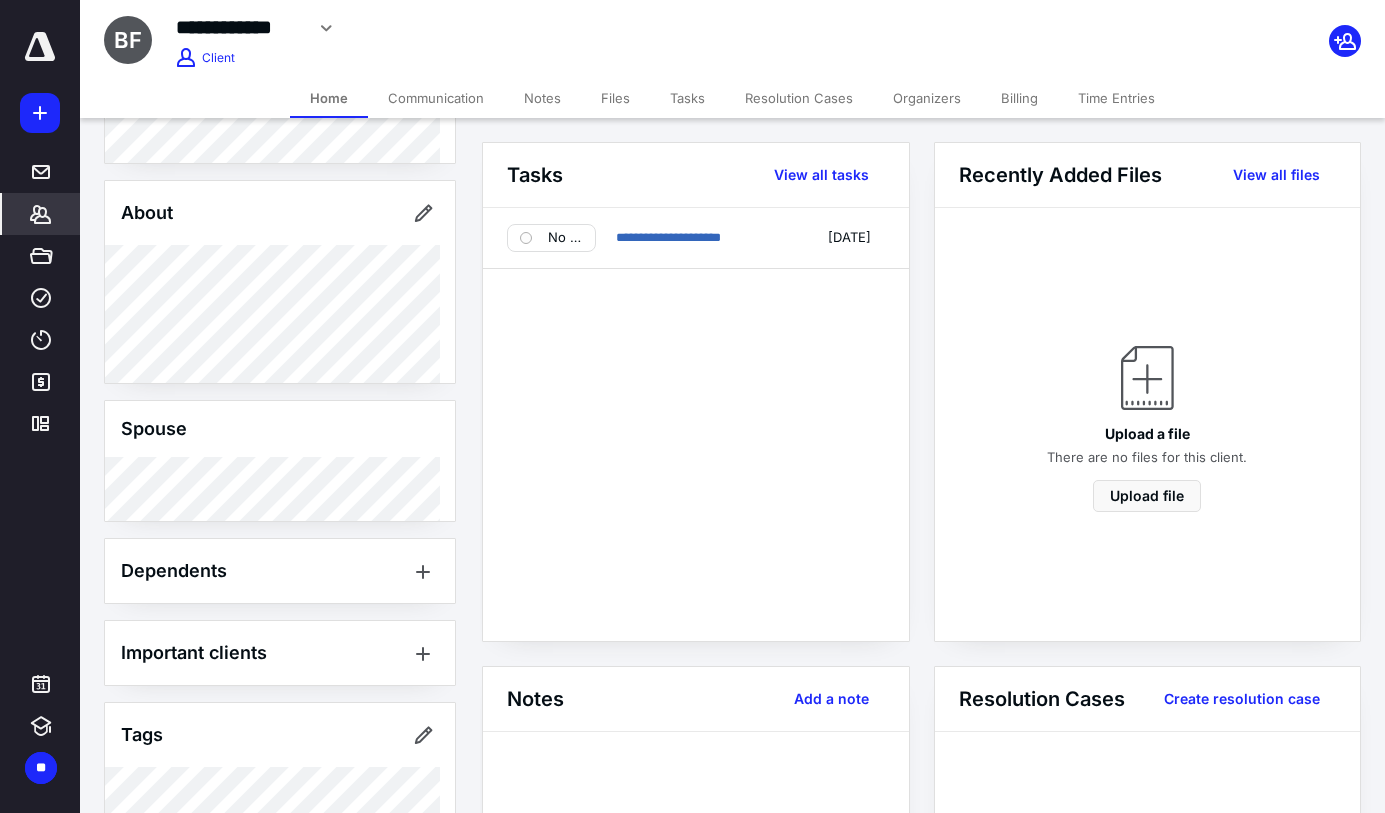 scroll, scrollTop: 541, scrollLeft: 0, axis: vertical 